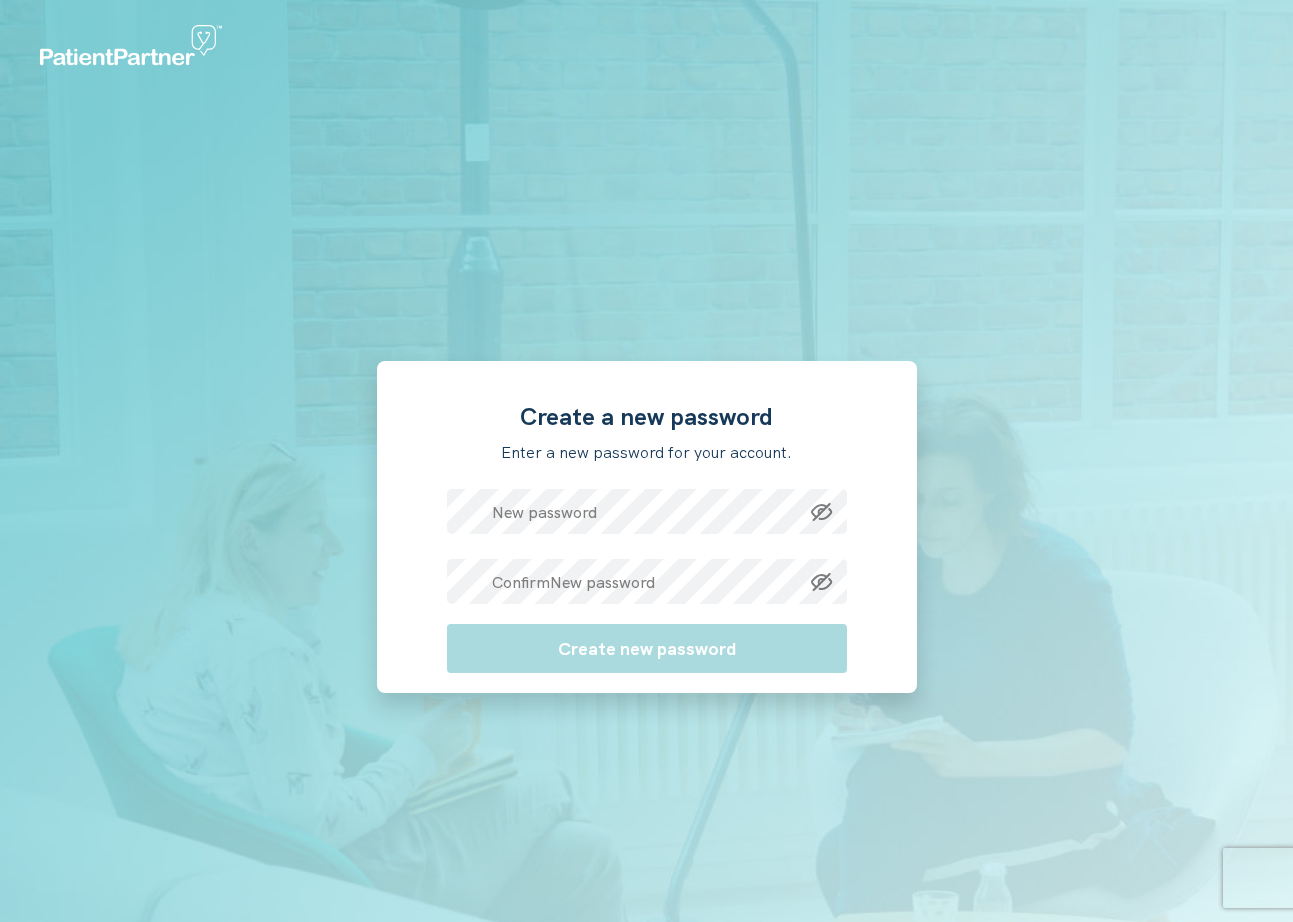 scroll, scrollTop: 0, scrollLeft: 0, axis: both 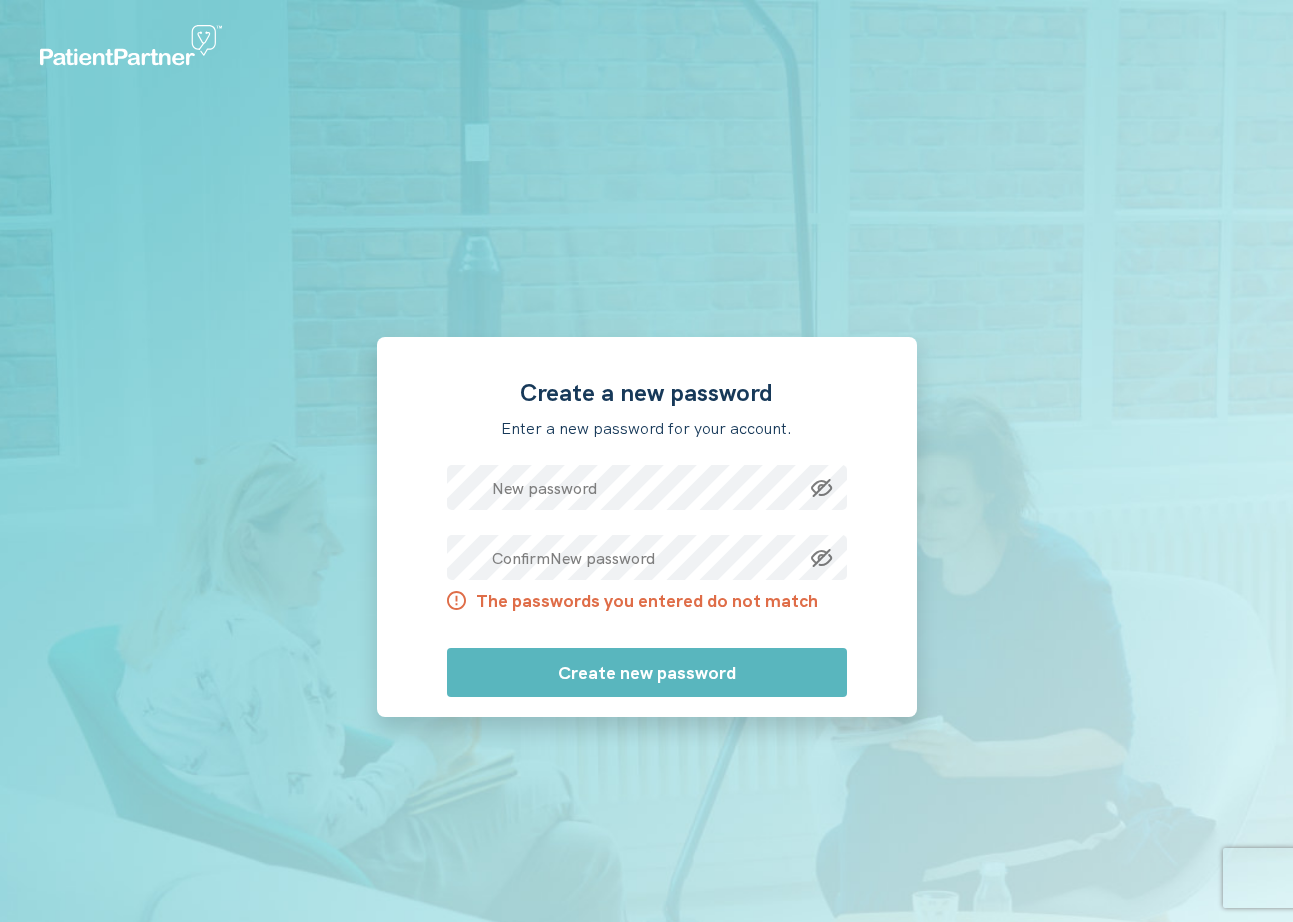 click on "New password Confirm  New password The passwords you entered do not match" at bounding box center (647, 542) 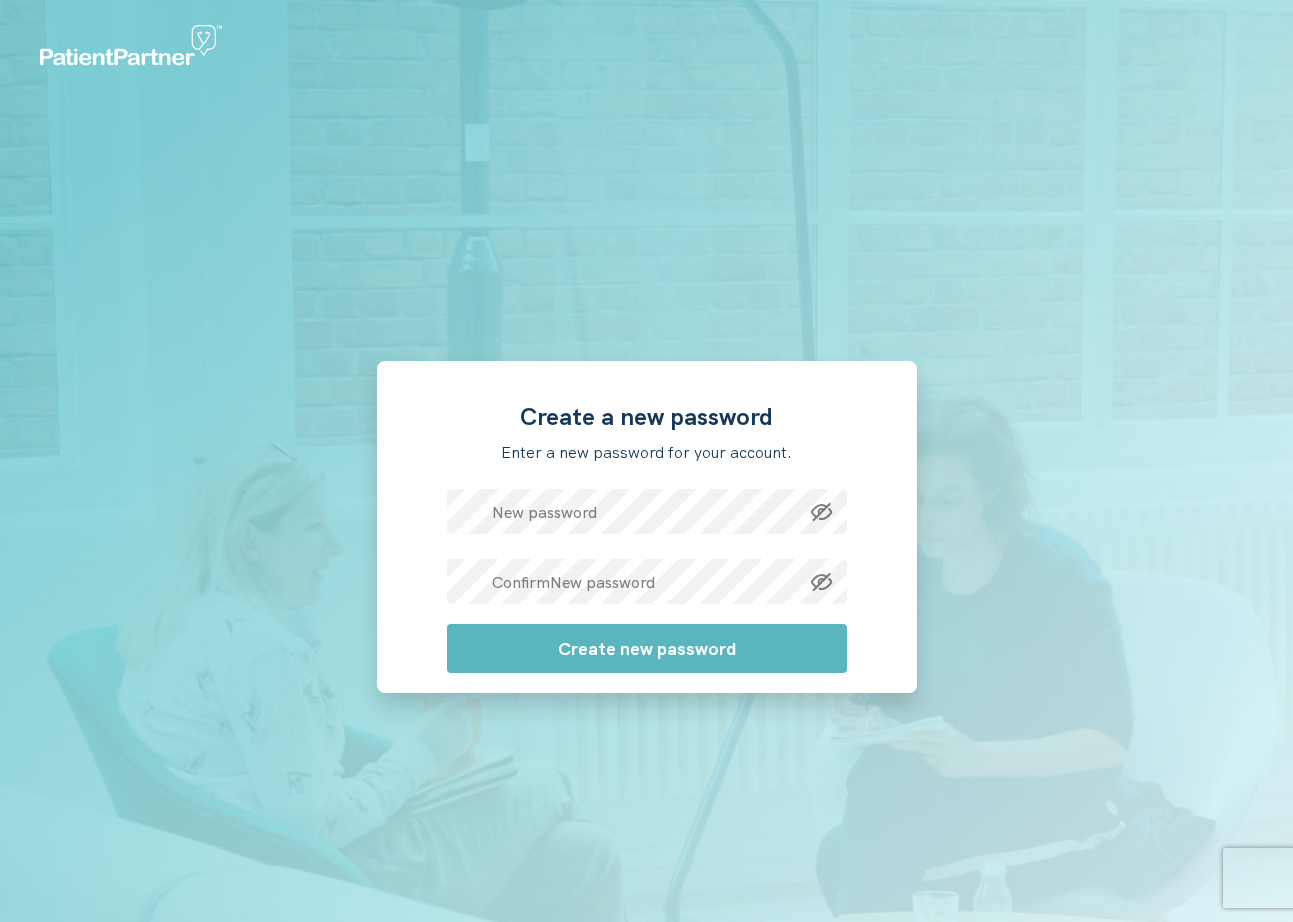 click 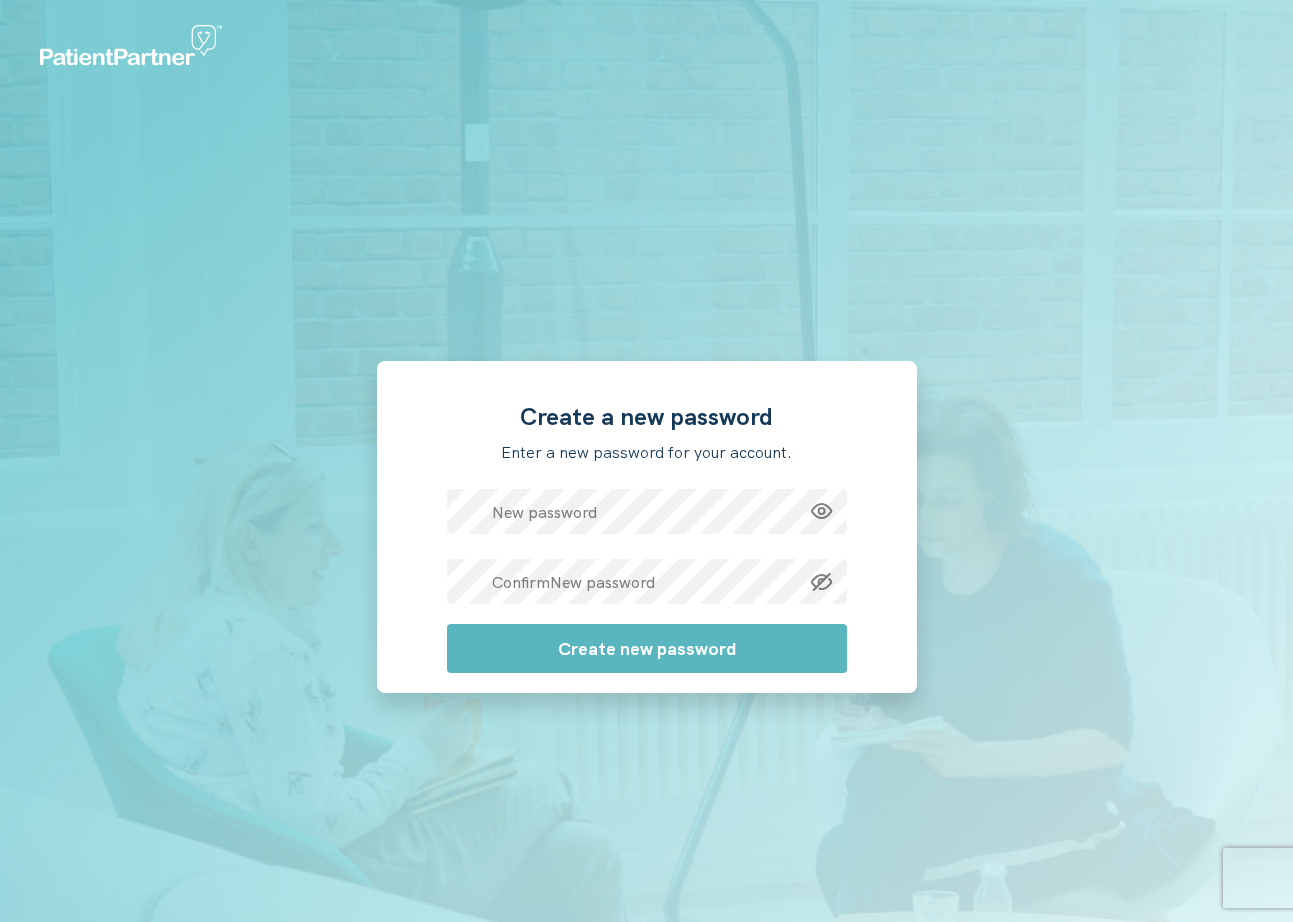 click 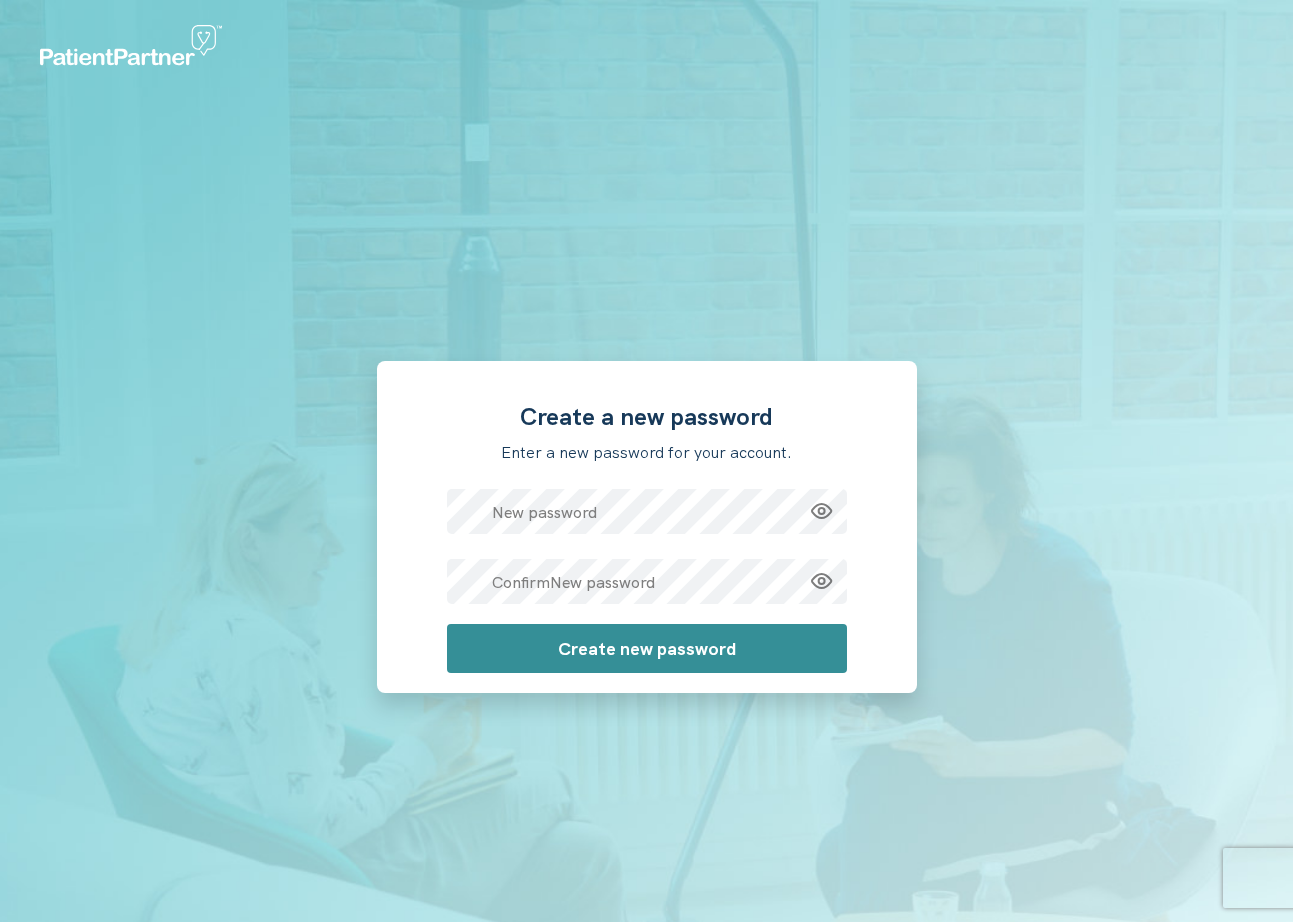 click on "Create new password" 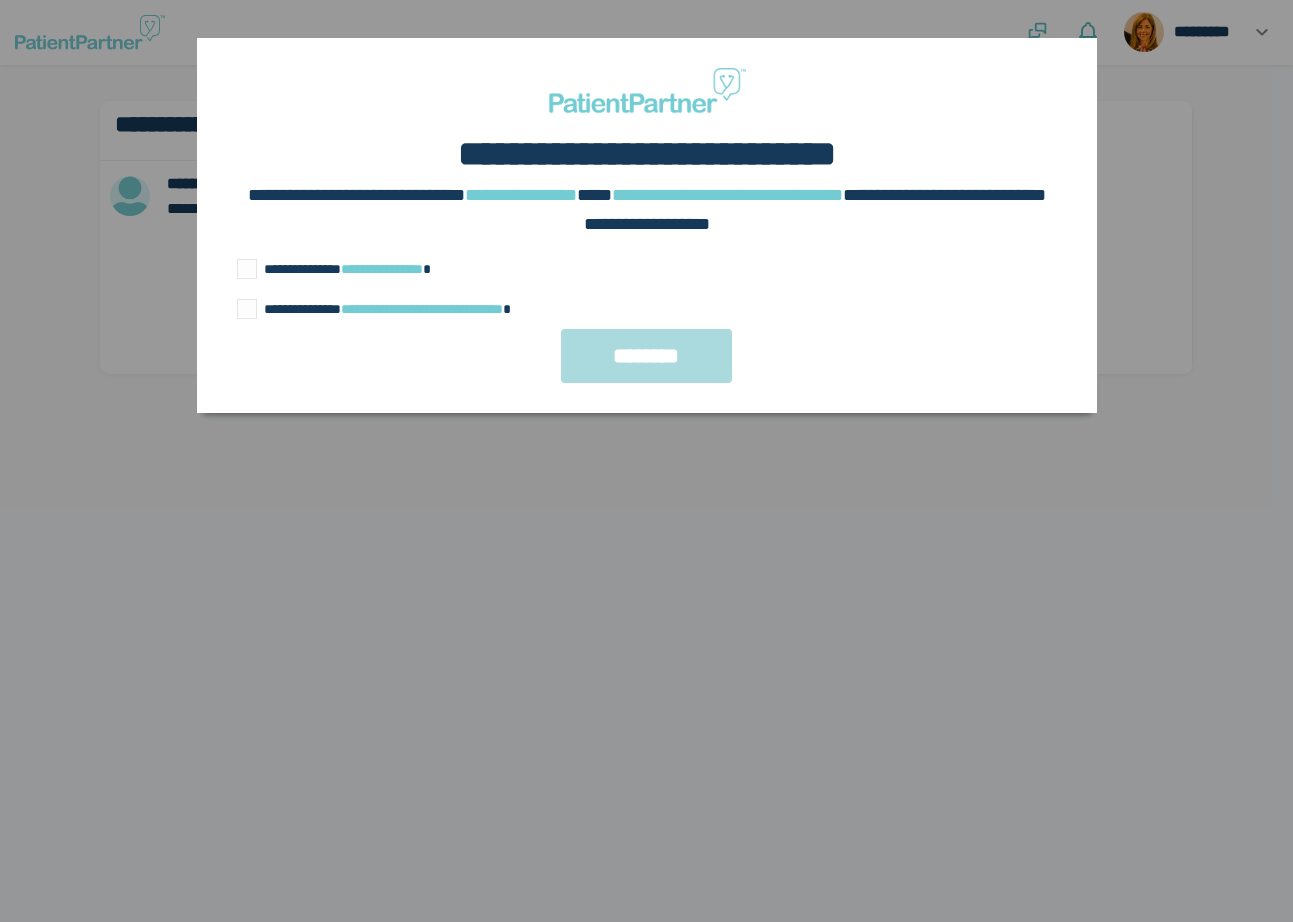 click on "**********" at bounding box center (365, 269) 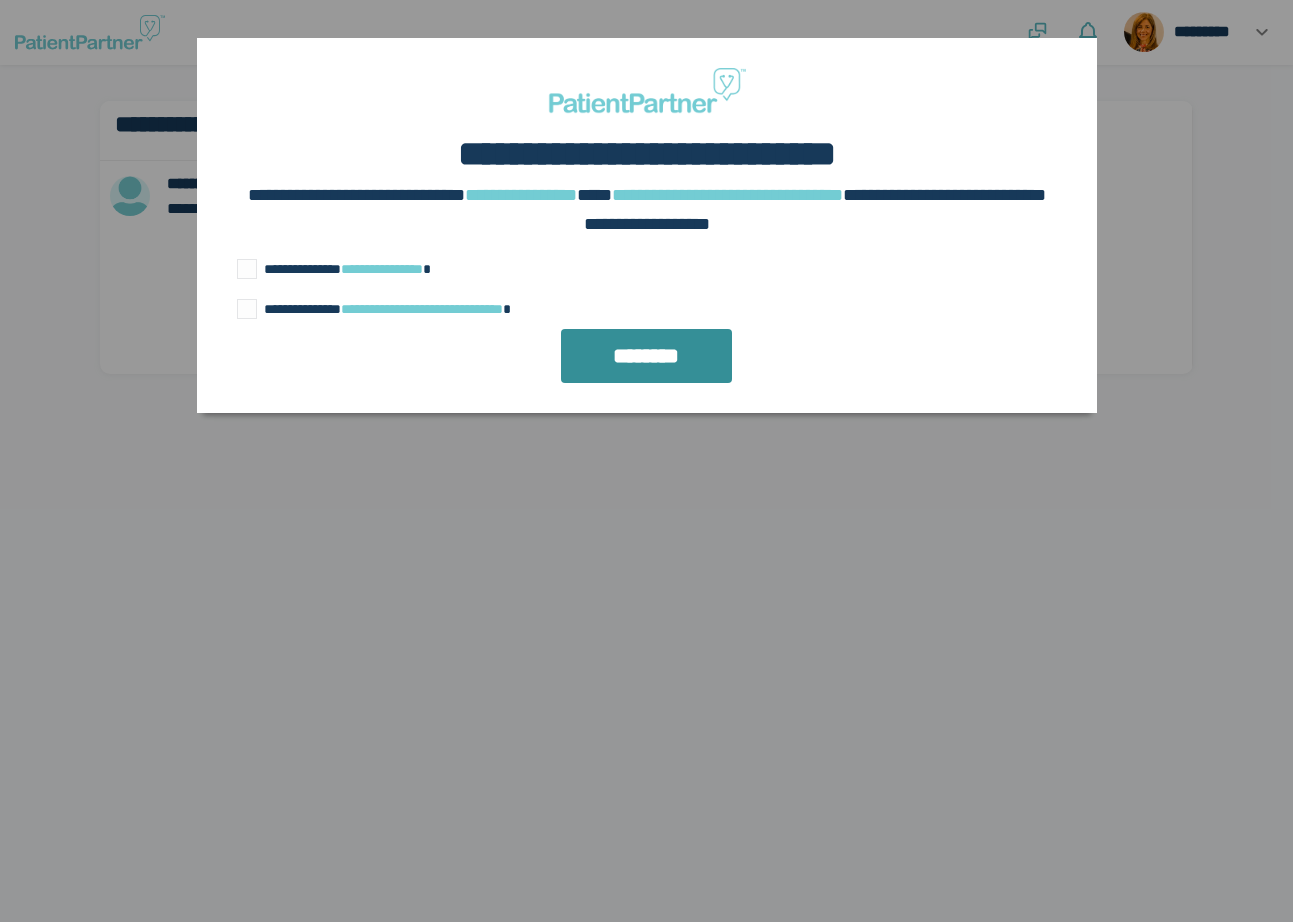 click on "********" at bounding box center (647, 356) 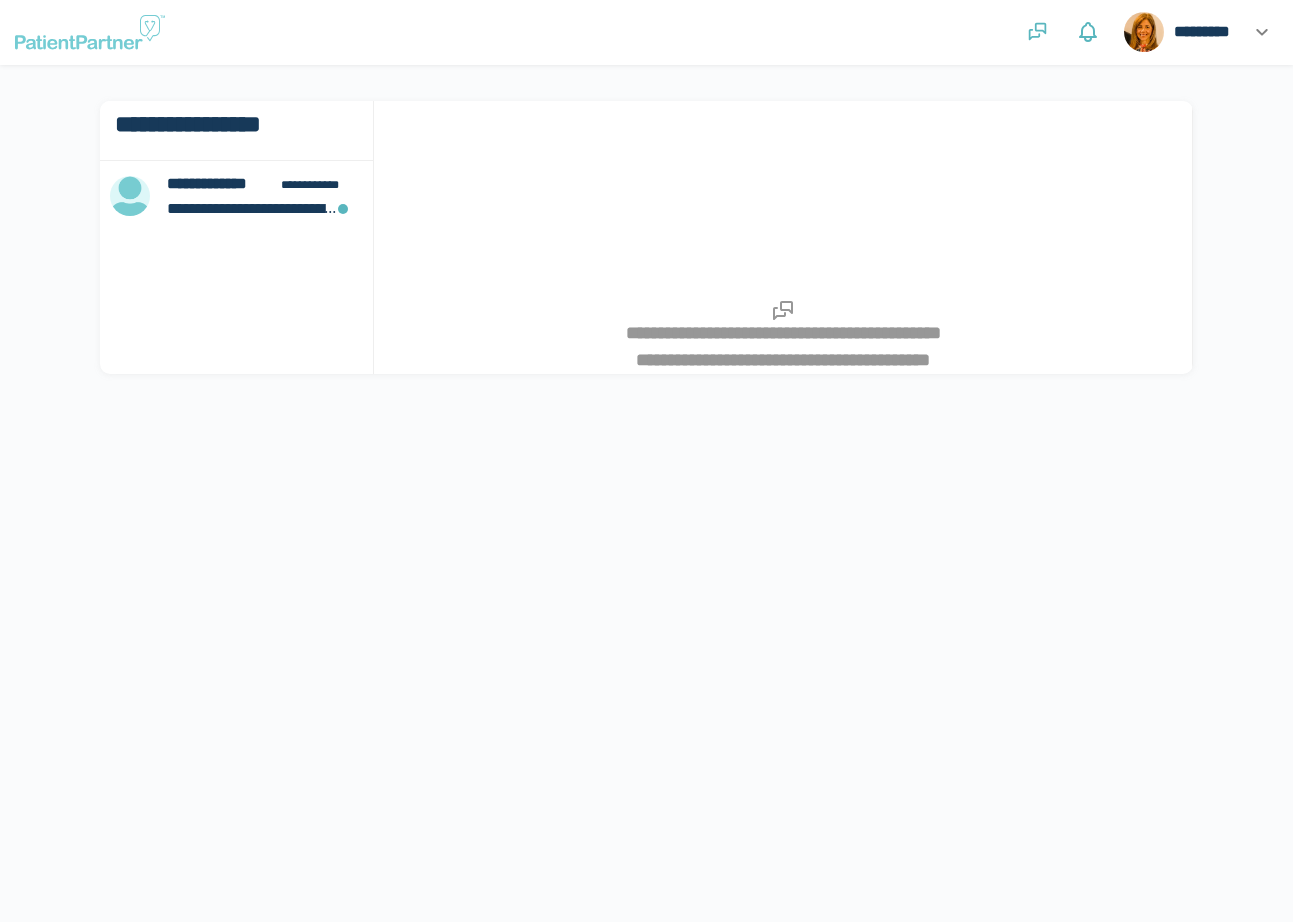 click on "**********" at bounding box center (646, 237) 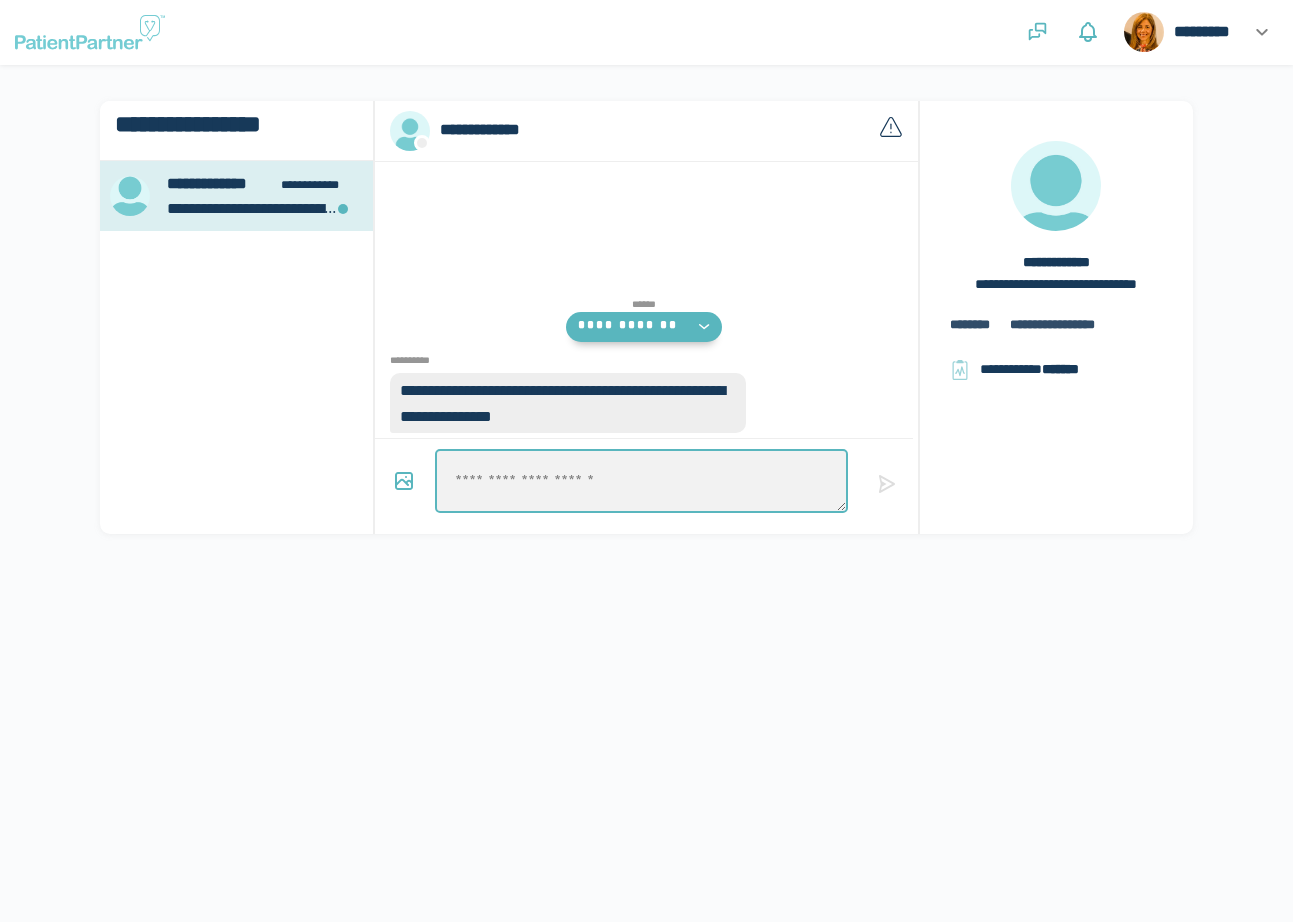 click at bounding box center (642, 481) 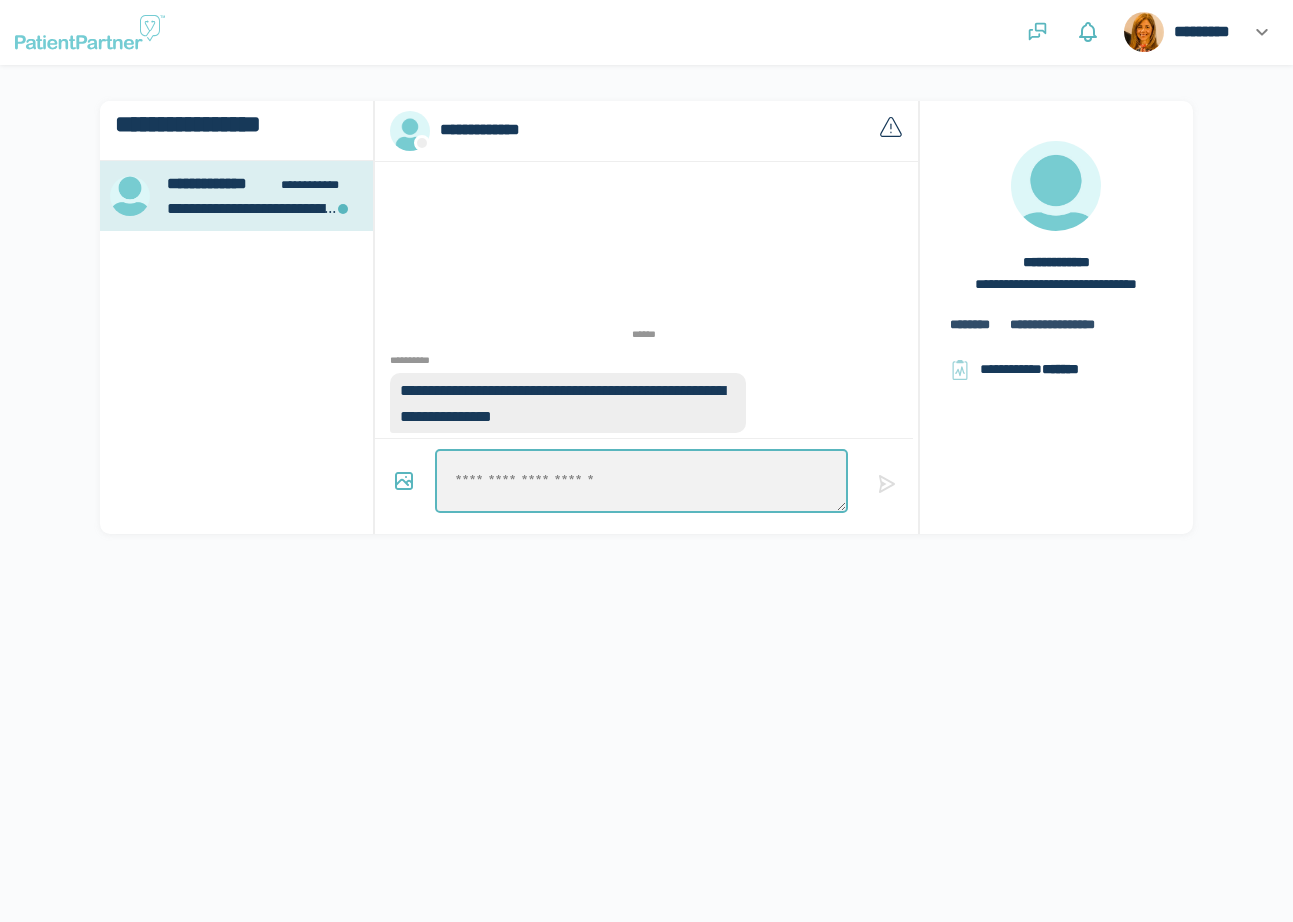 type on "*" 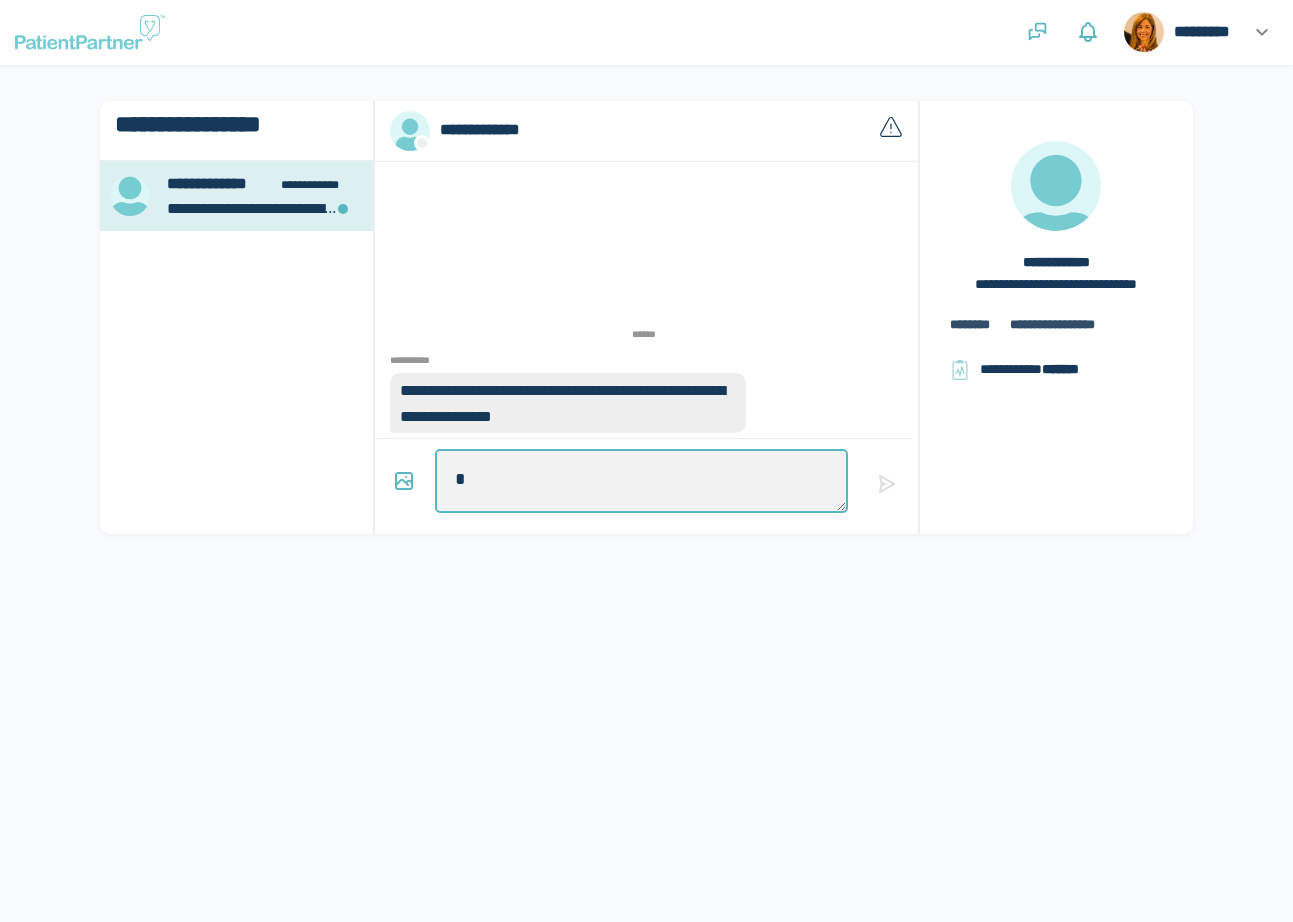type on "*" 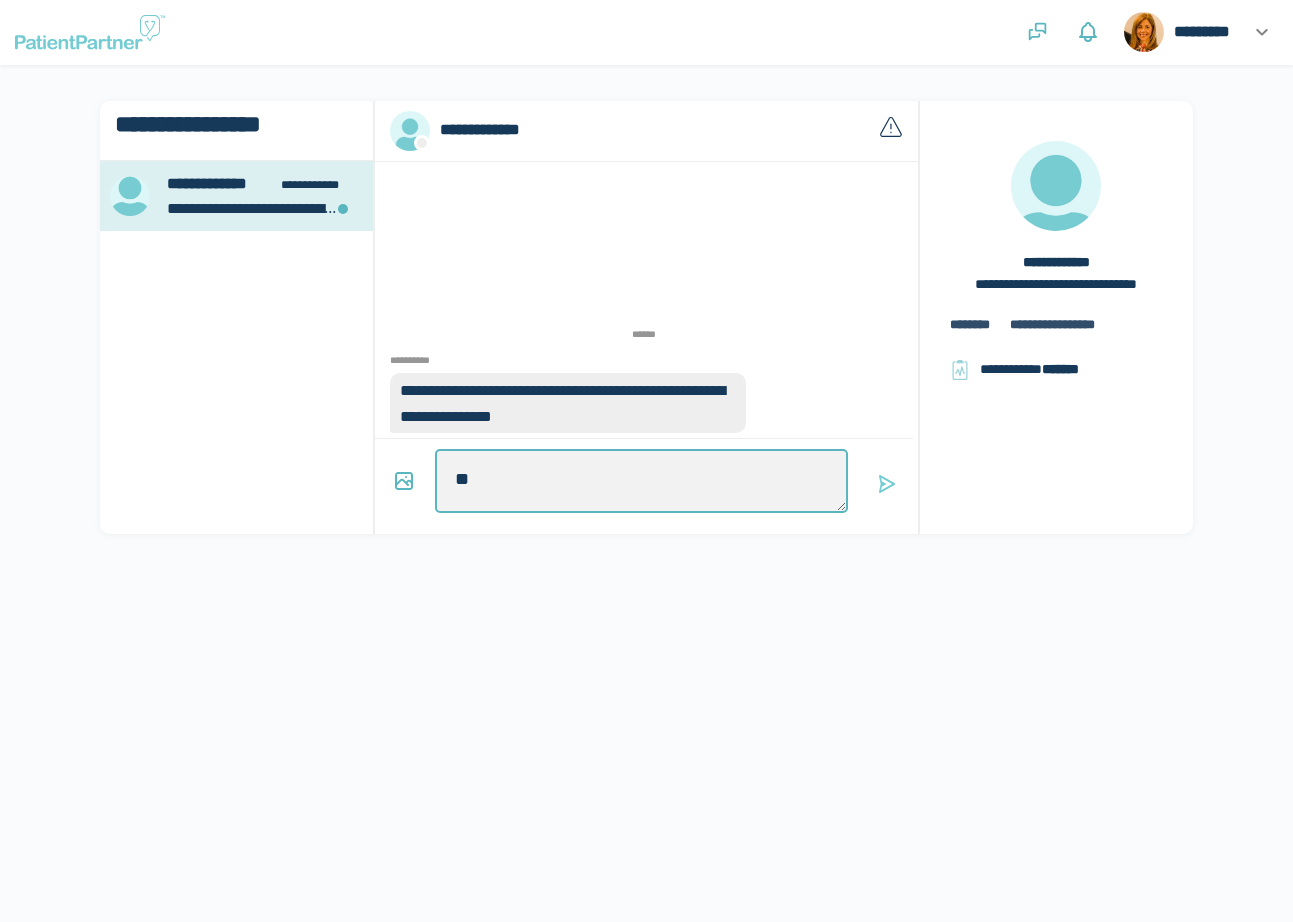 type on "*" 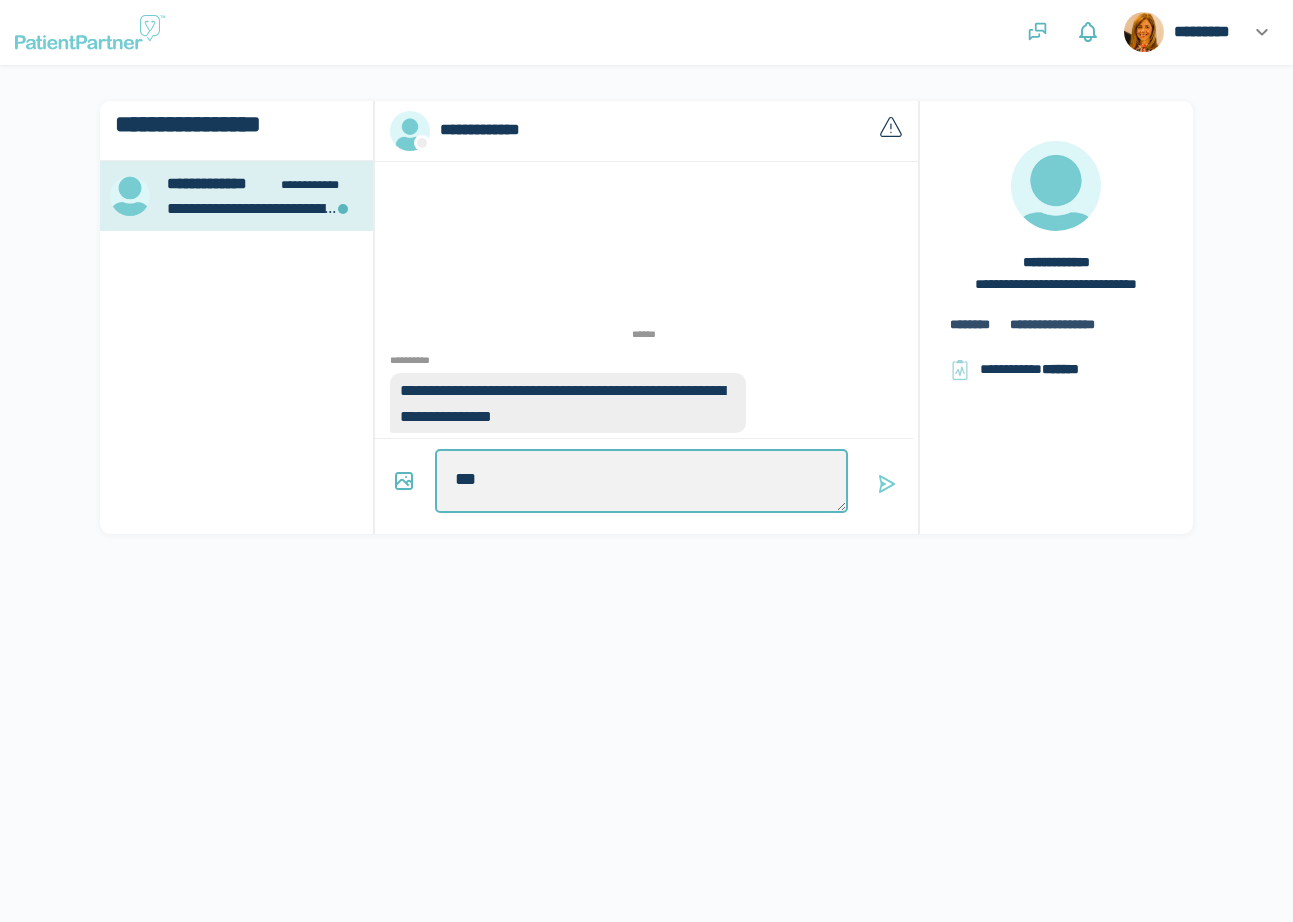 type on "*" 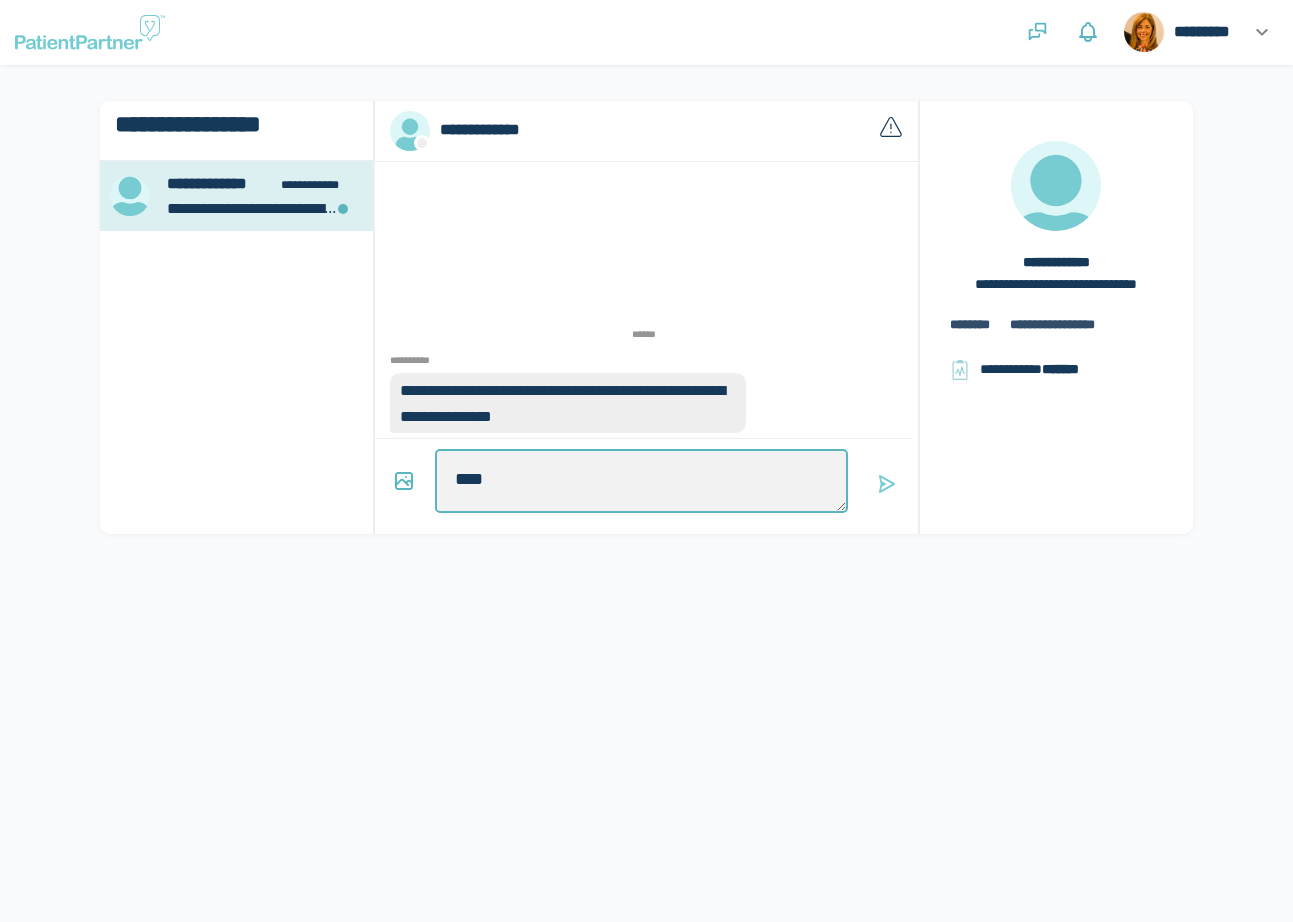 type on "*" 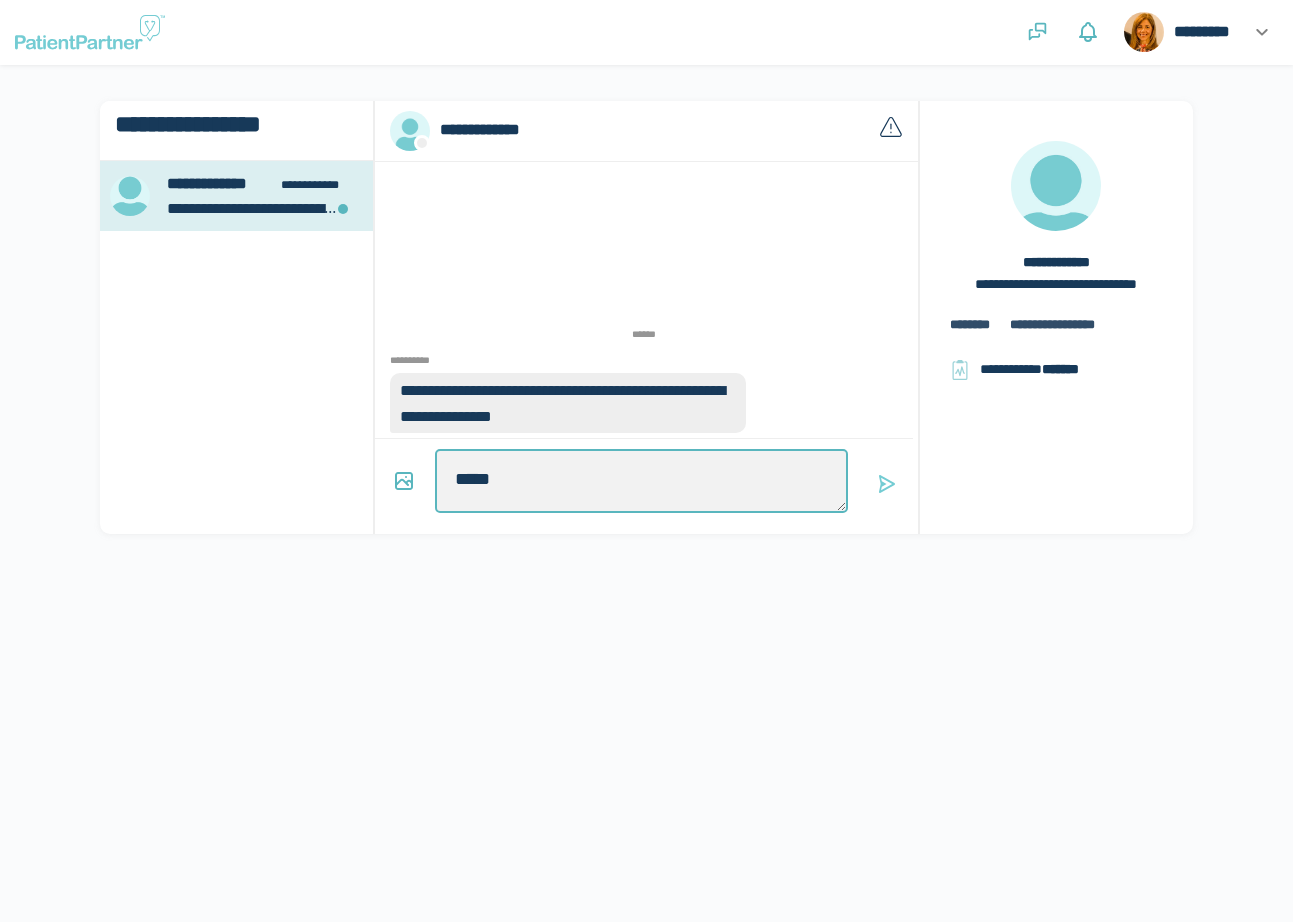 type on "*" 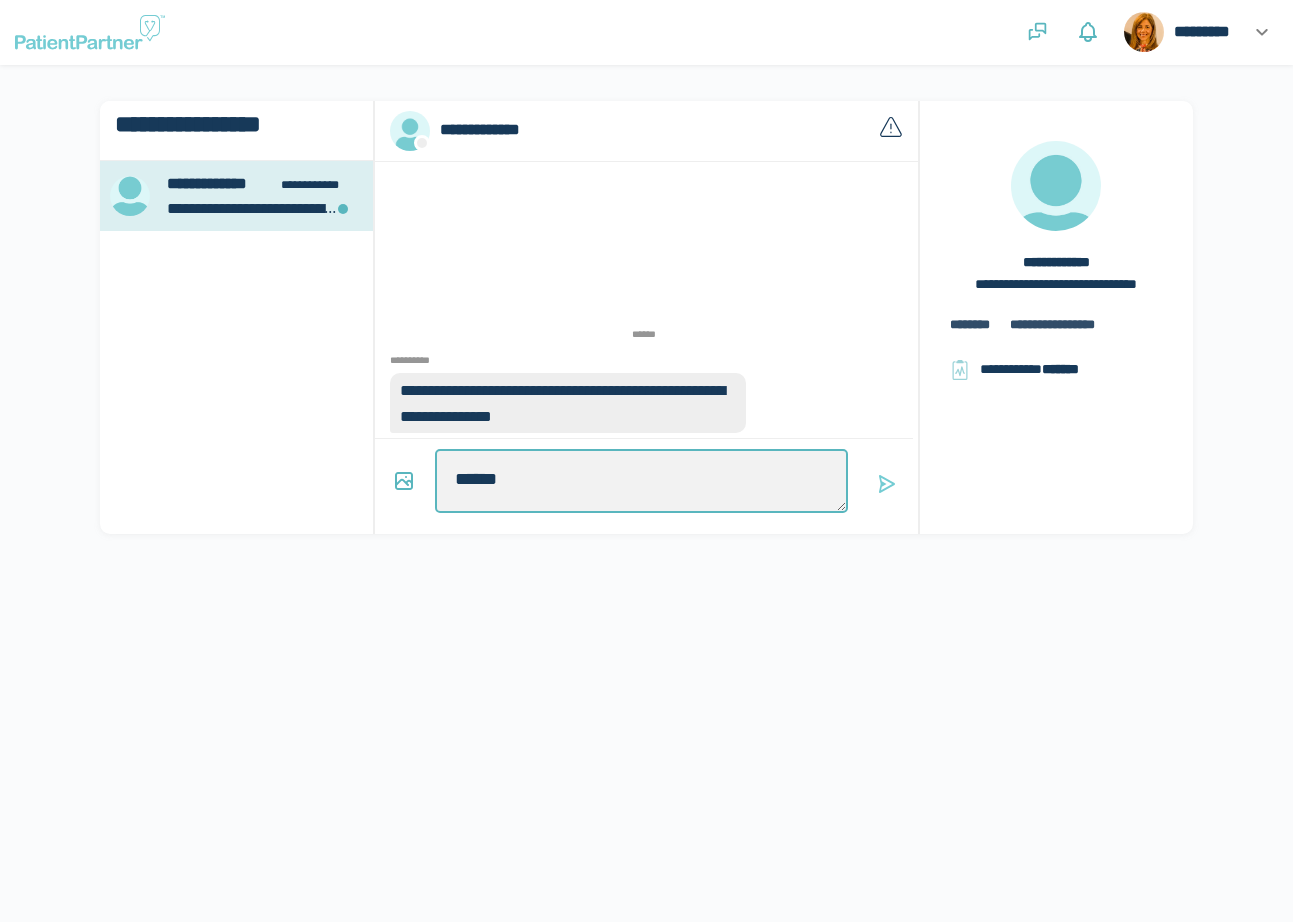 type on "*" 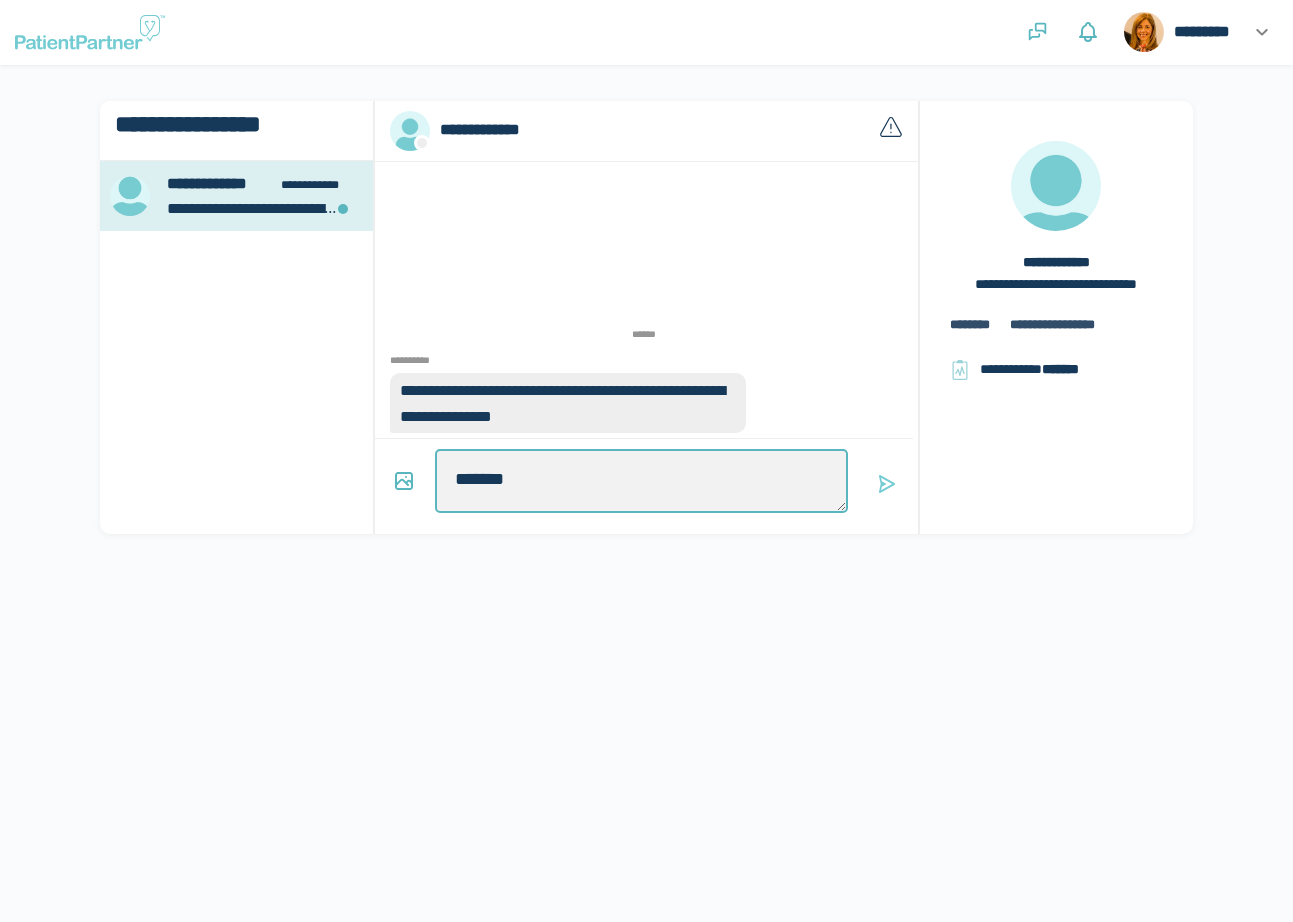 type on "*" 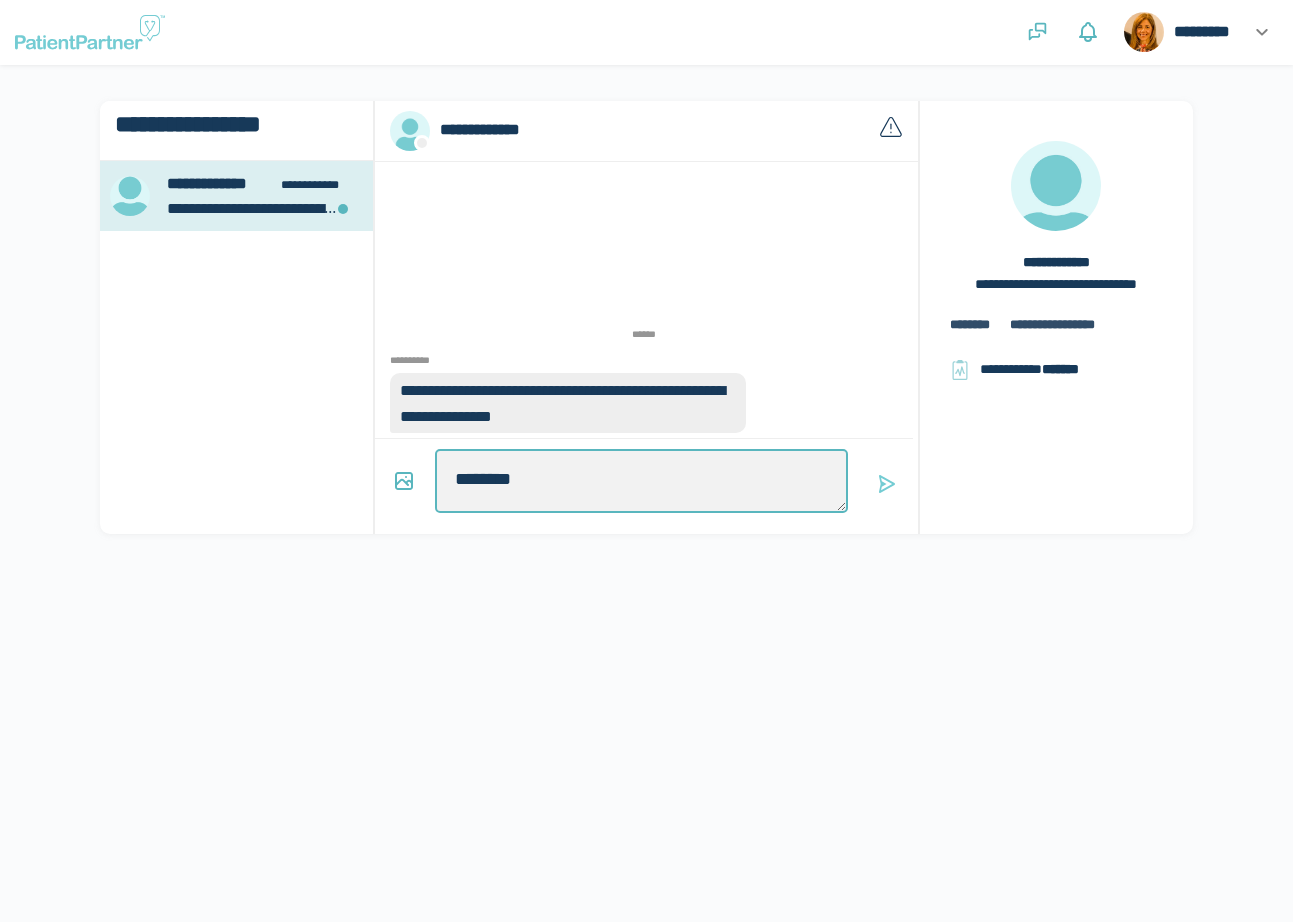 type on "*" 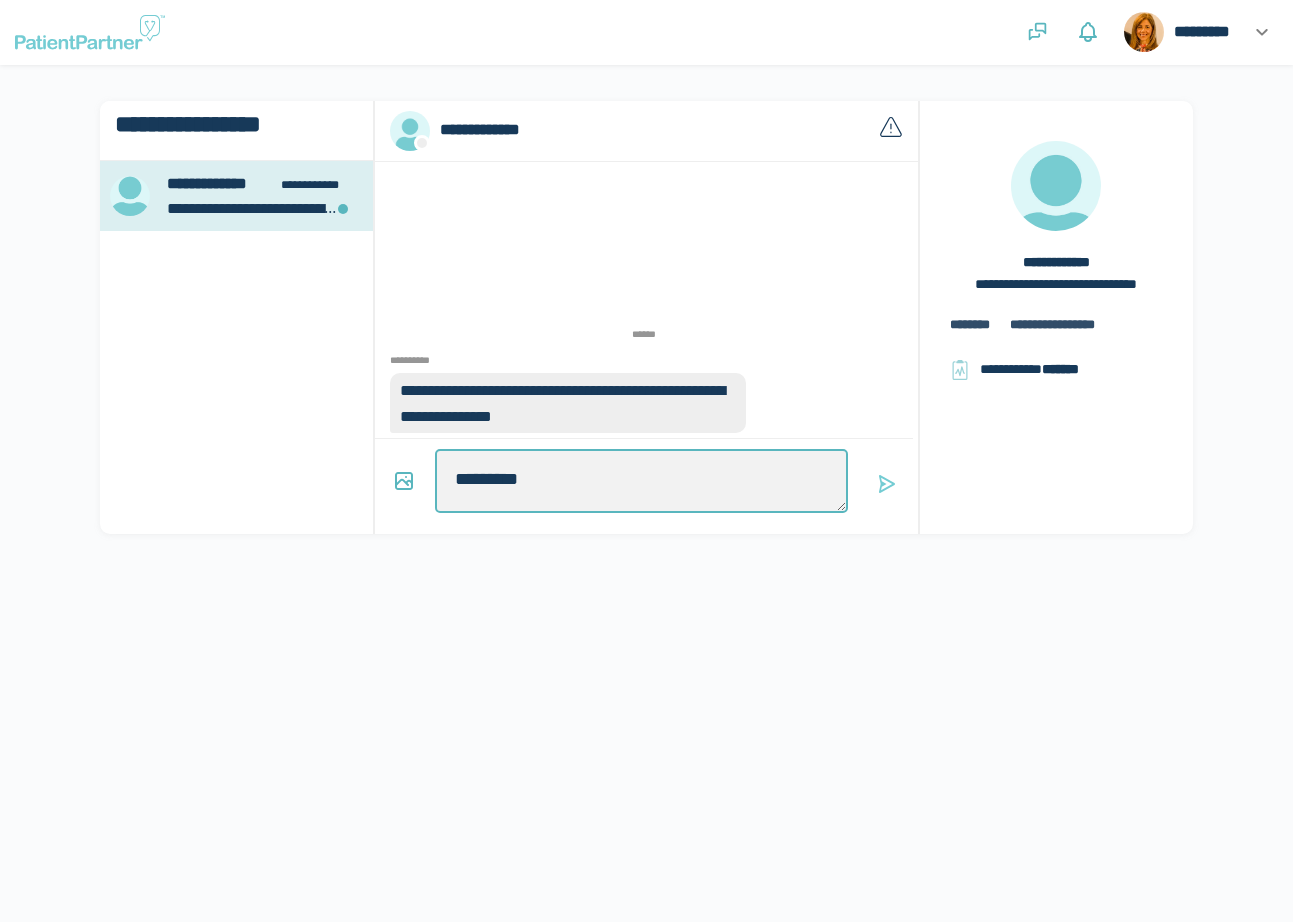 type on "*" 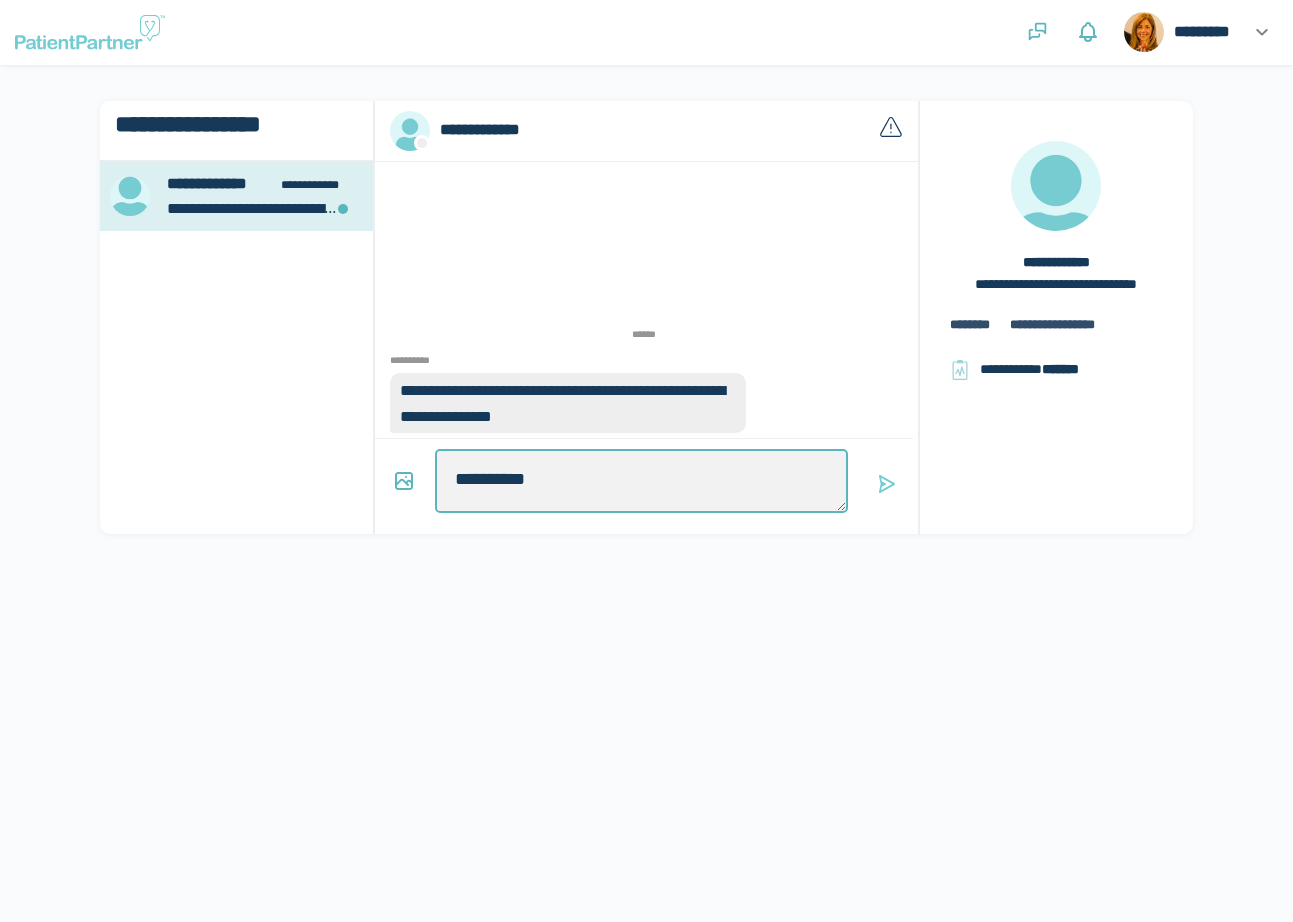 type on "*" 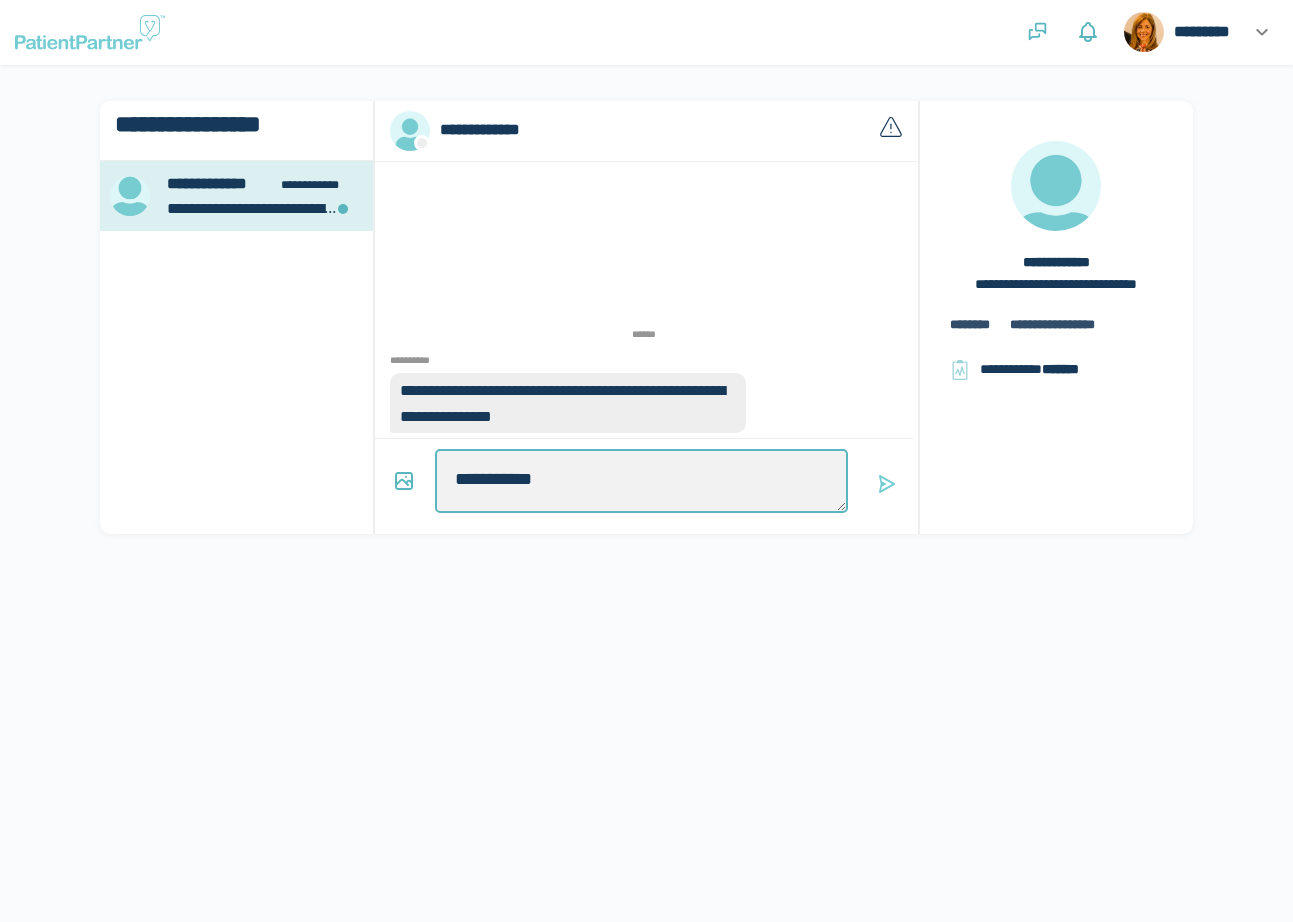 type on "*" 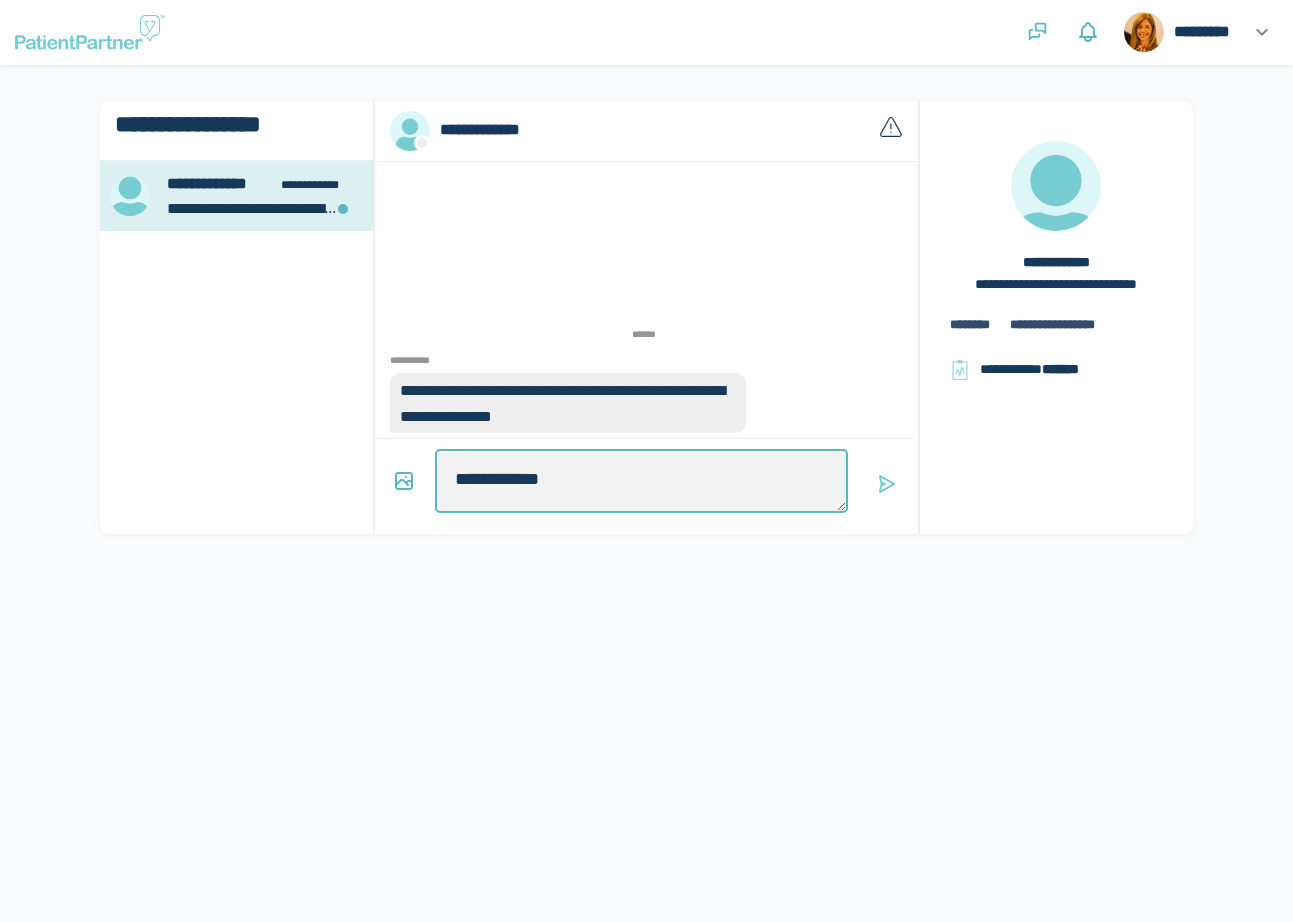 type on "*" 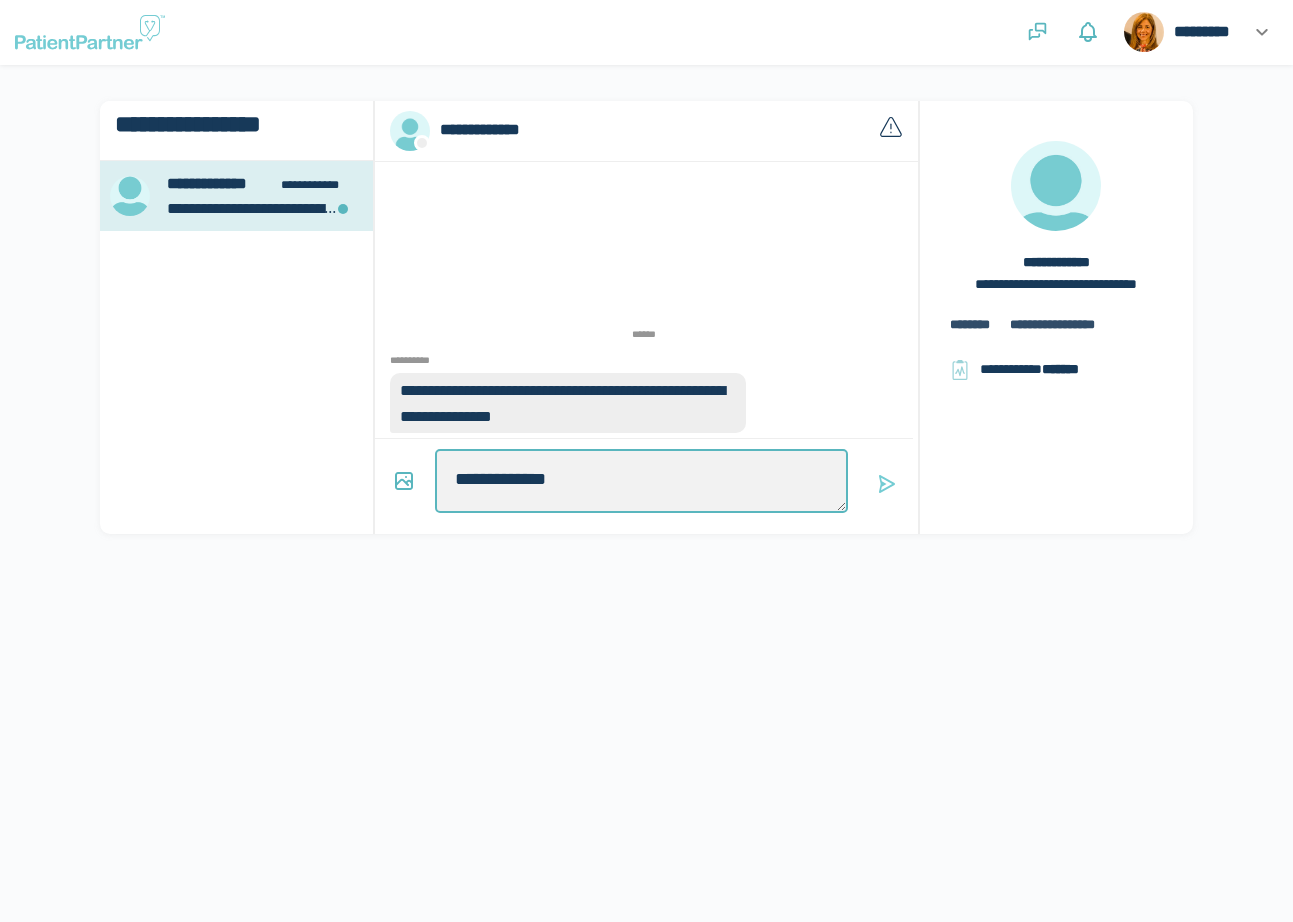 type on "*" 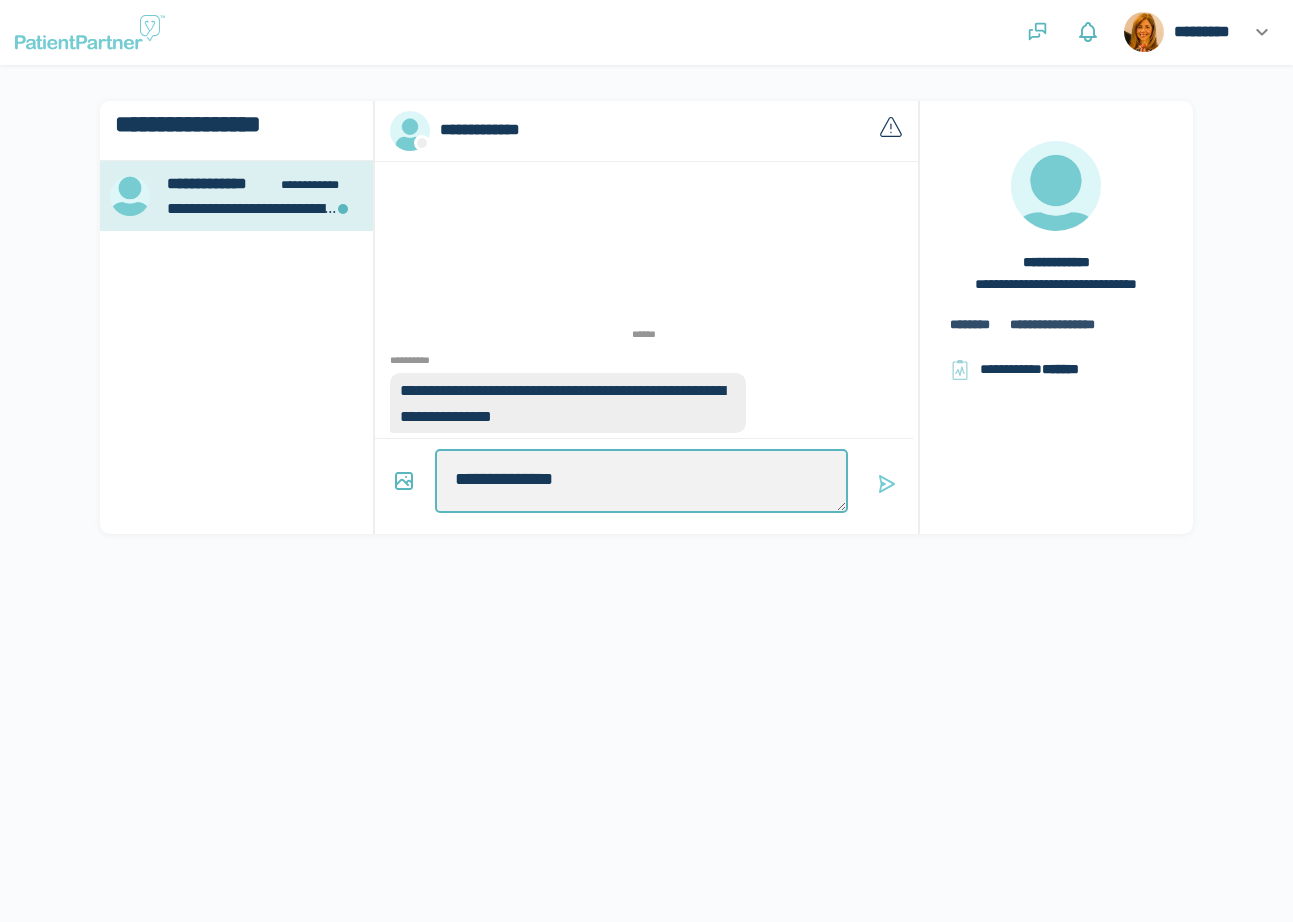 type on "*" 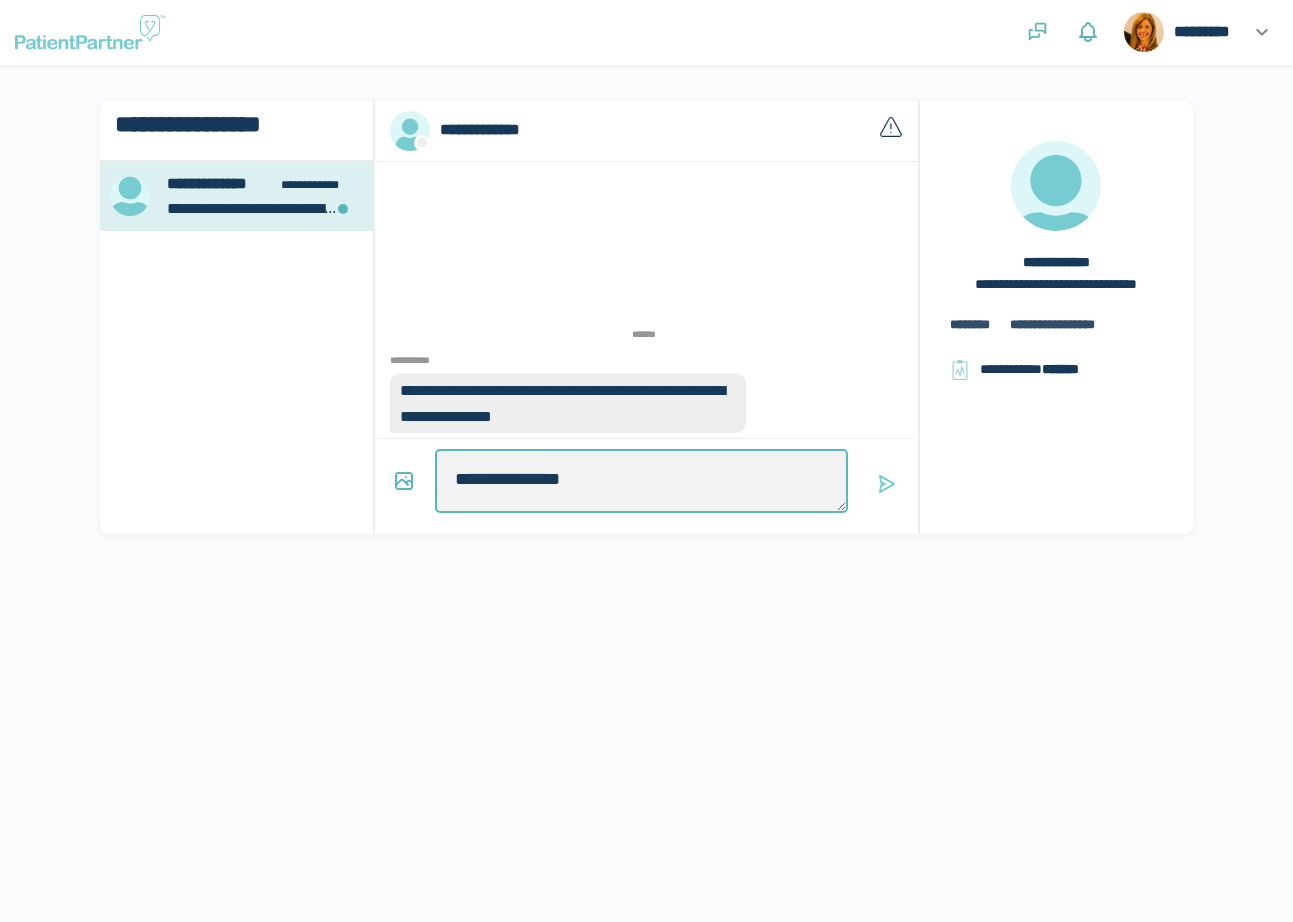 type on "*" 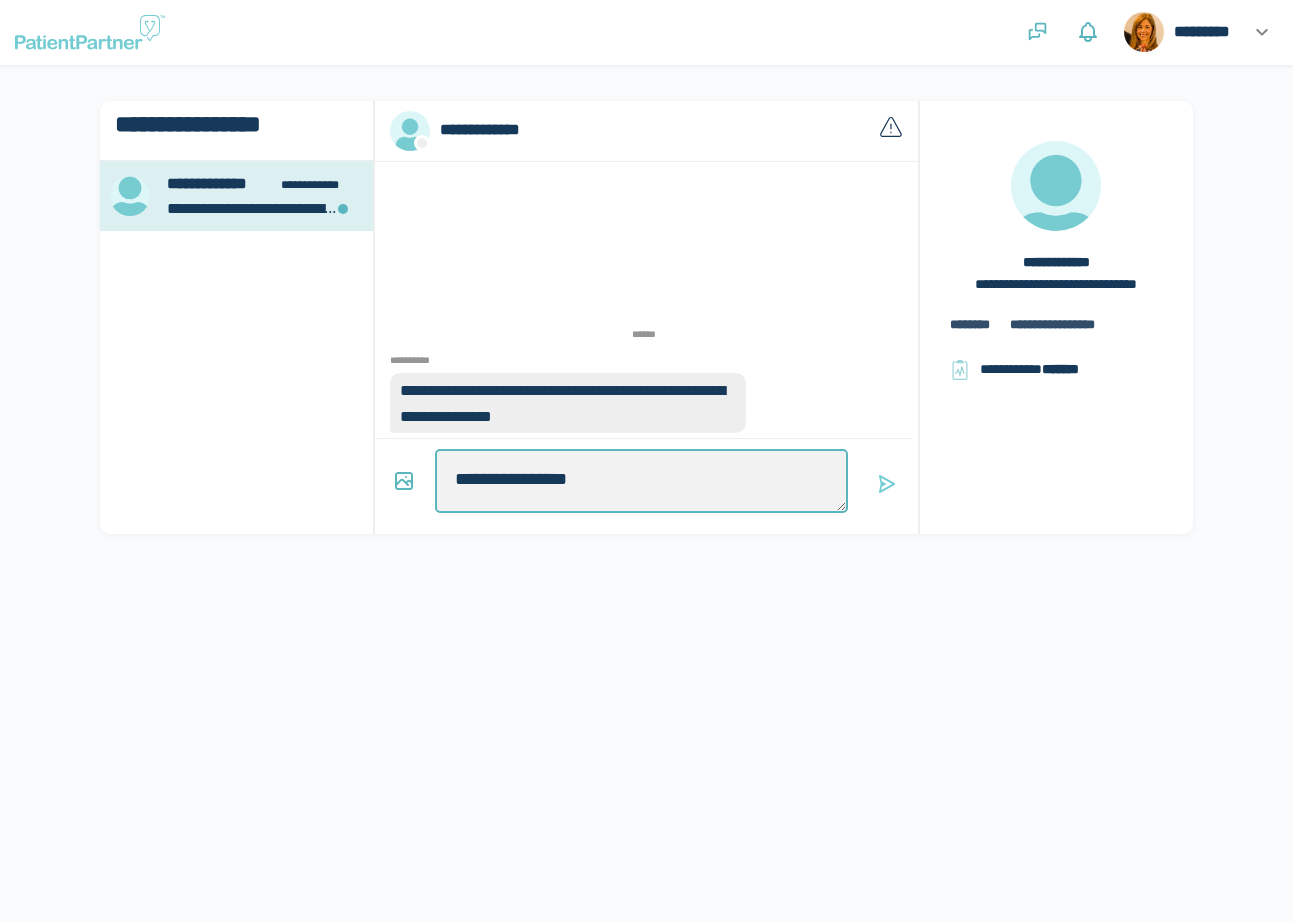 type on "*" 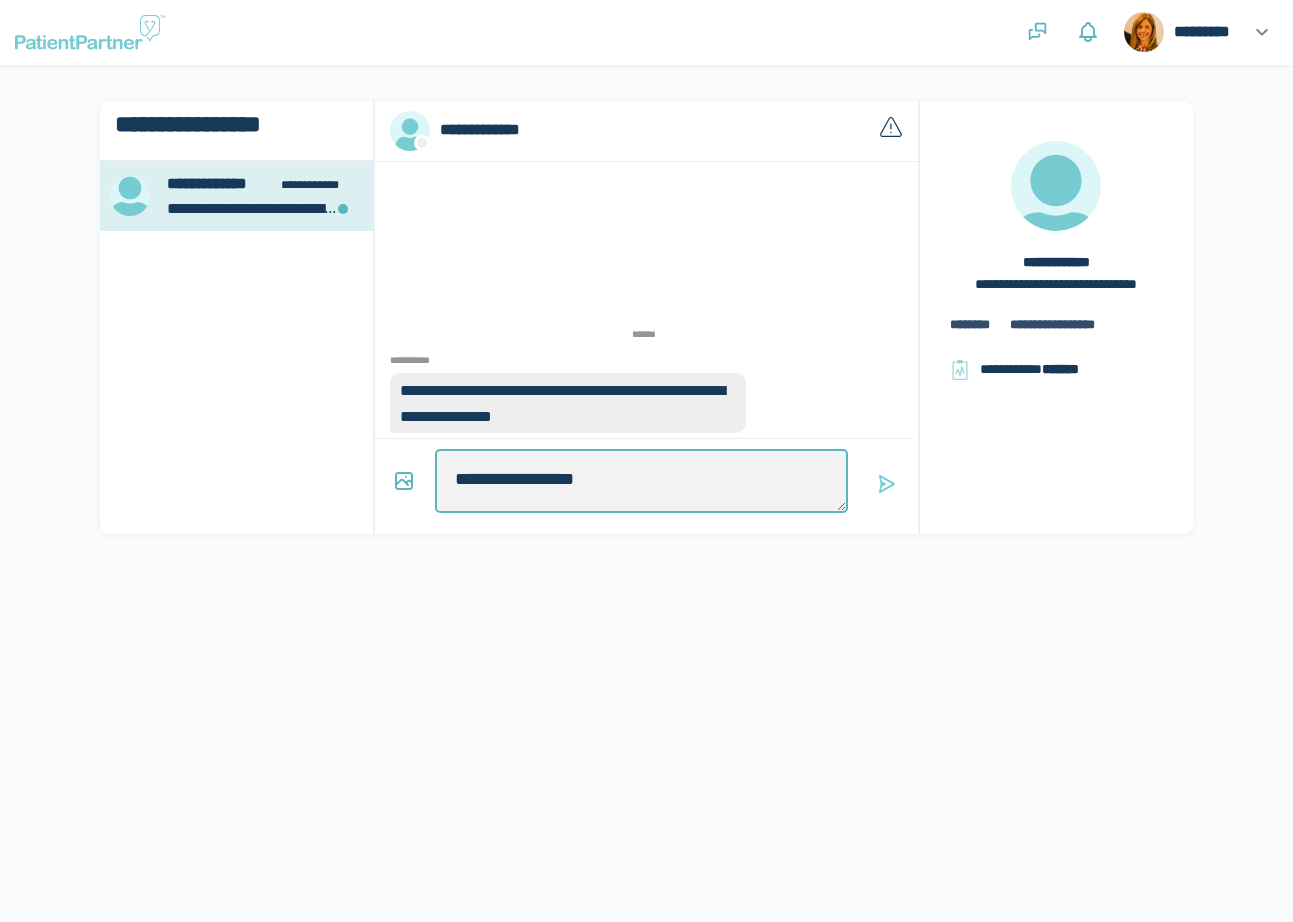 type on "*" 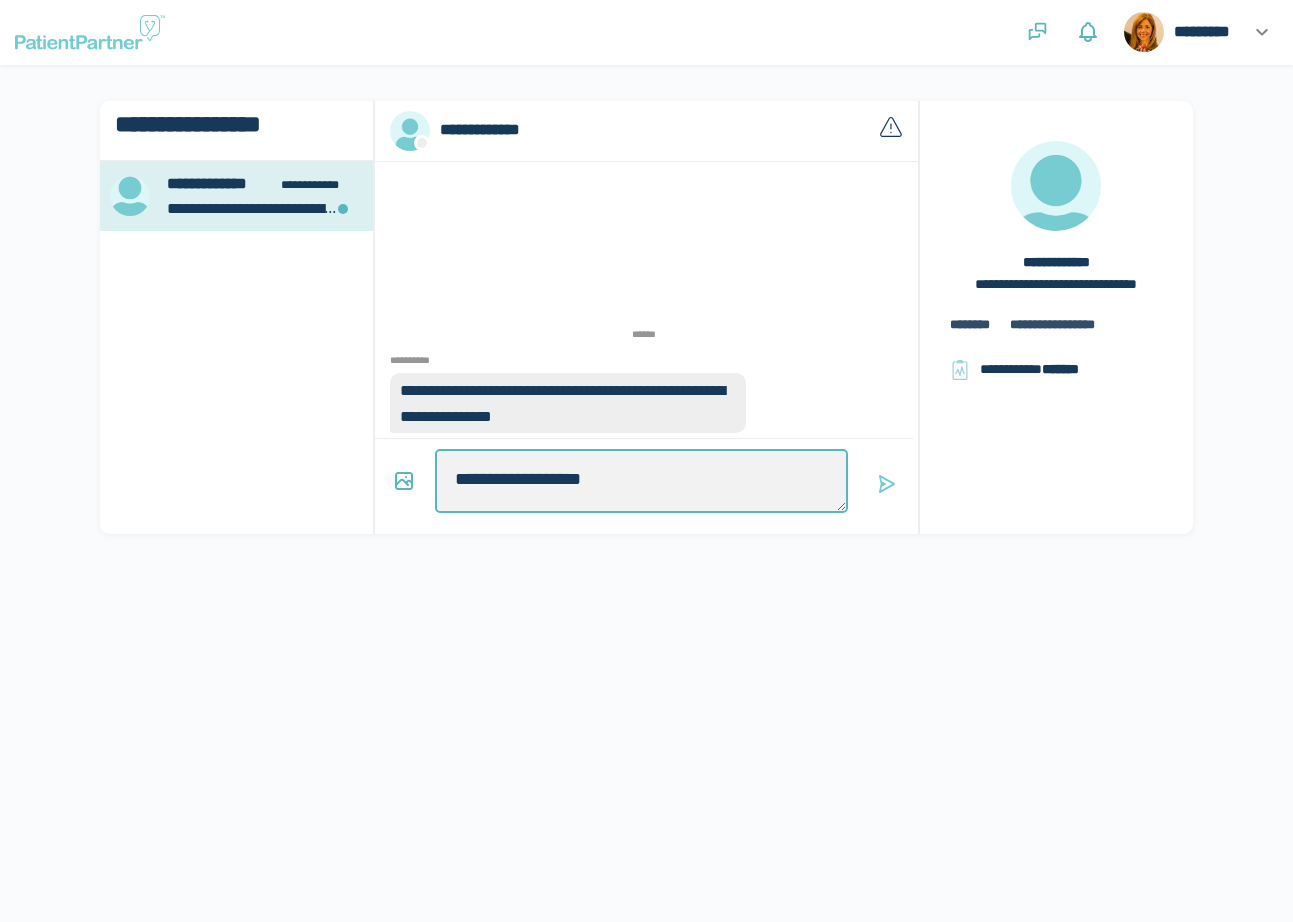 type on "*" 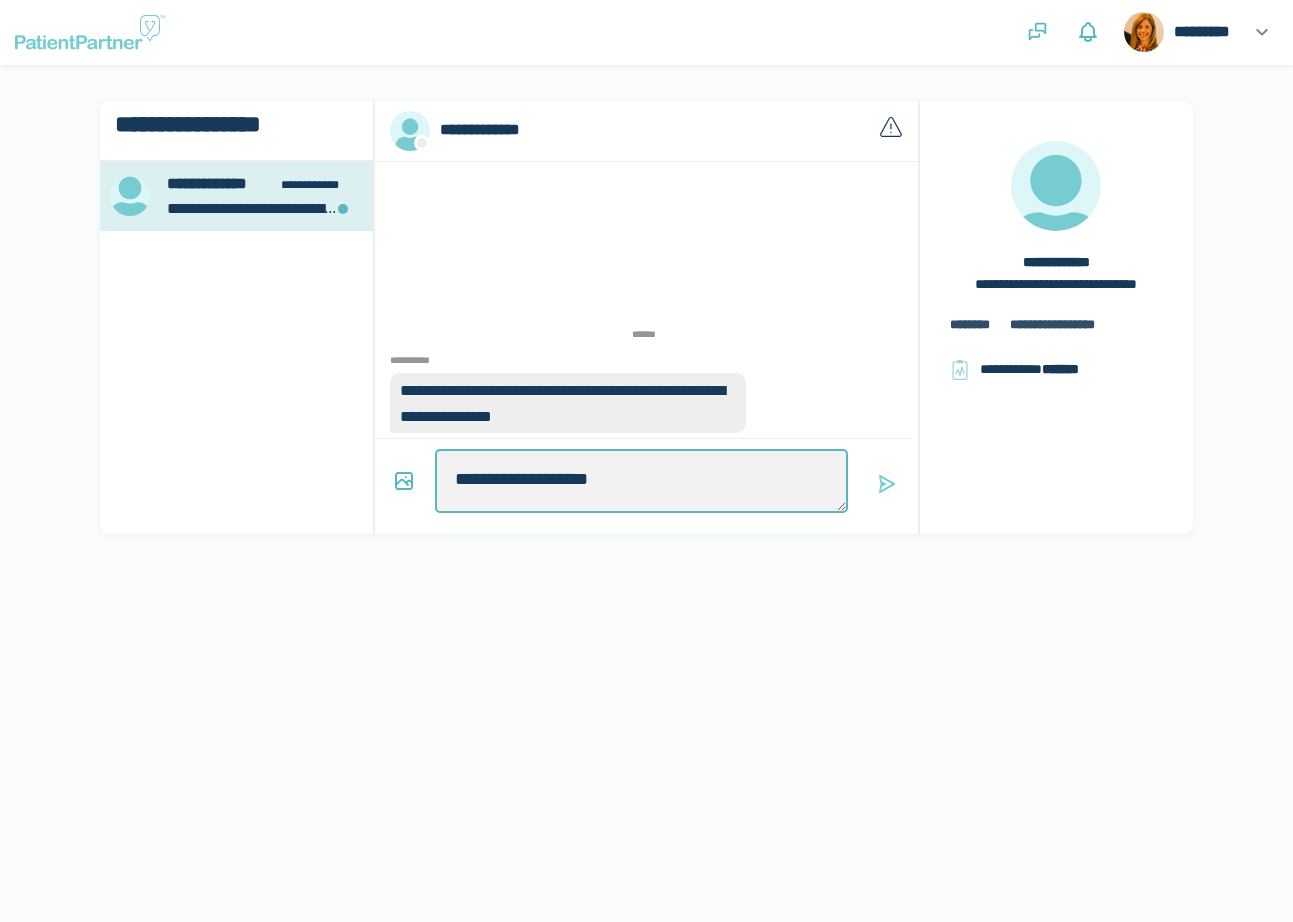 type on "*" 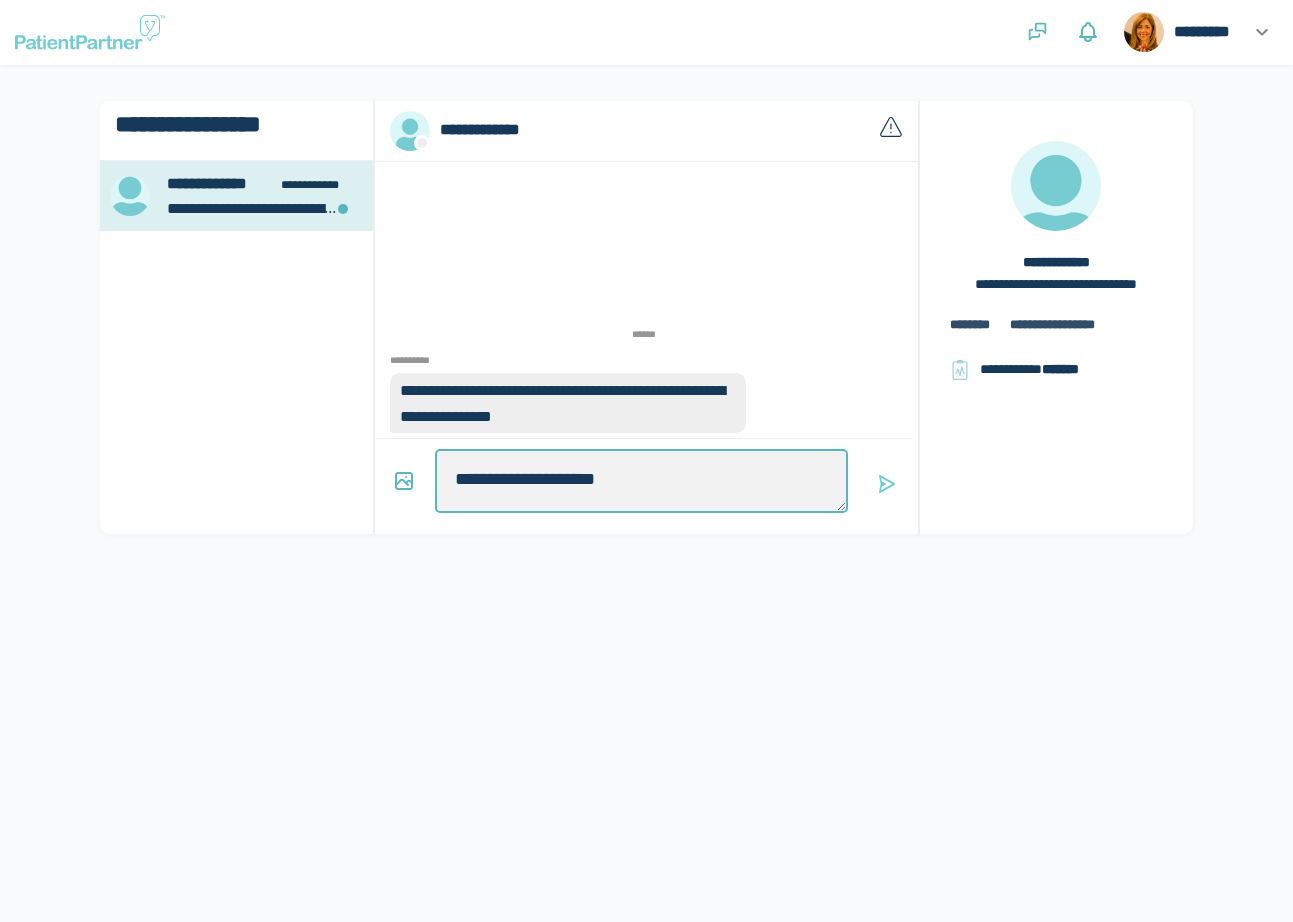 type on "*" 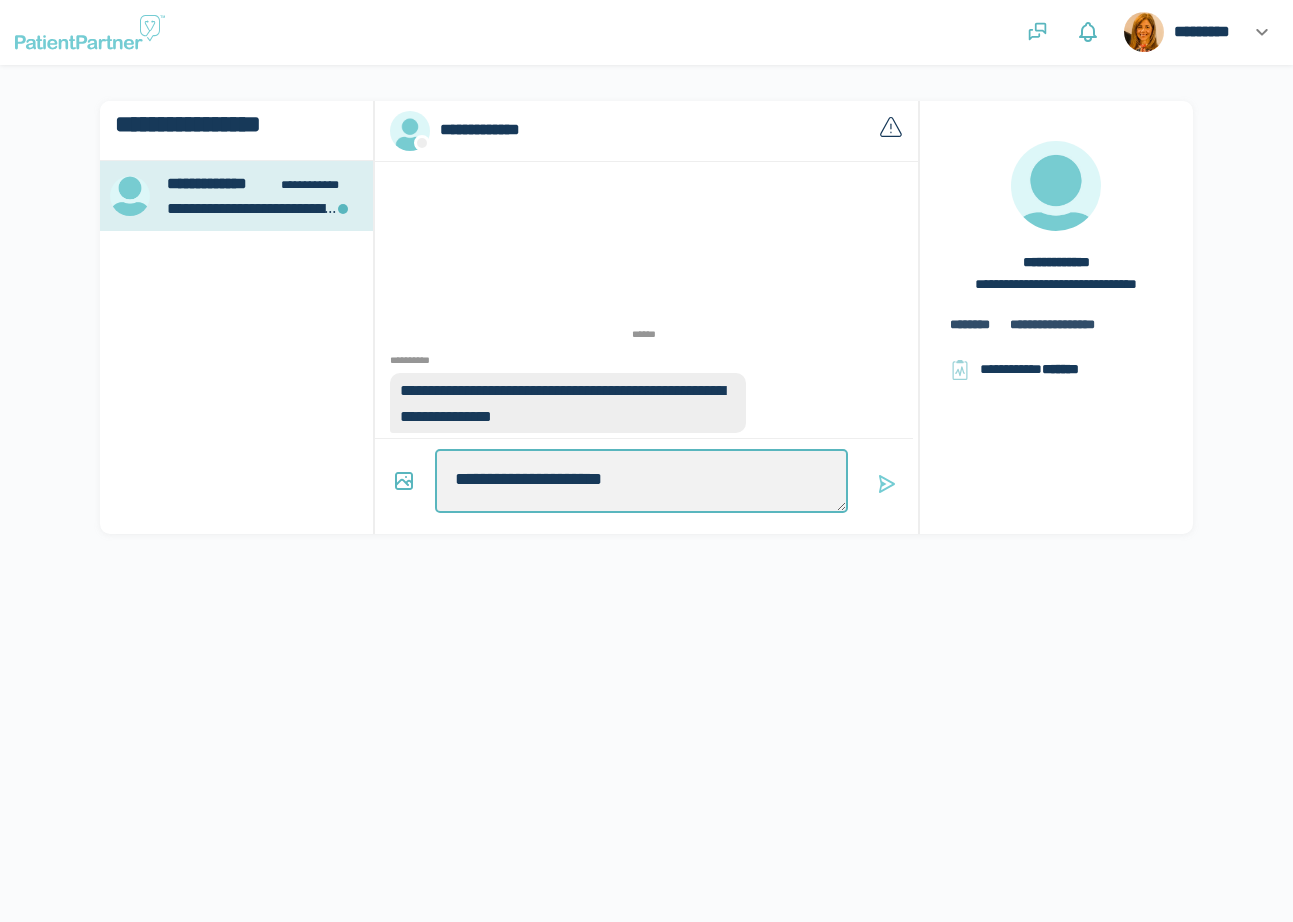 type on "*" 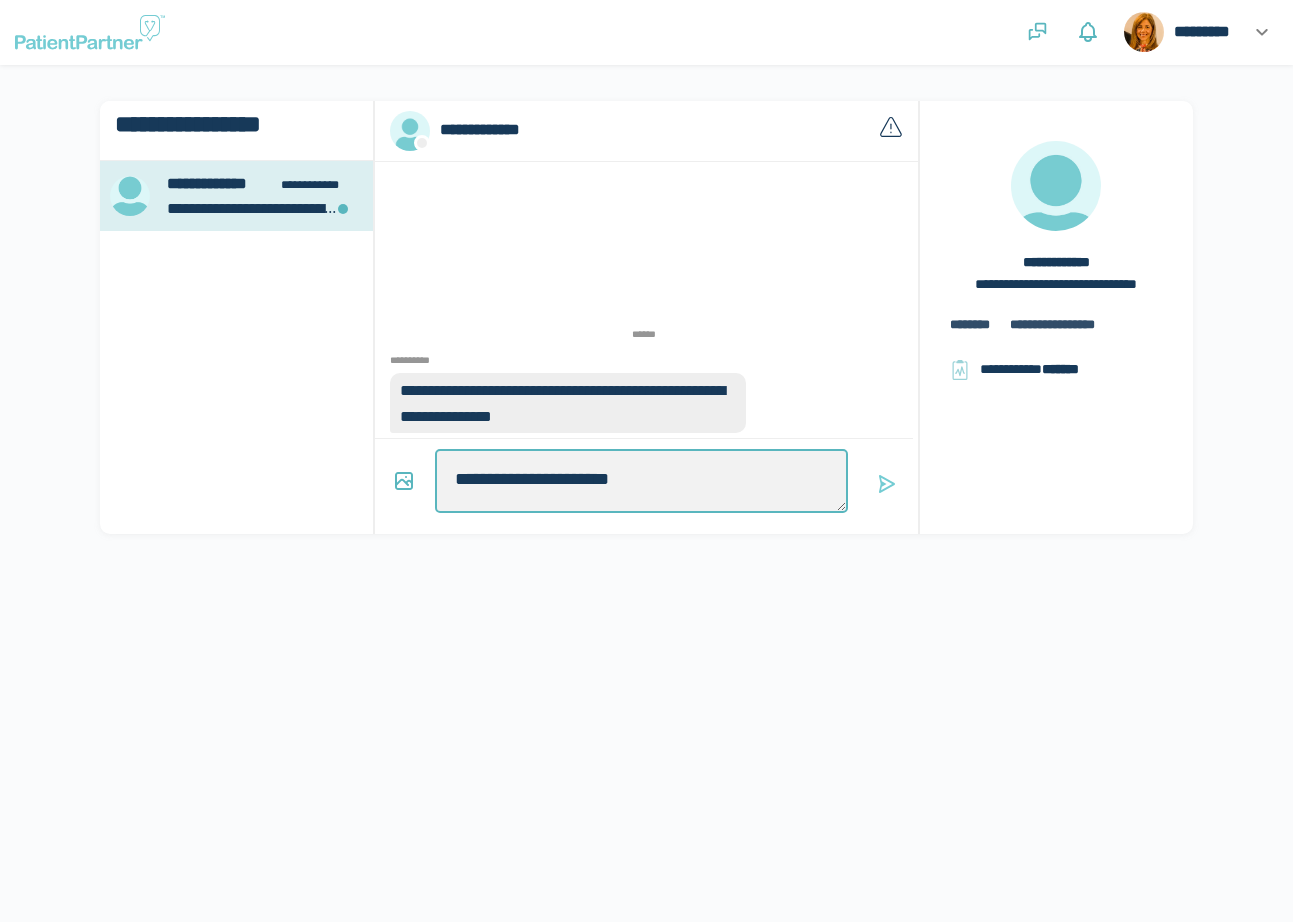 type on "*" 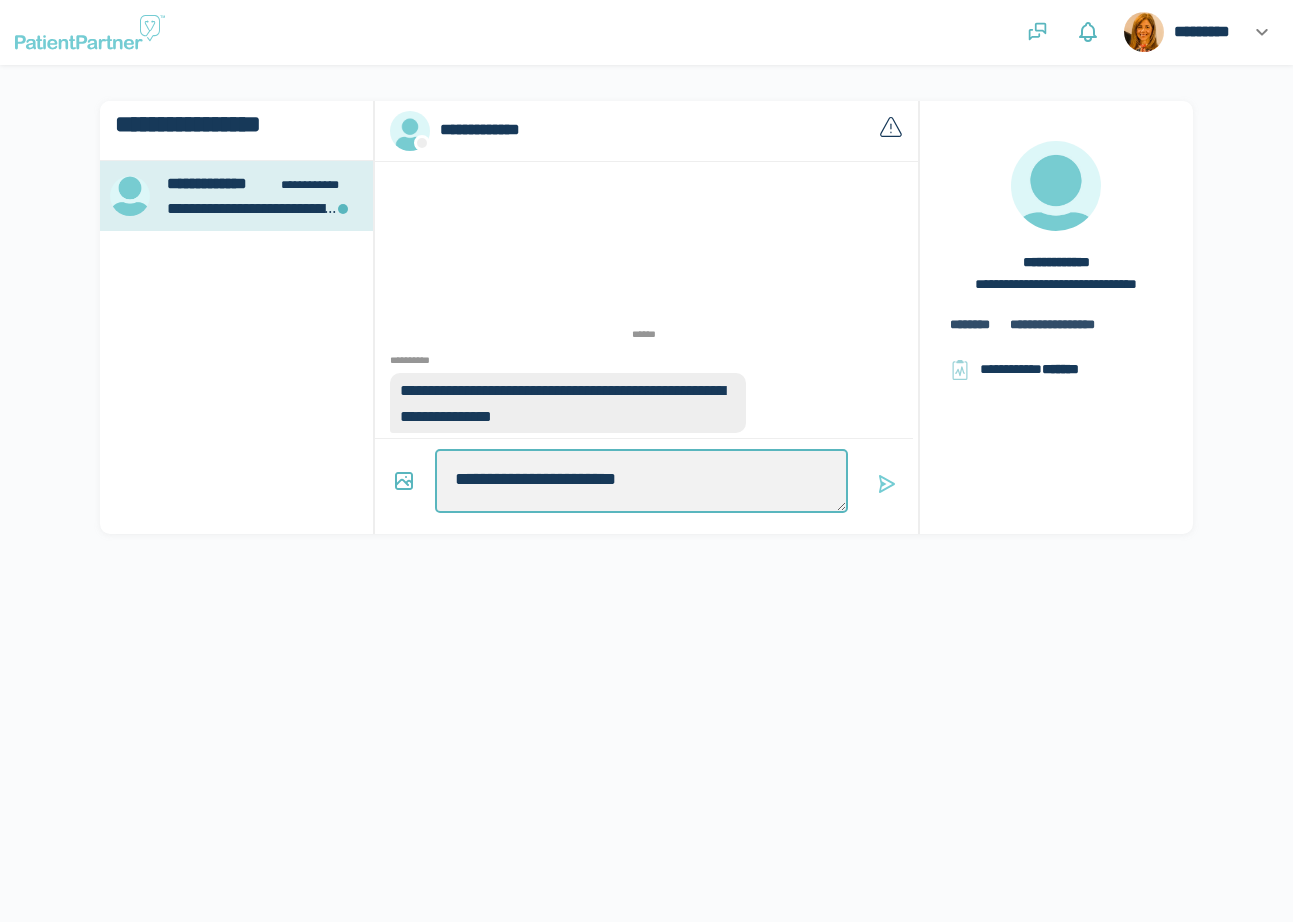 type on "*" 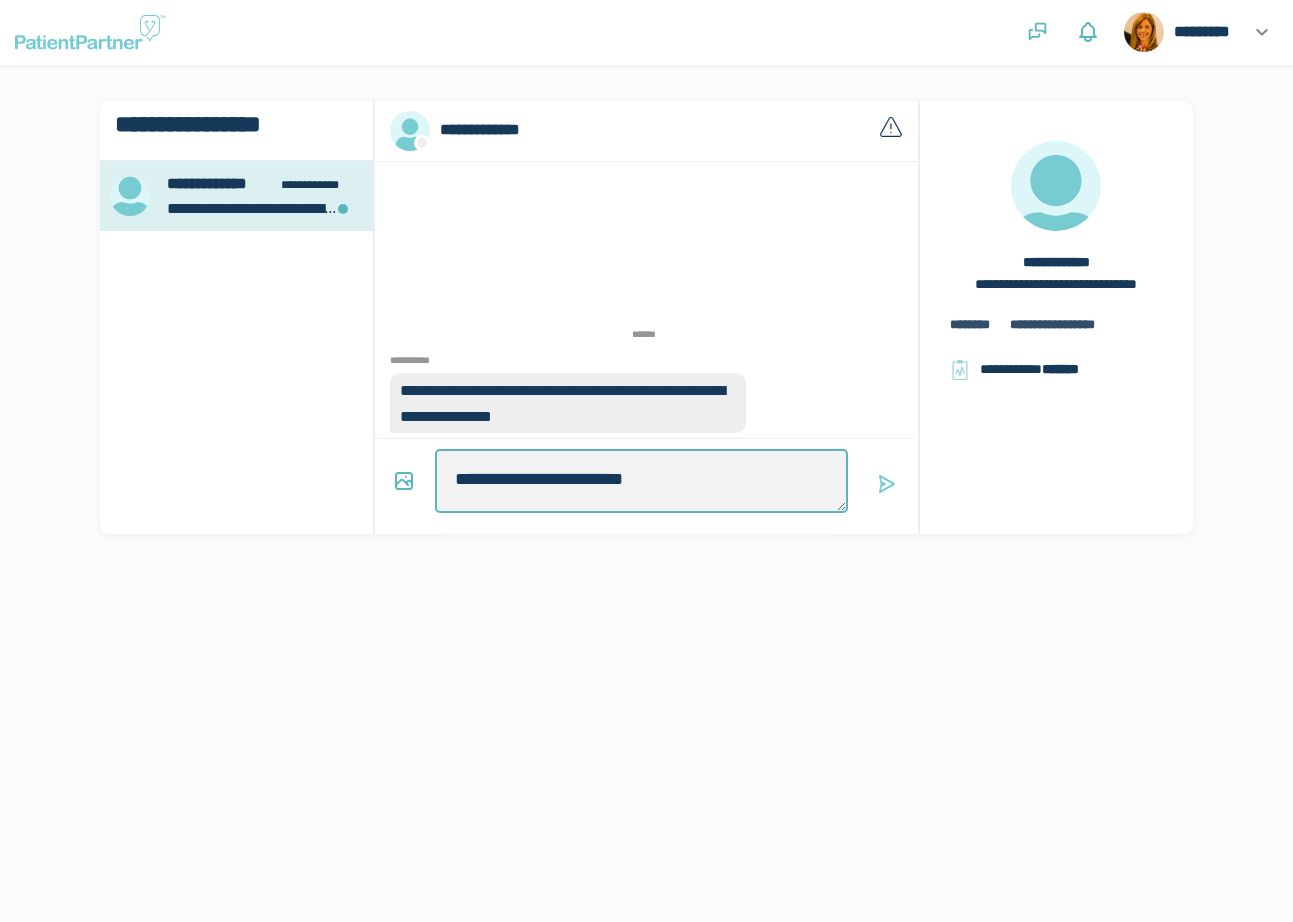 type on "*" 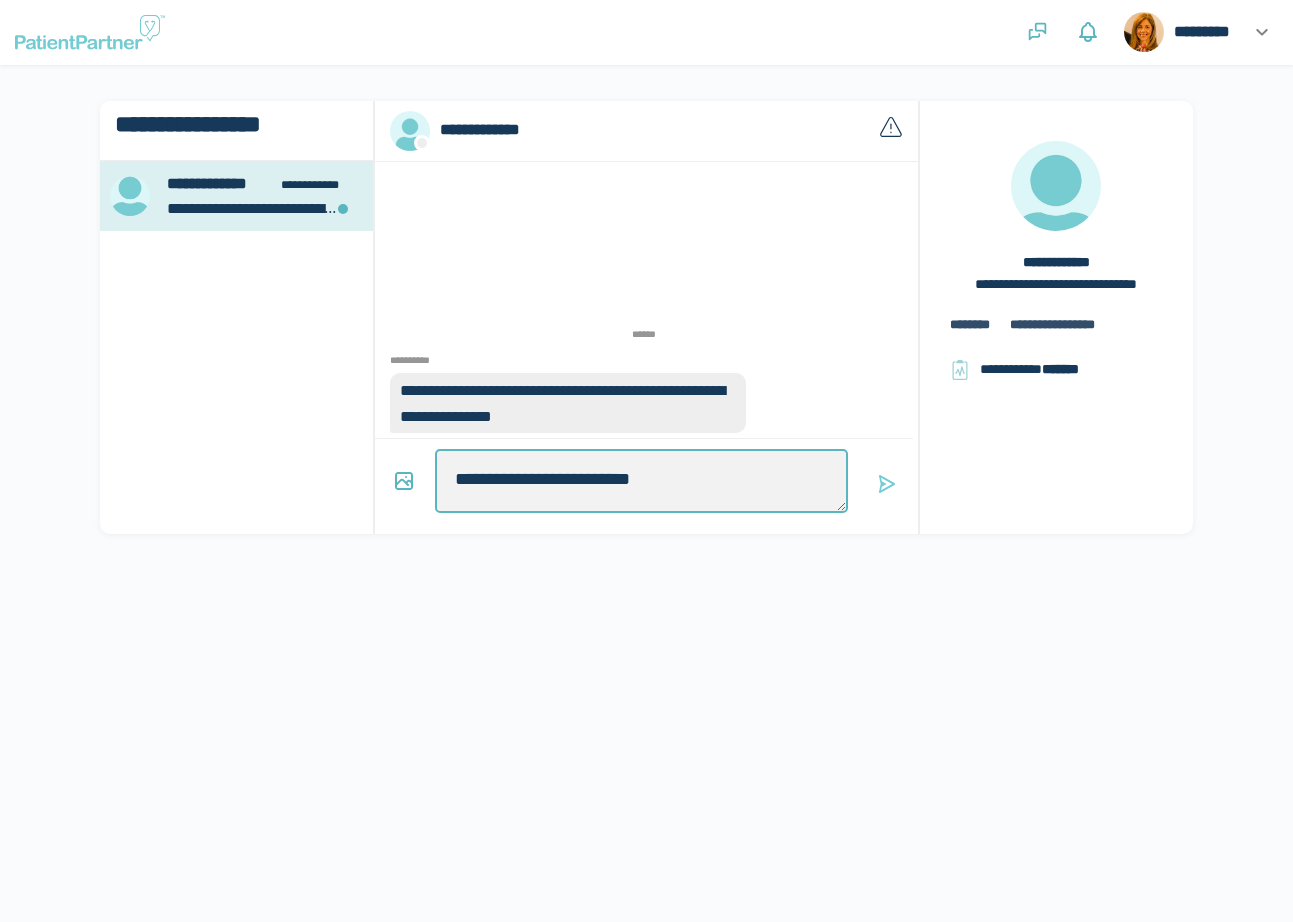 type on "*" 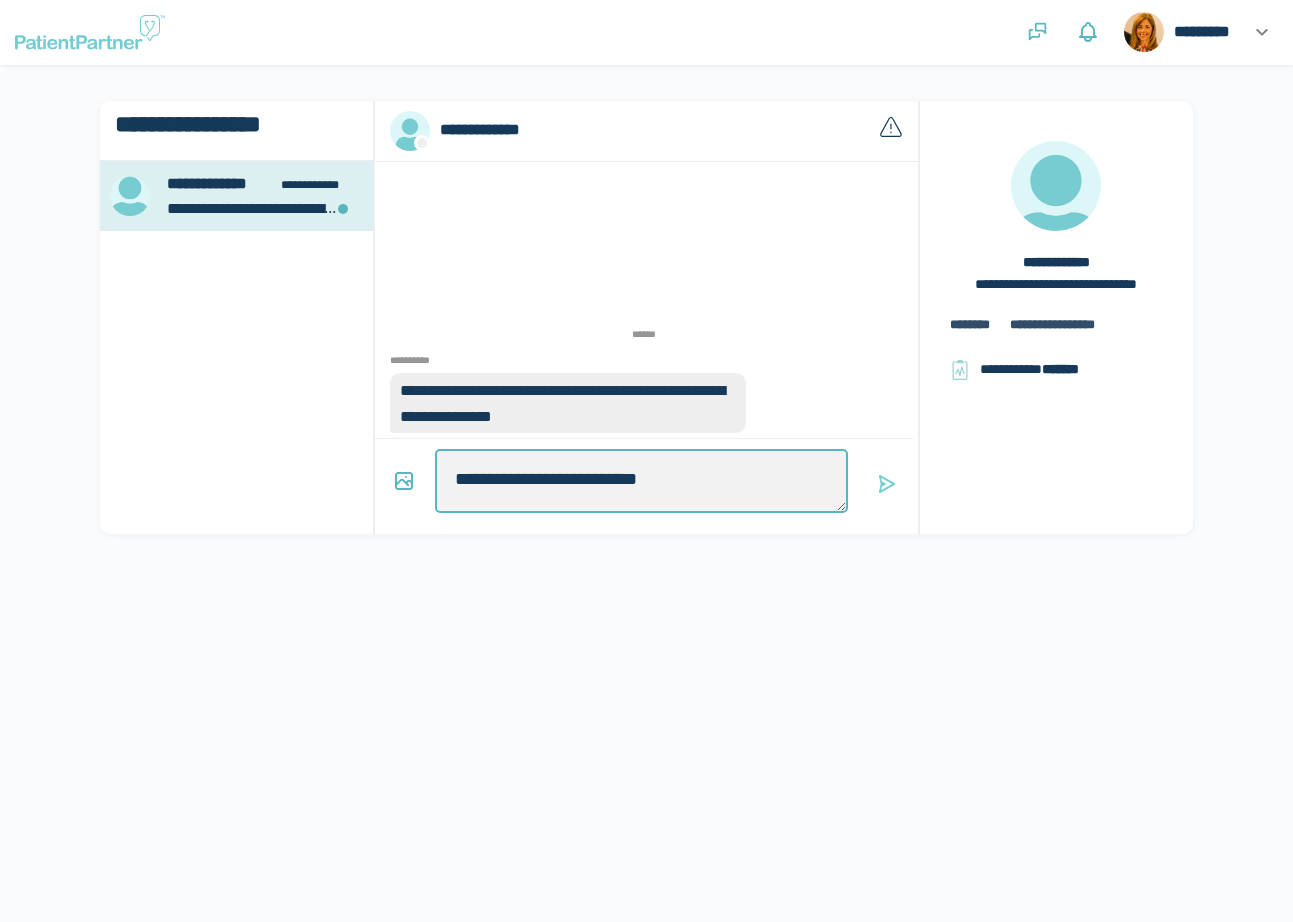 type on "*" 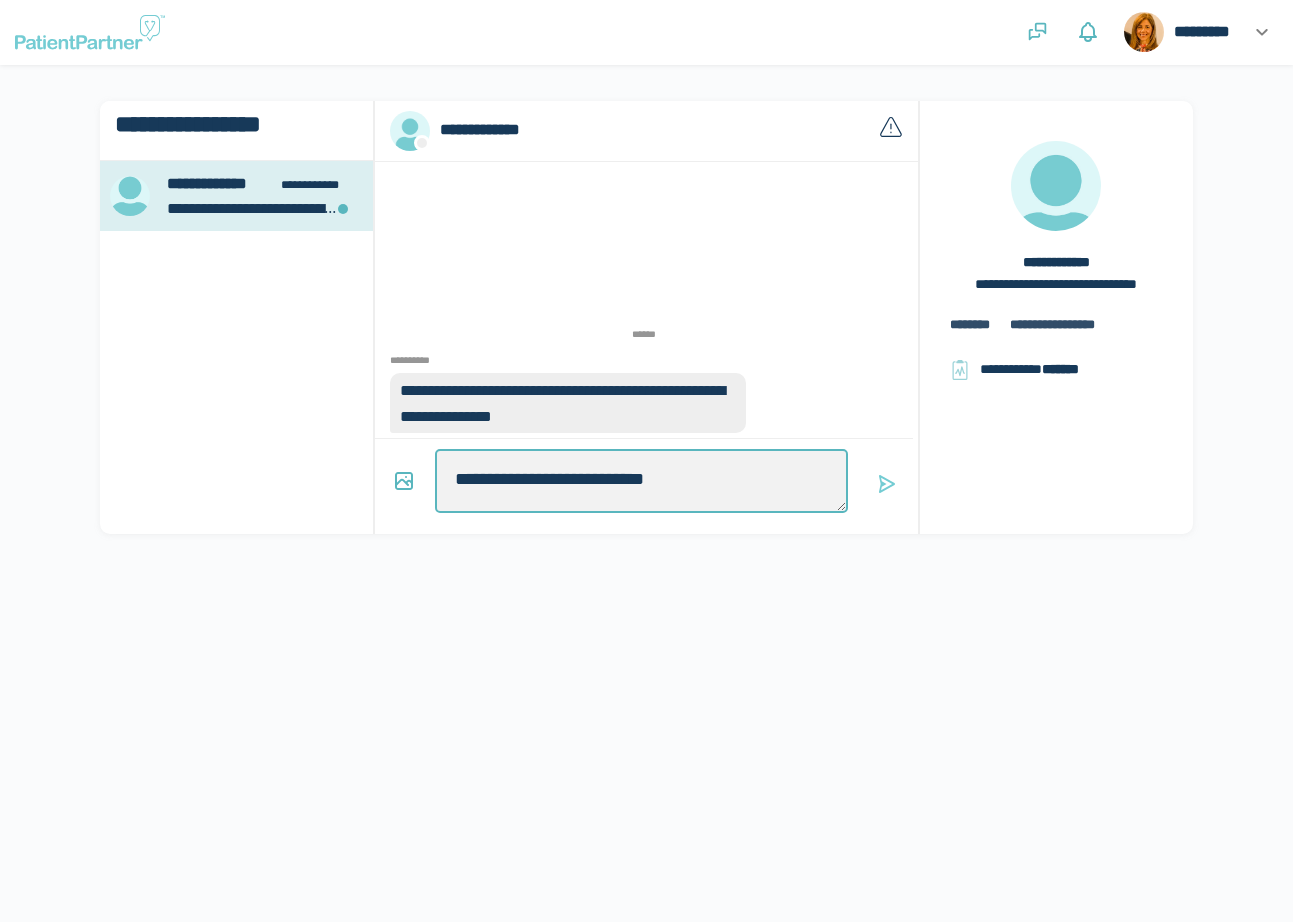 type on "*" 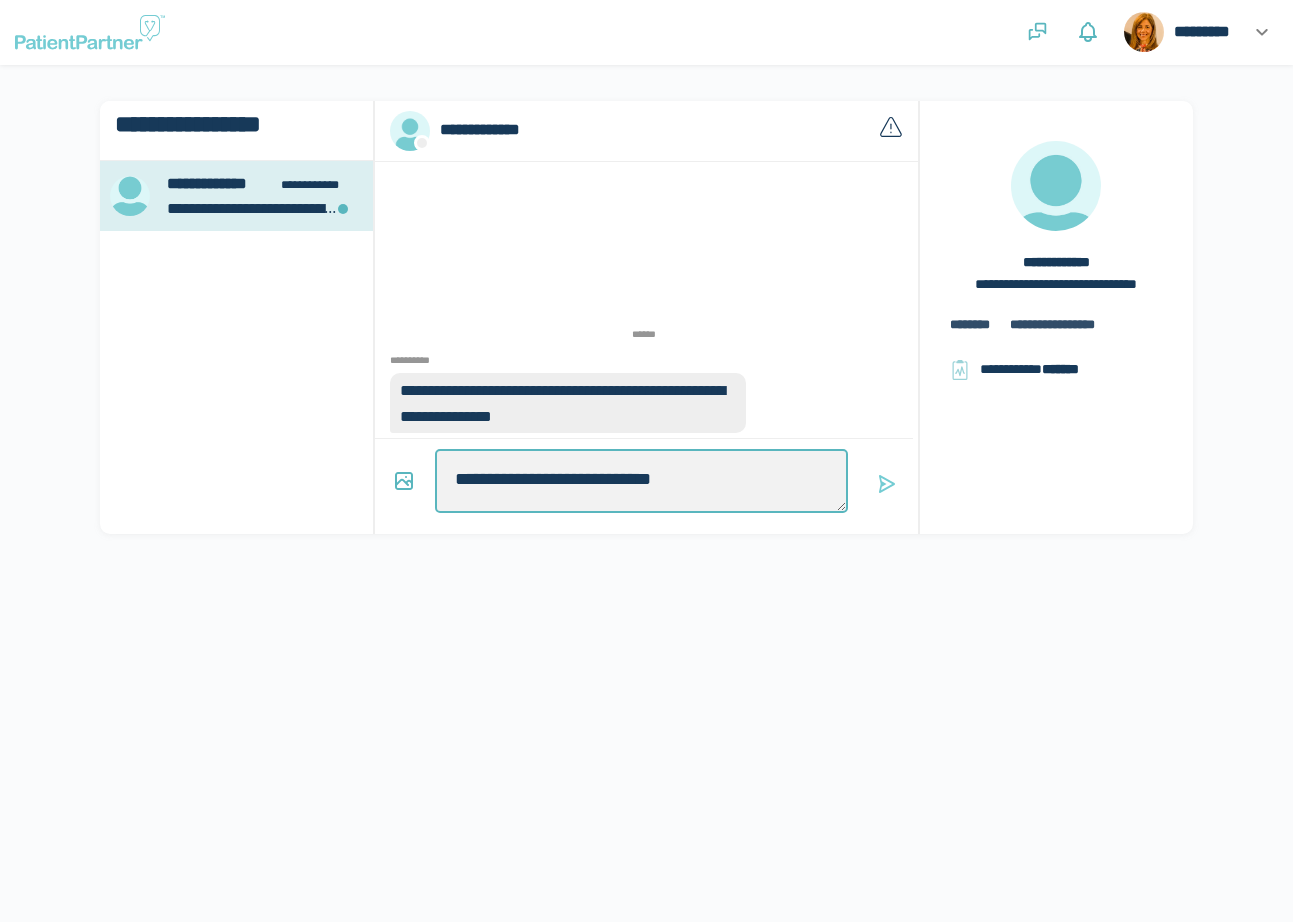 type on "*" 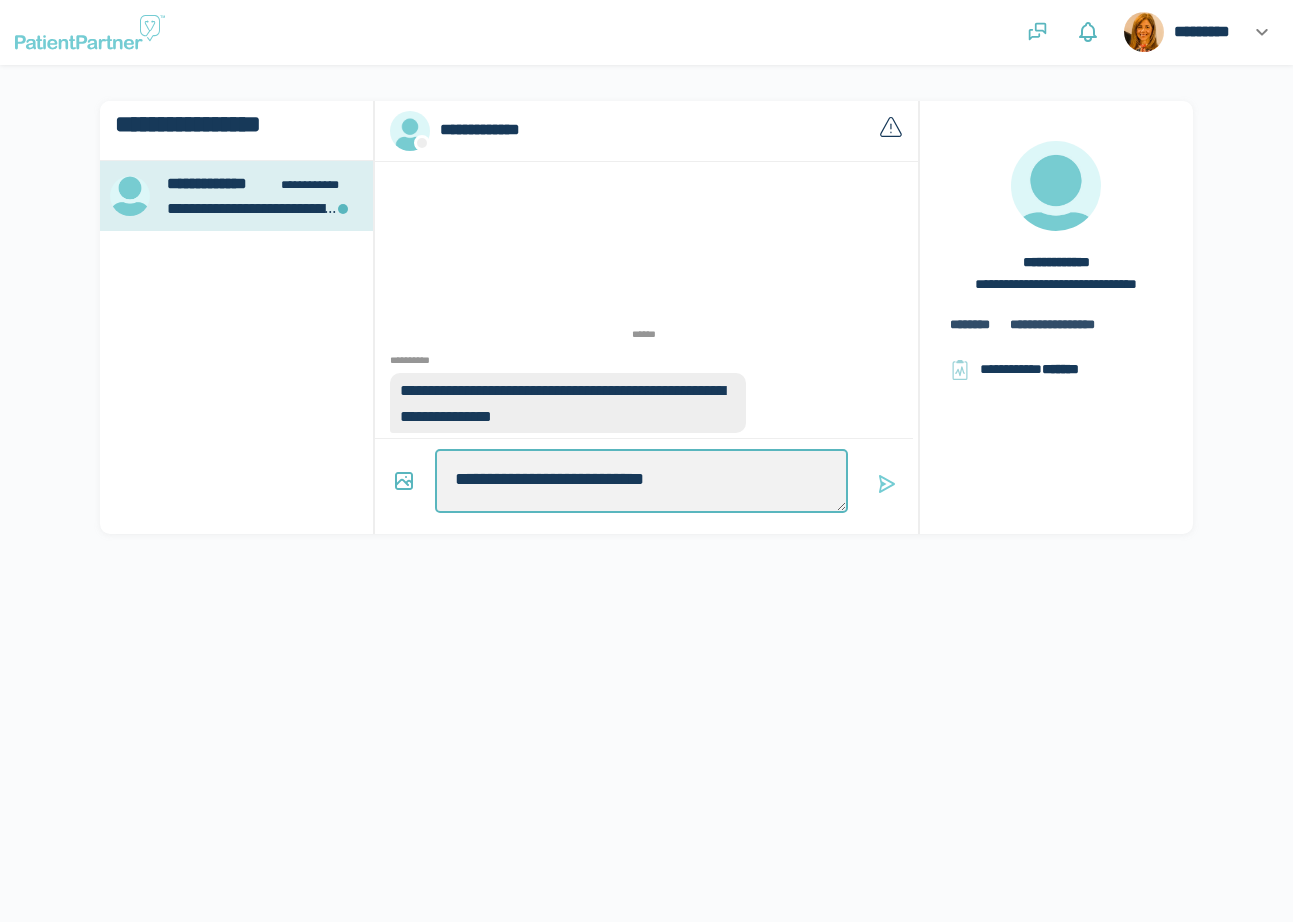 type on "*" 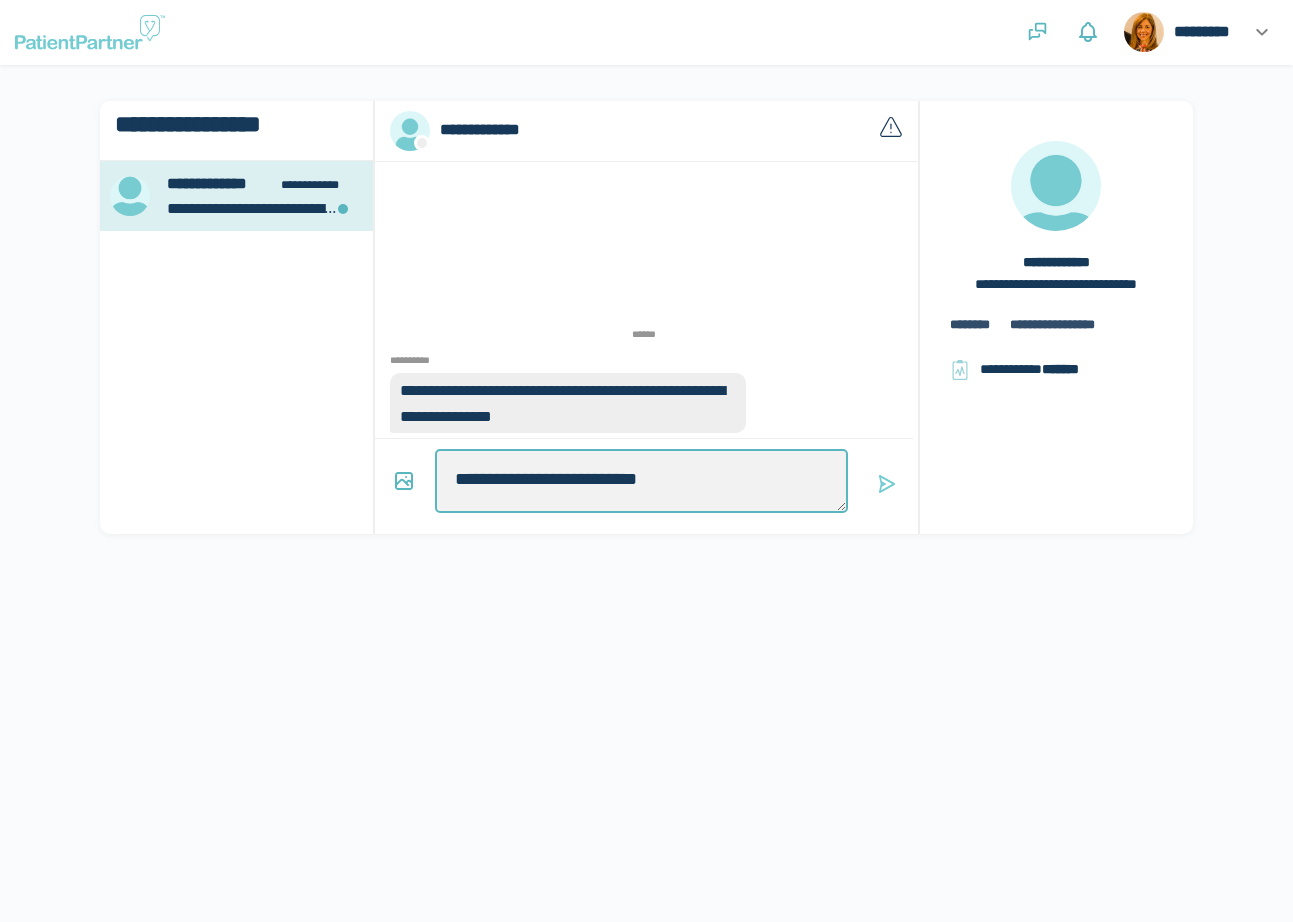 type on "*" 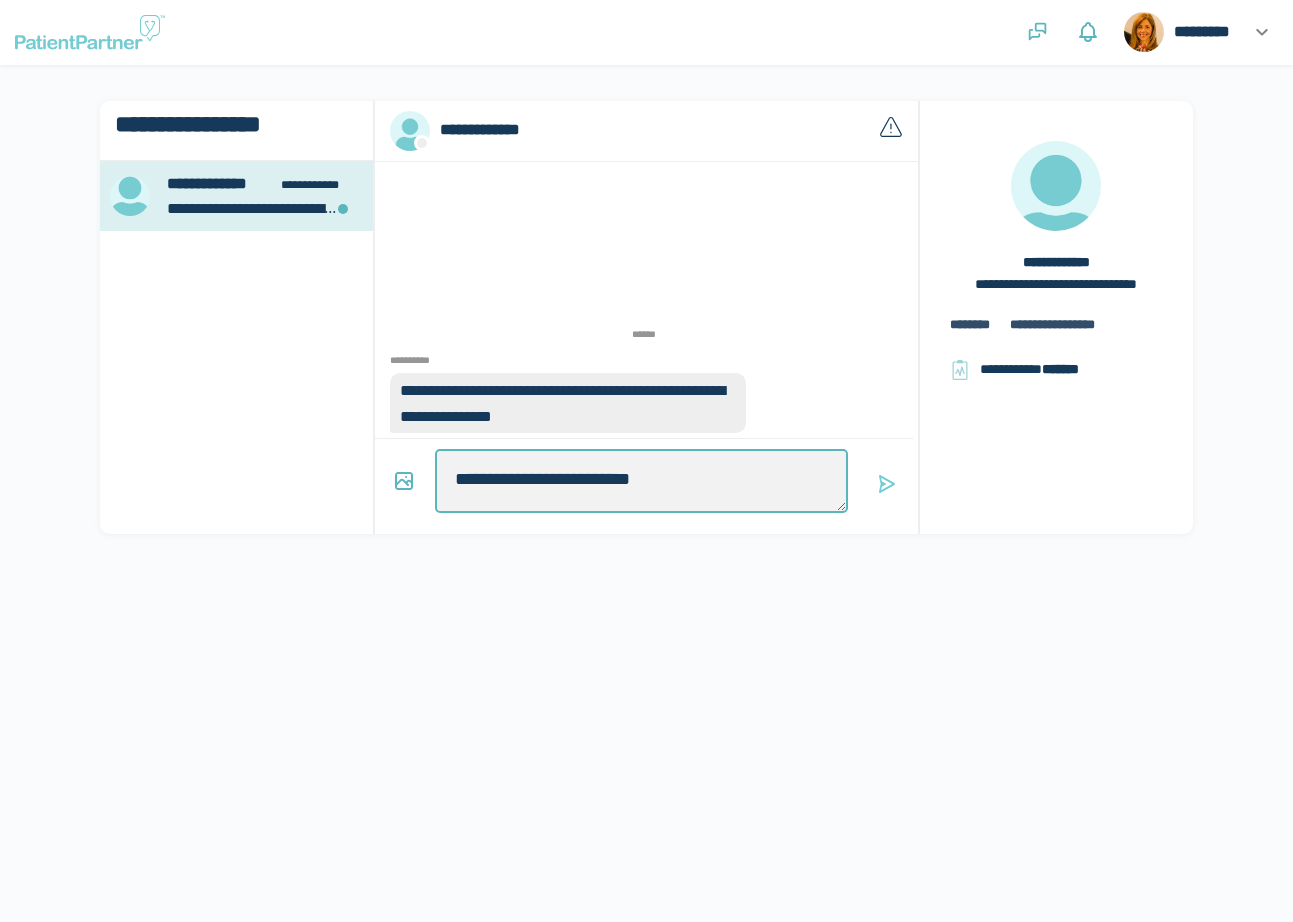 type on "*" 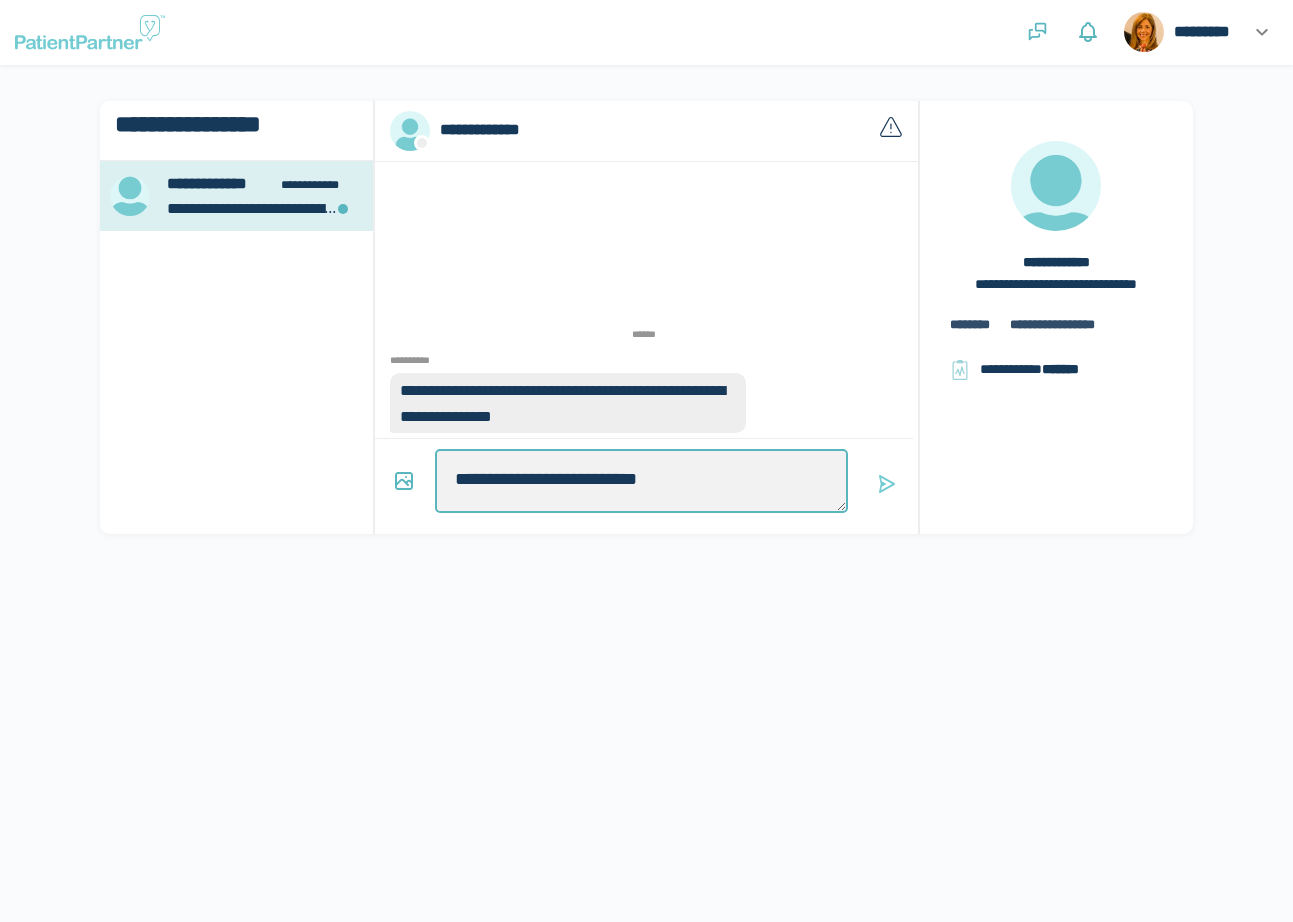 type on "*" 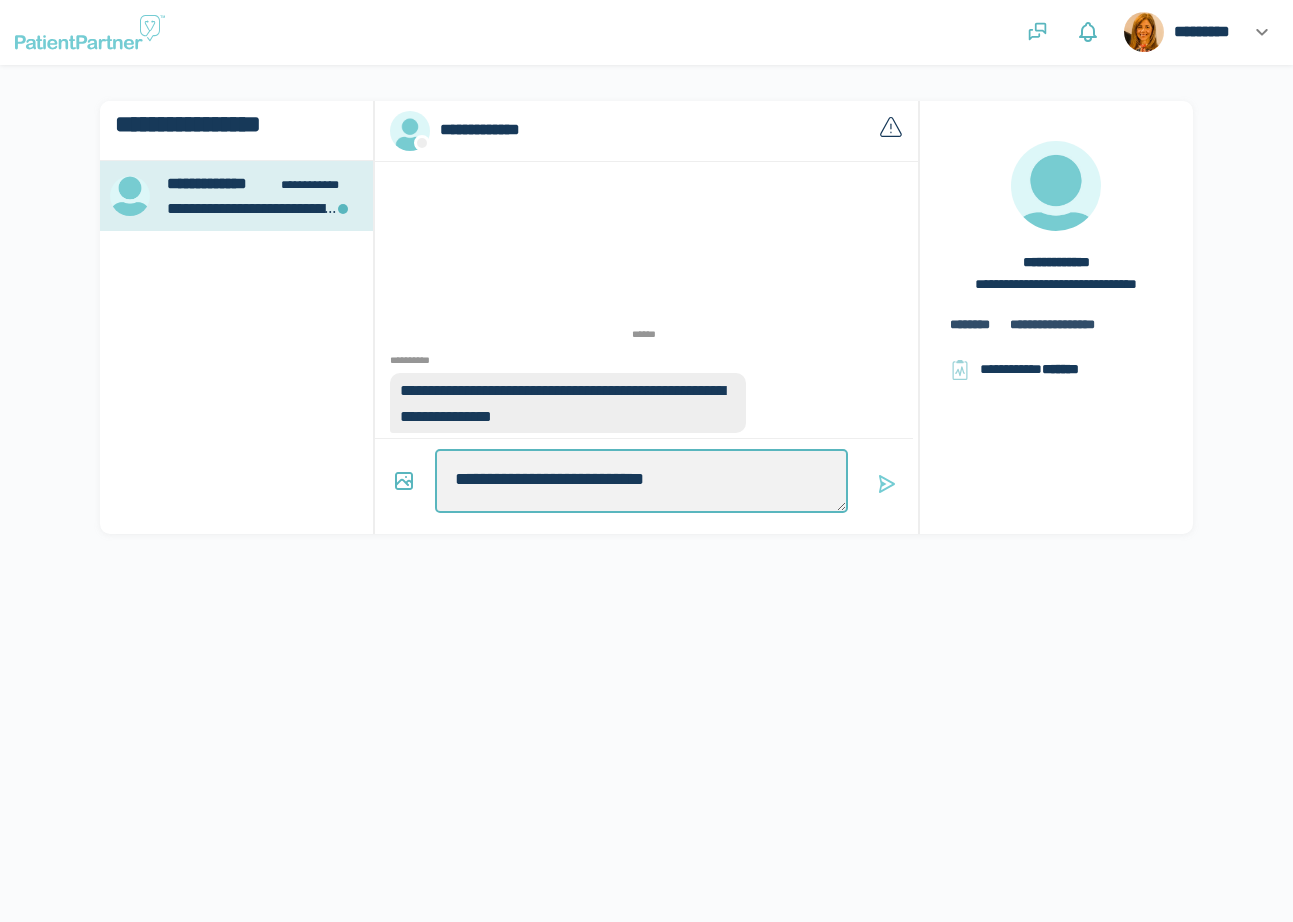 type on "*" 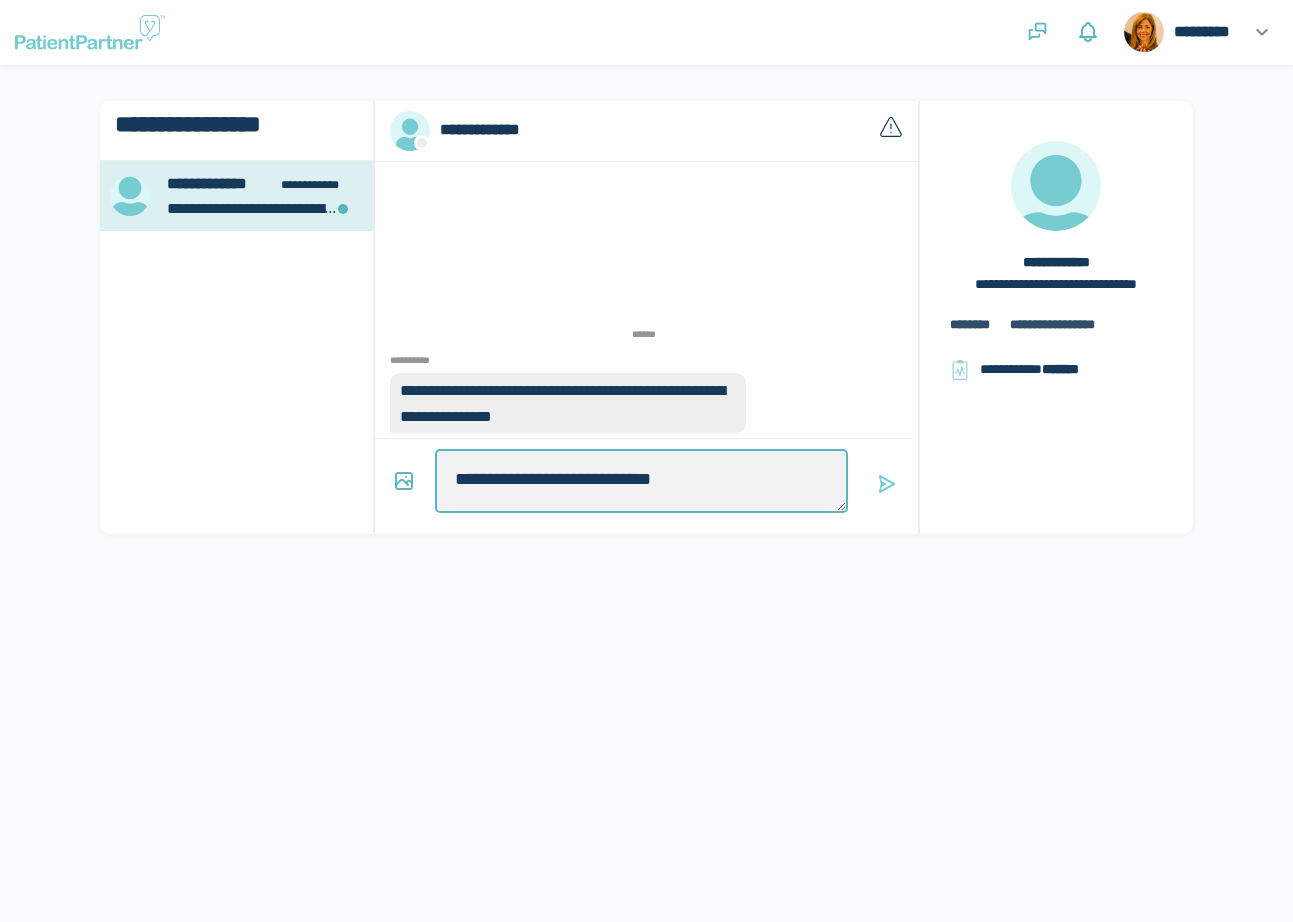 type on "*" 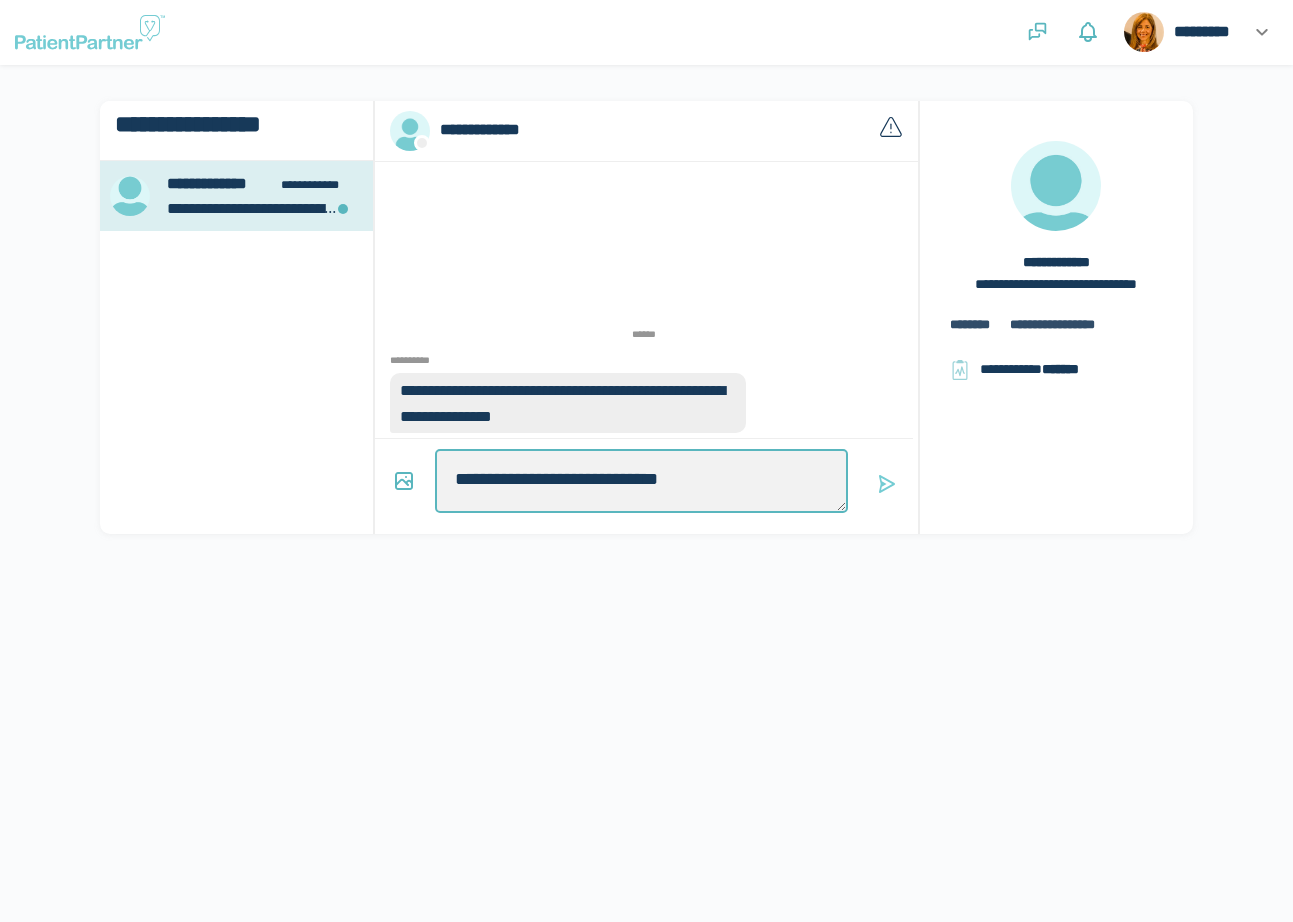 type on "*" 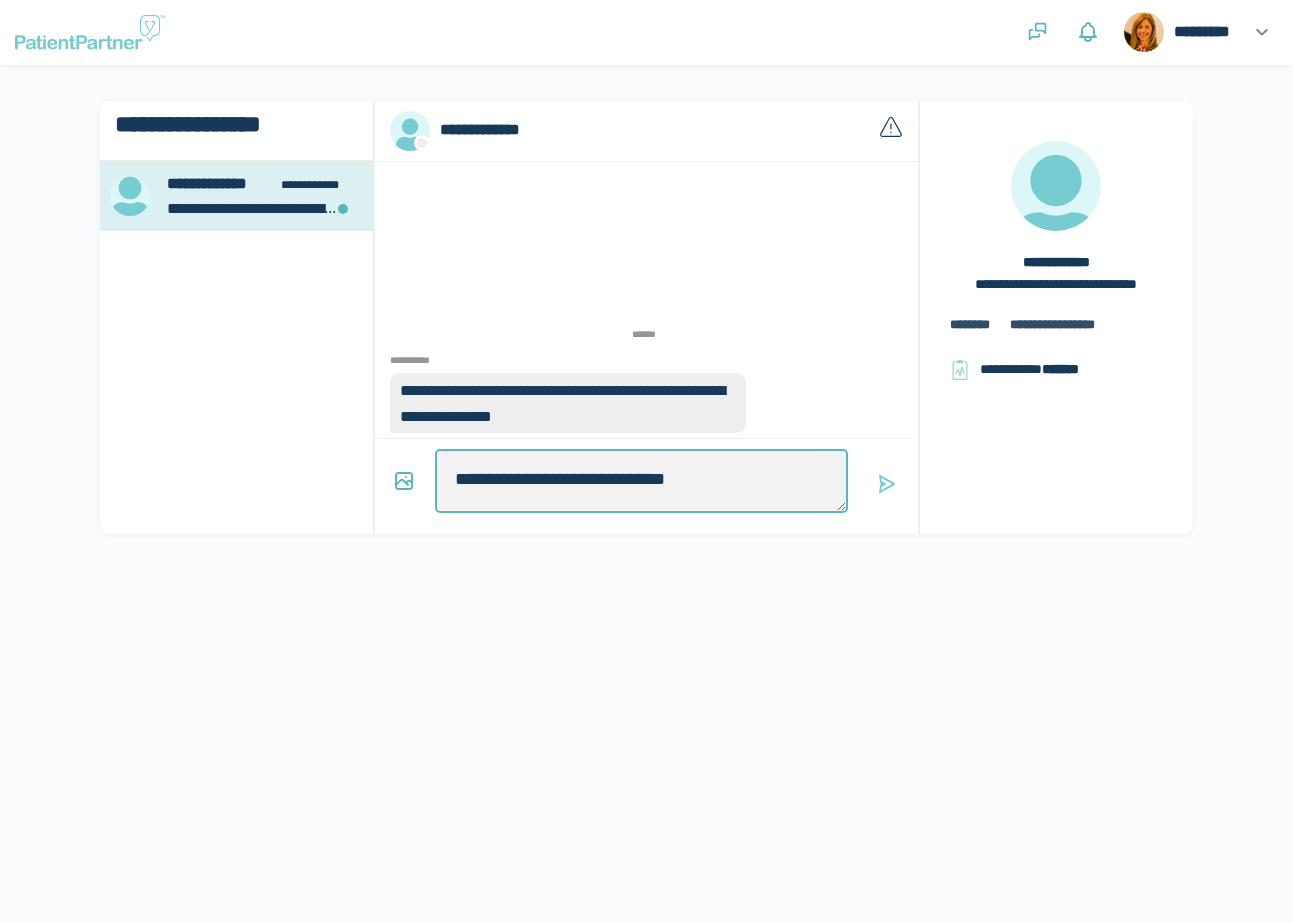 type on "*" 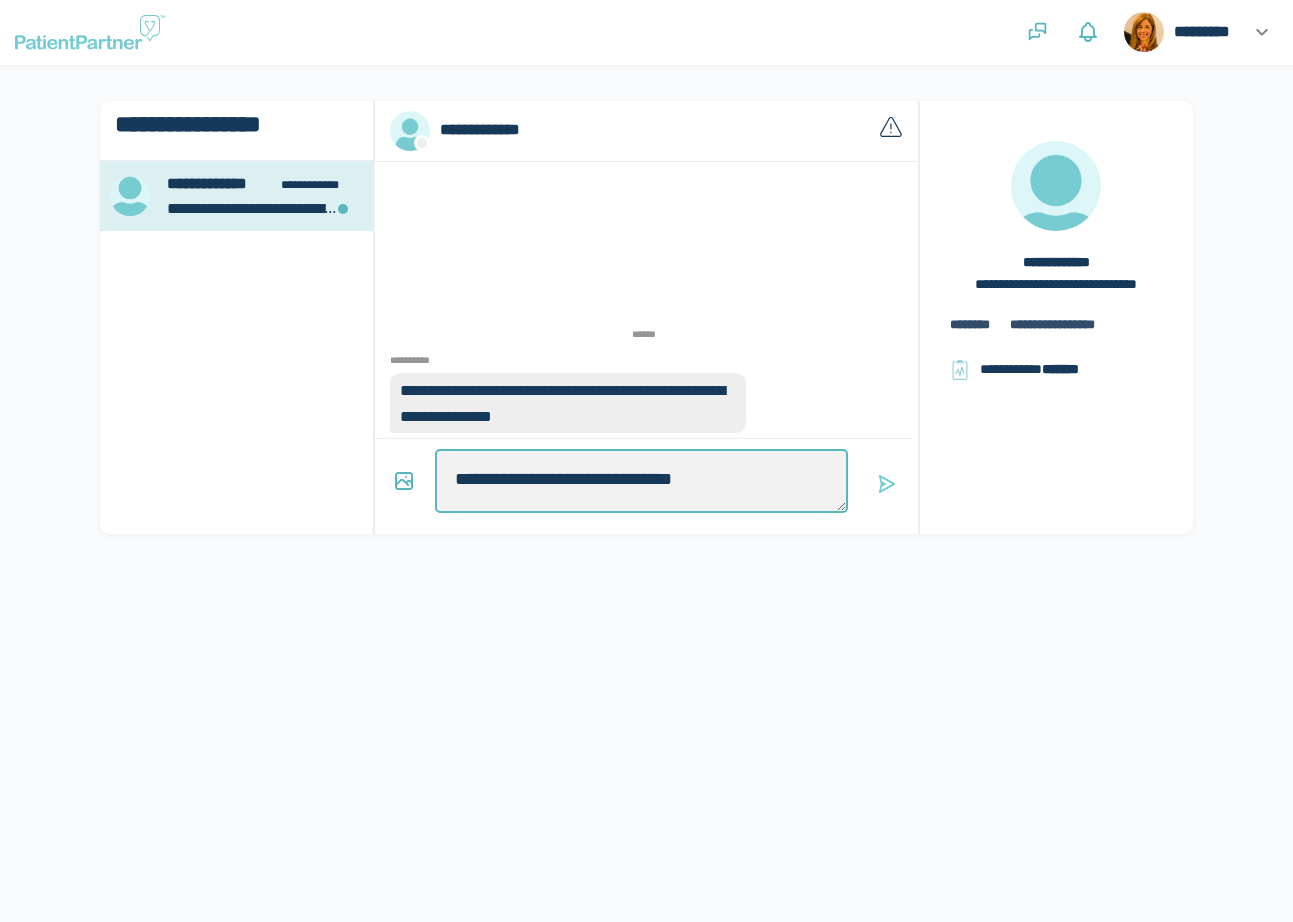 type on "*" 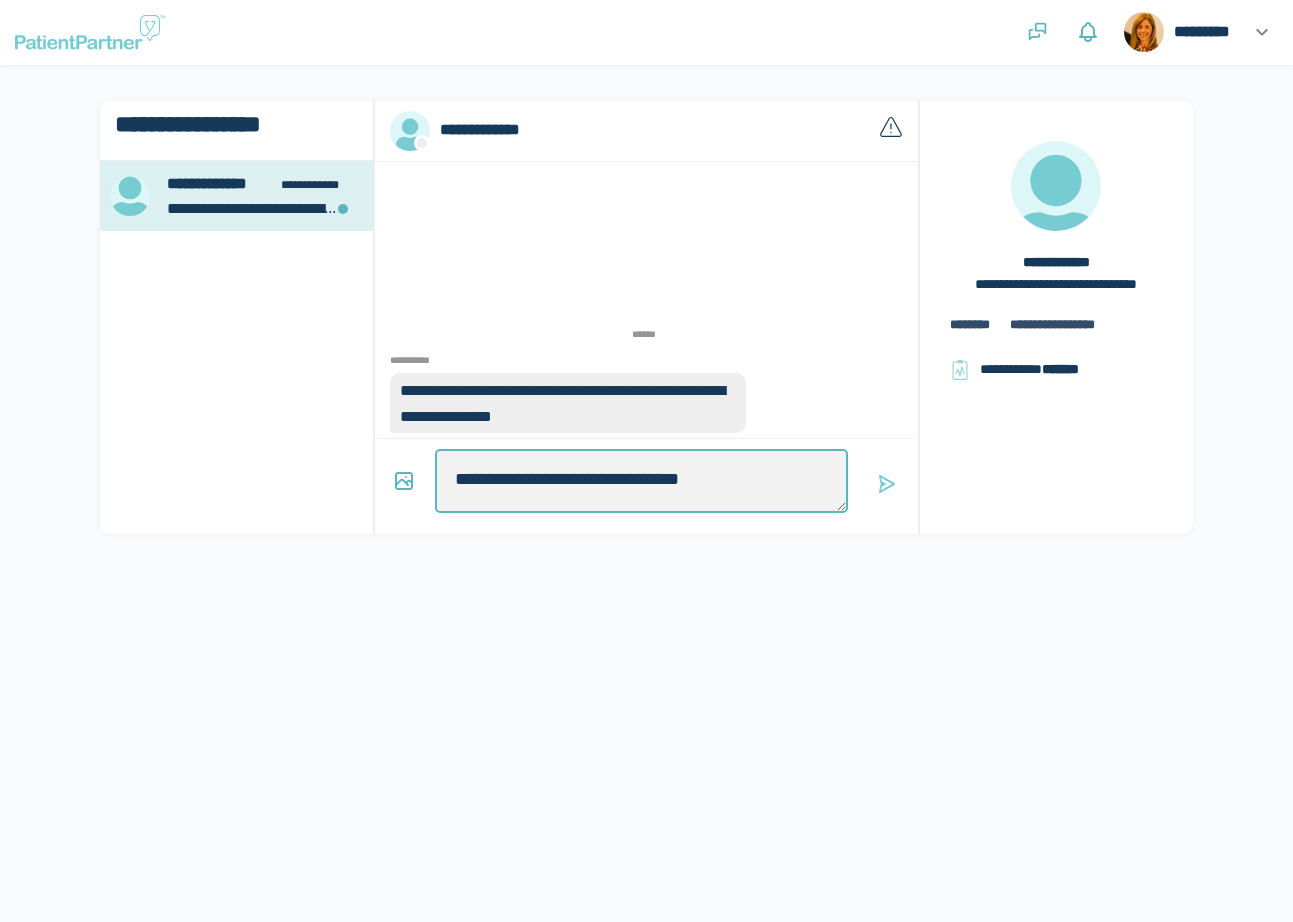 type on "*" 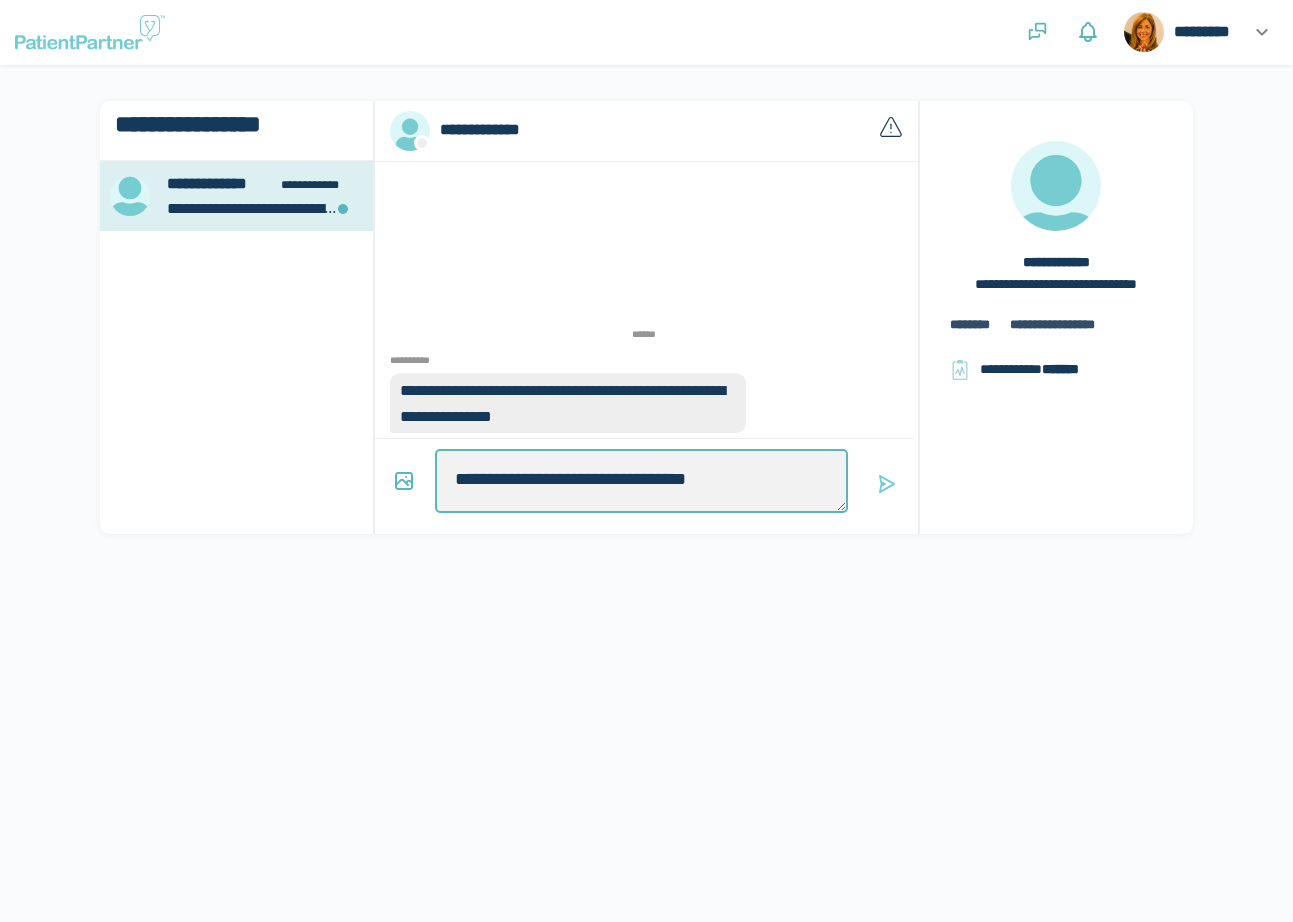 type on "*" 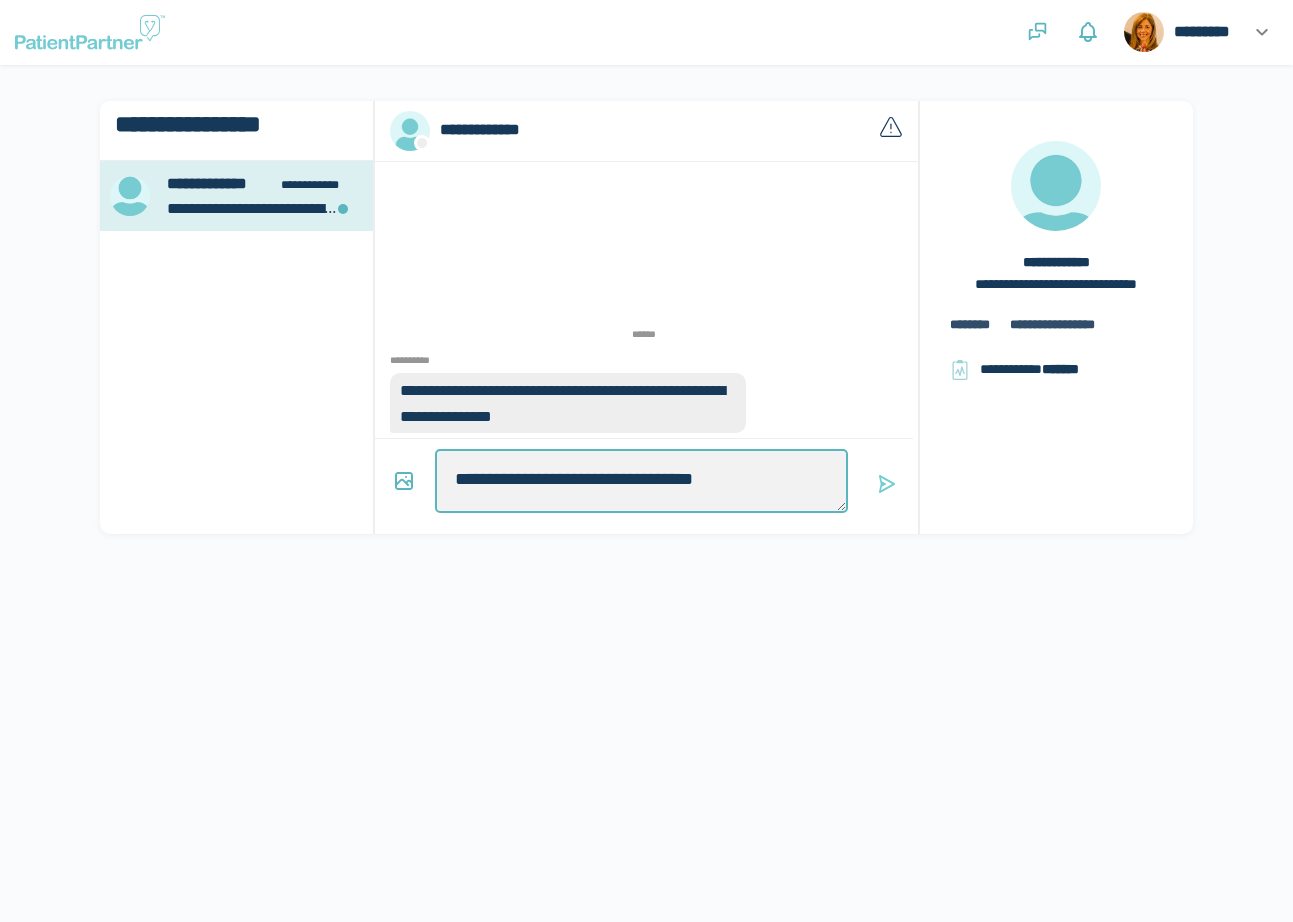 type on "*" 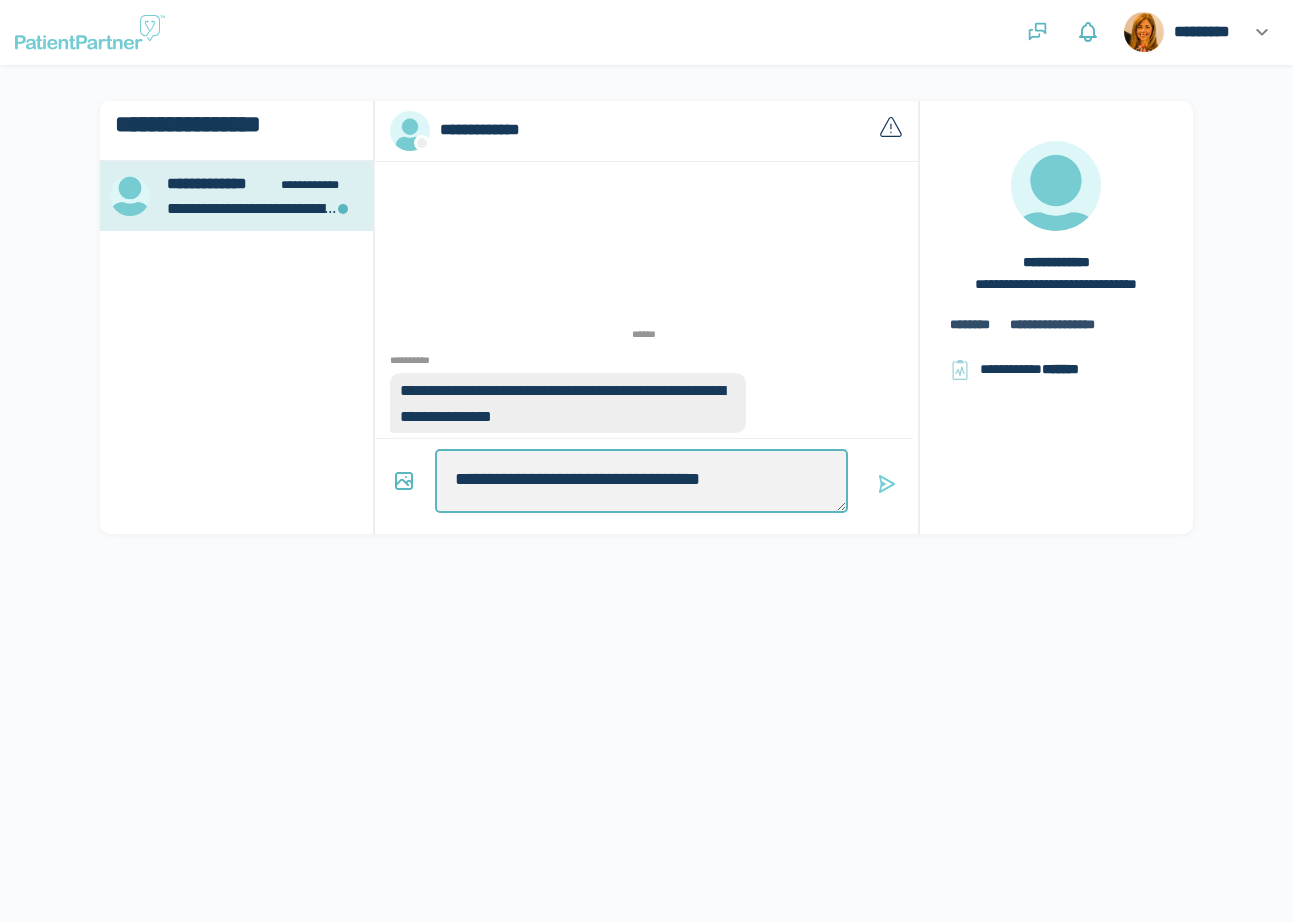 type on "*" 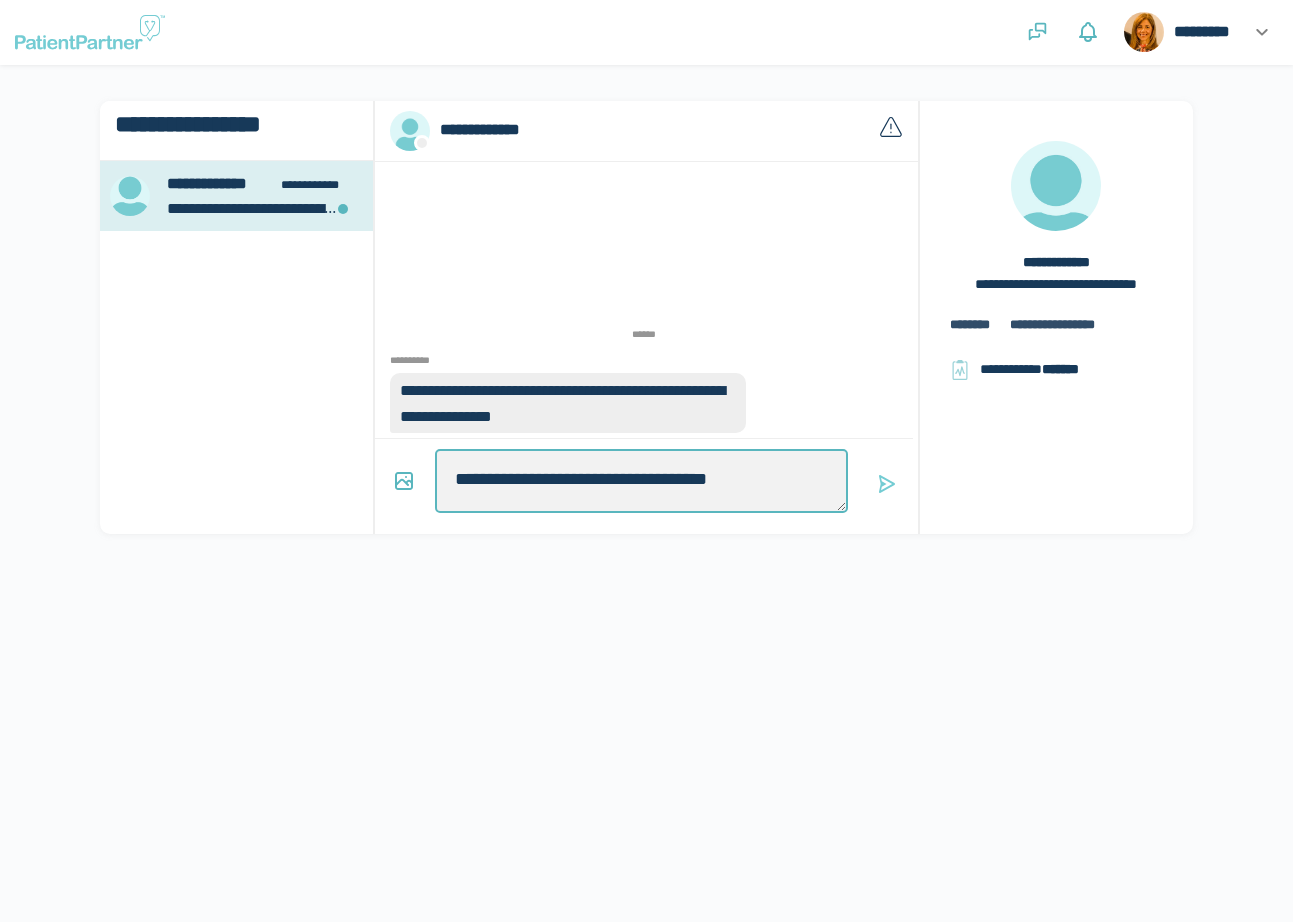 type on "*" 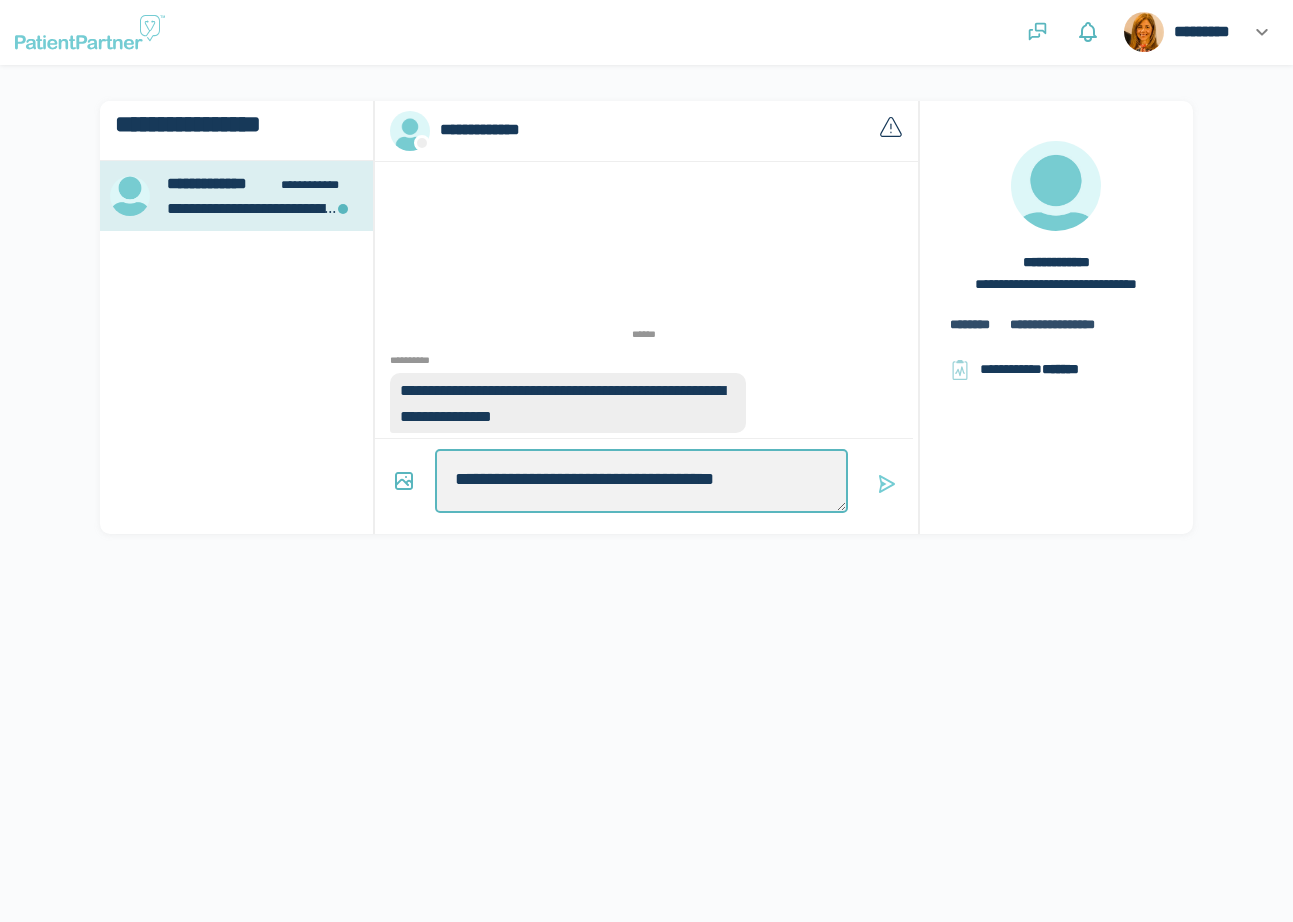type on "*" 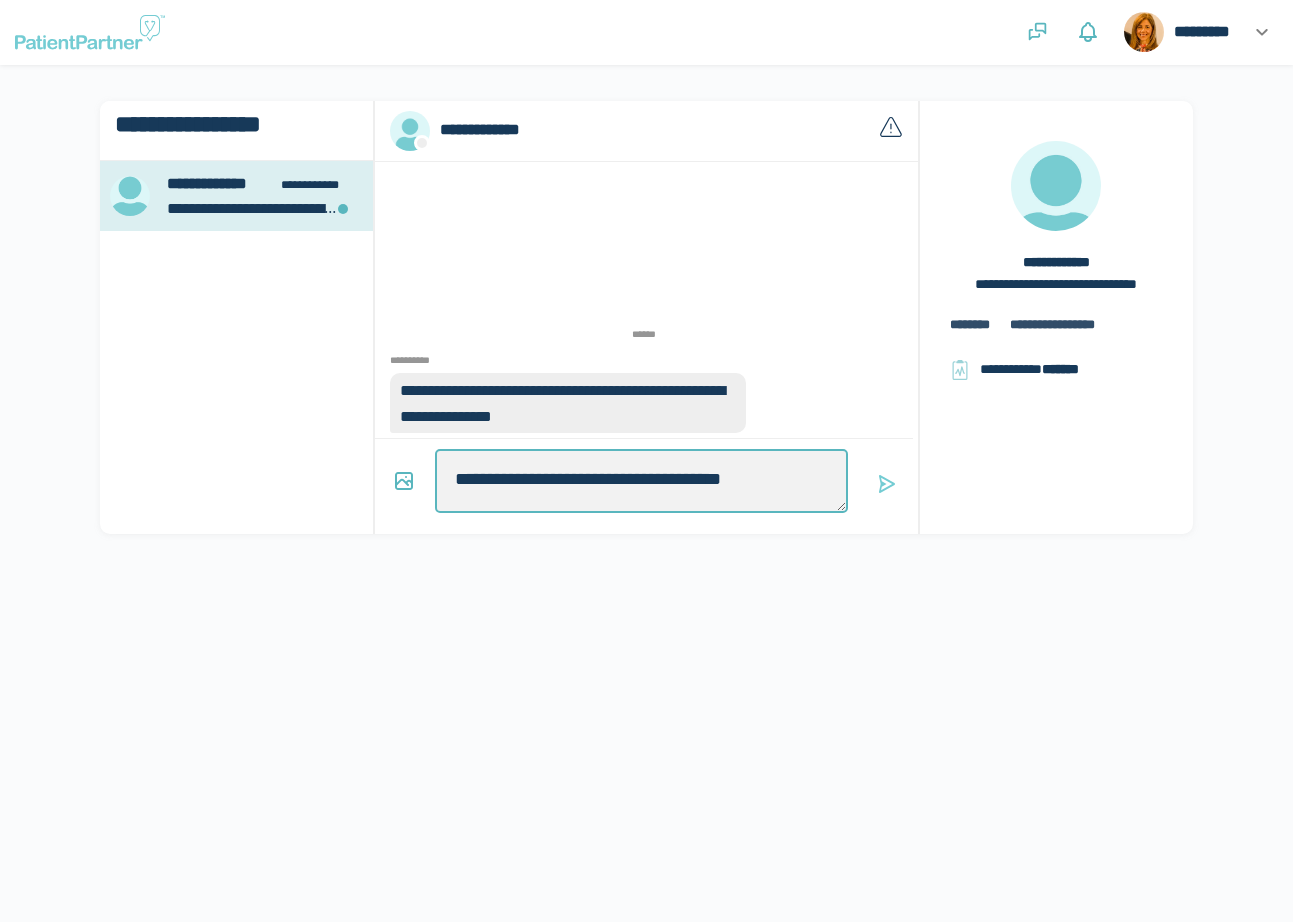 type on "*" 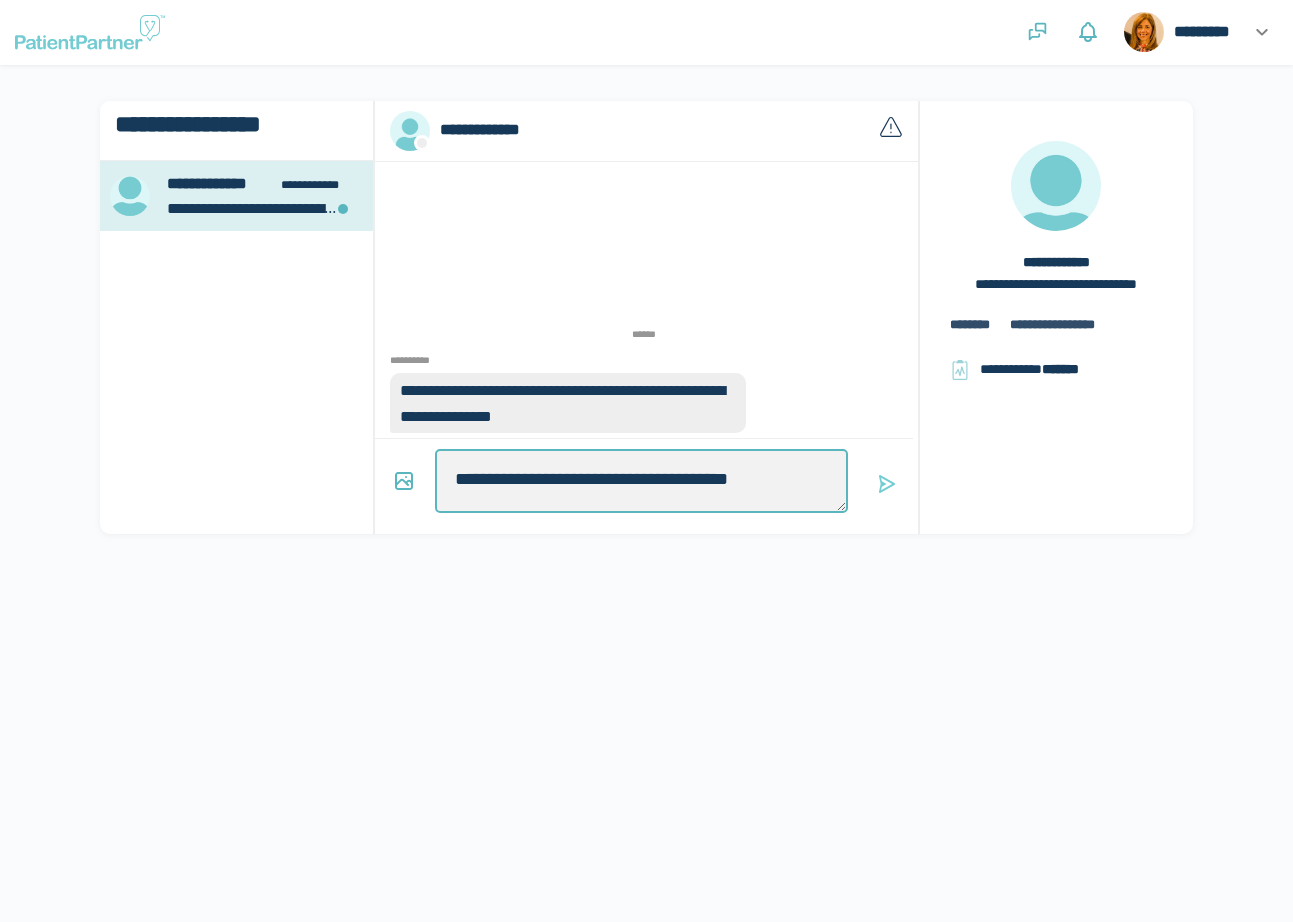 type on "*" 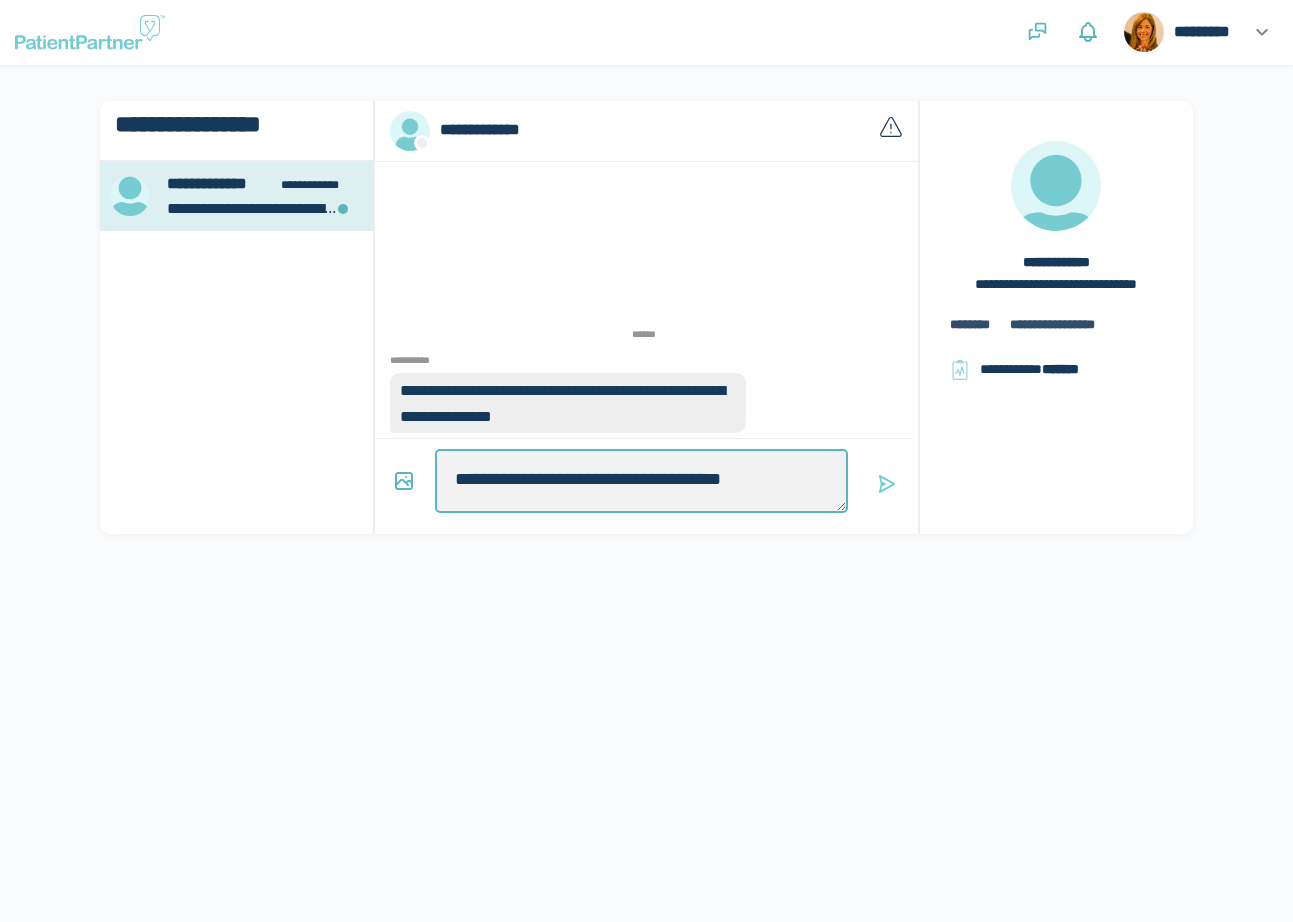type on "*" 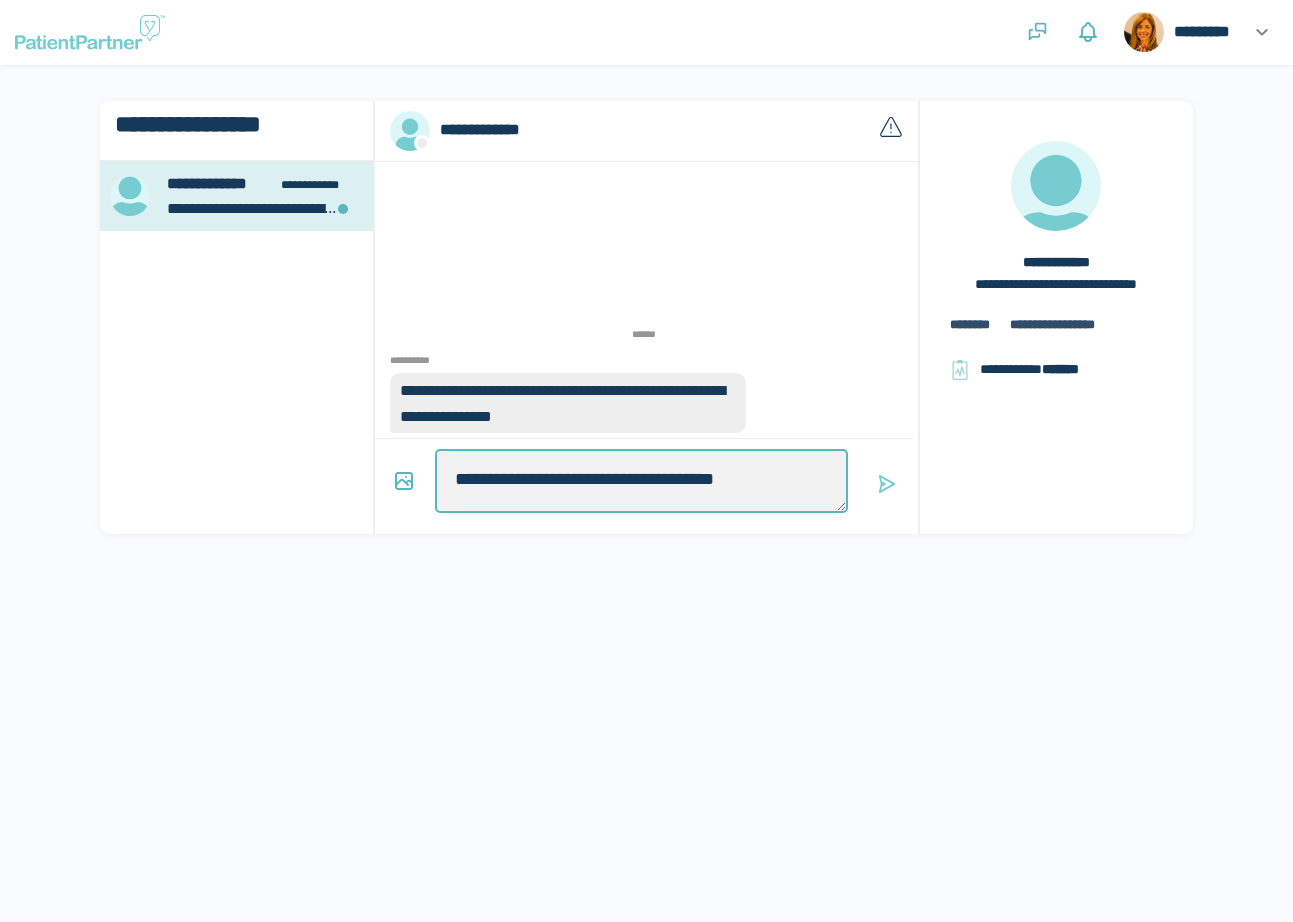 type on "*" 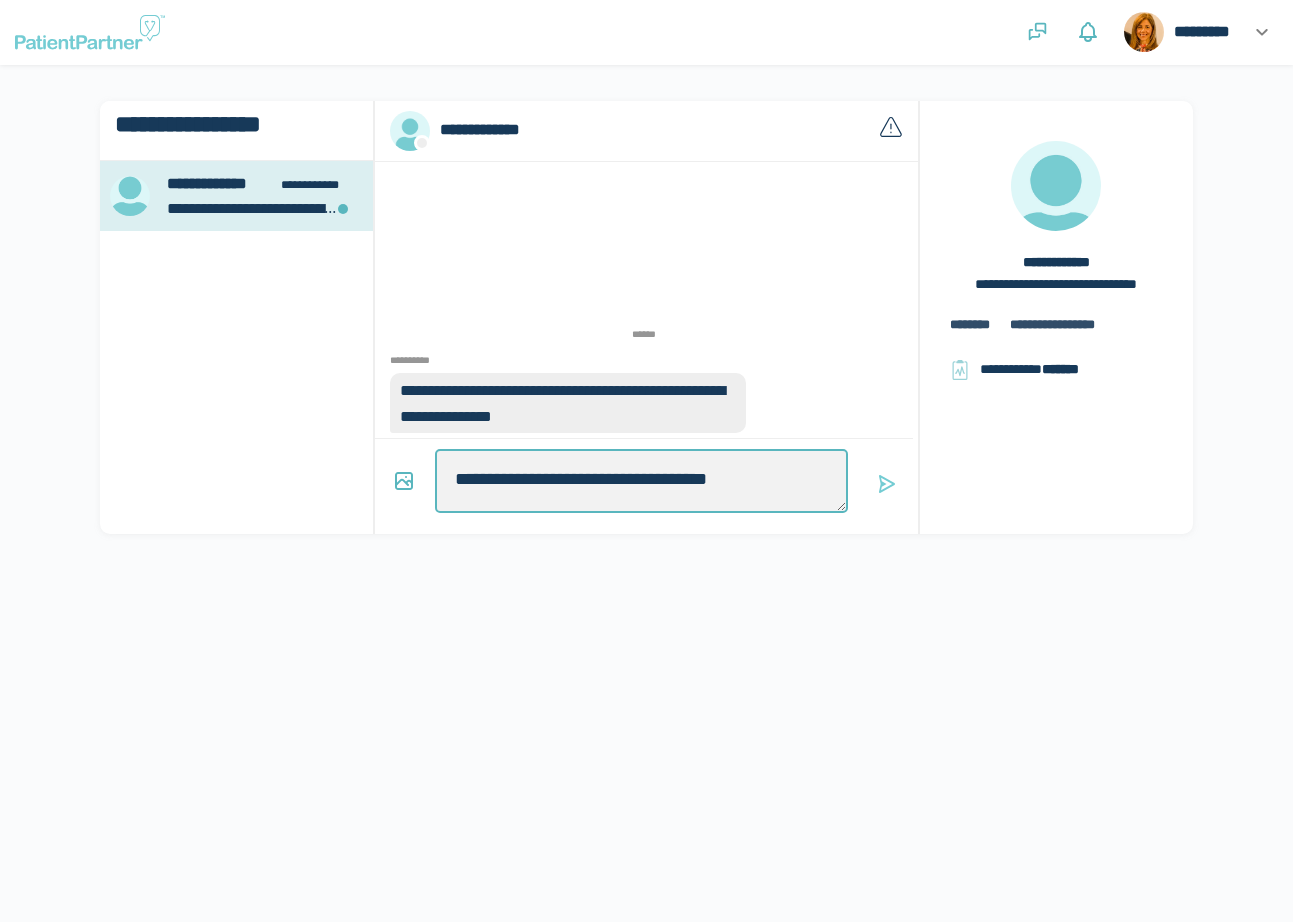 type on "*" 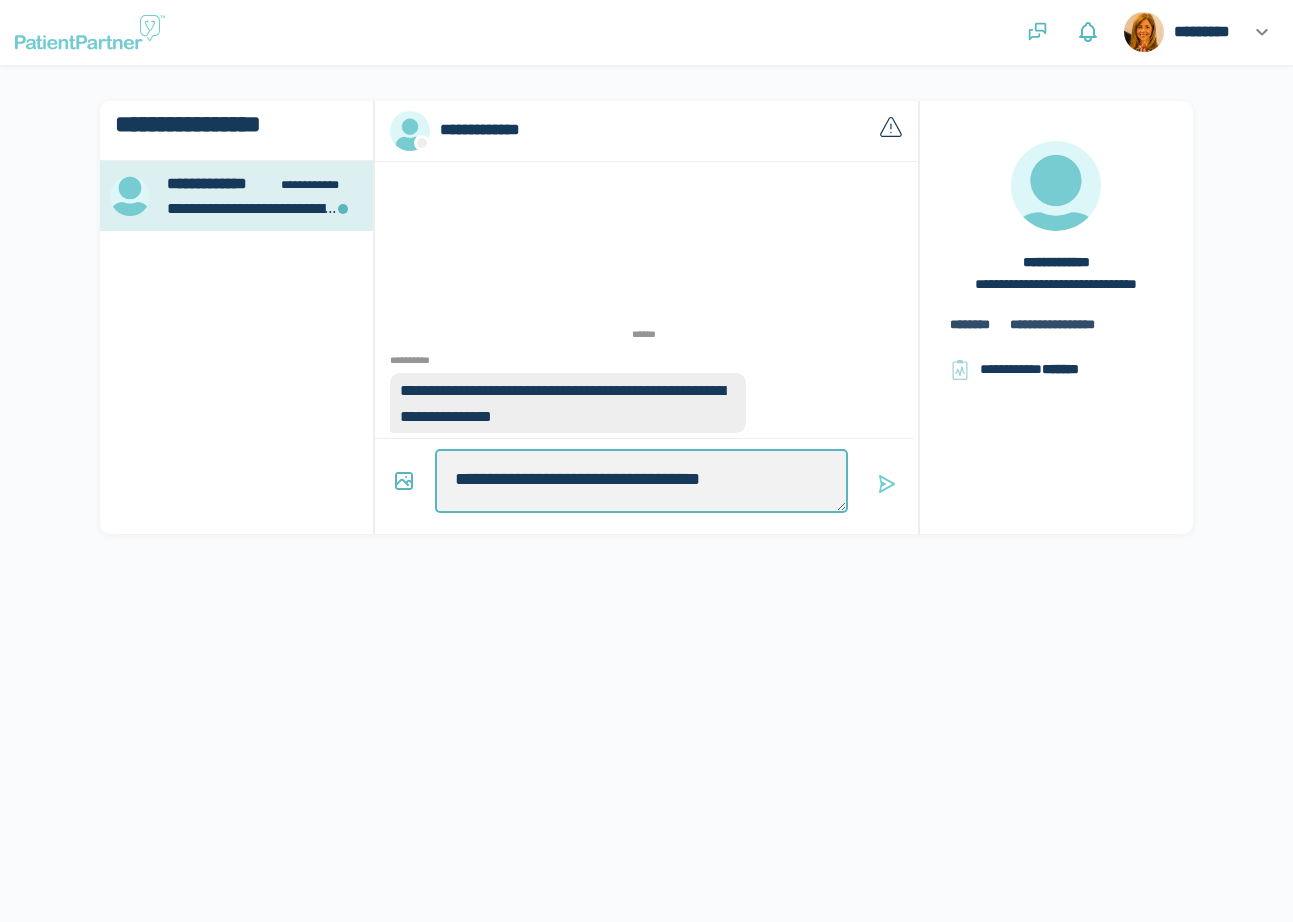 type on "*" 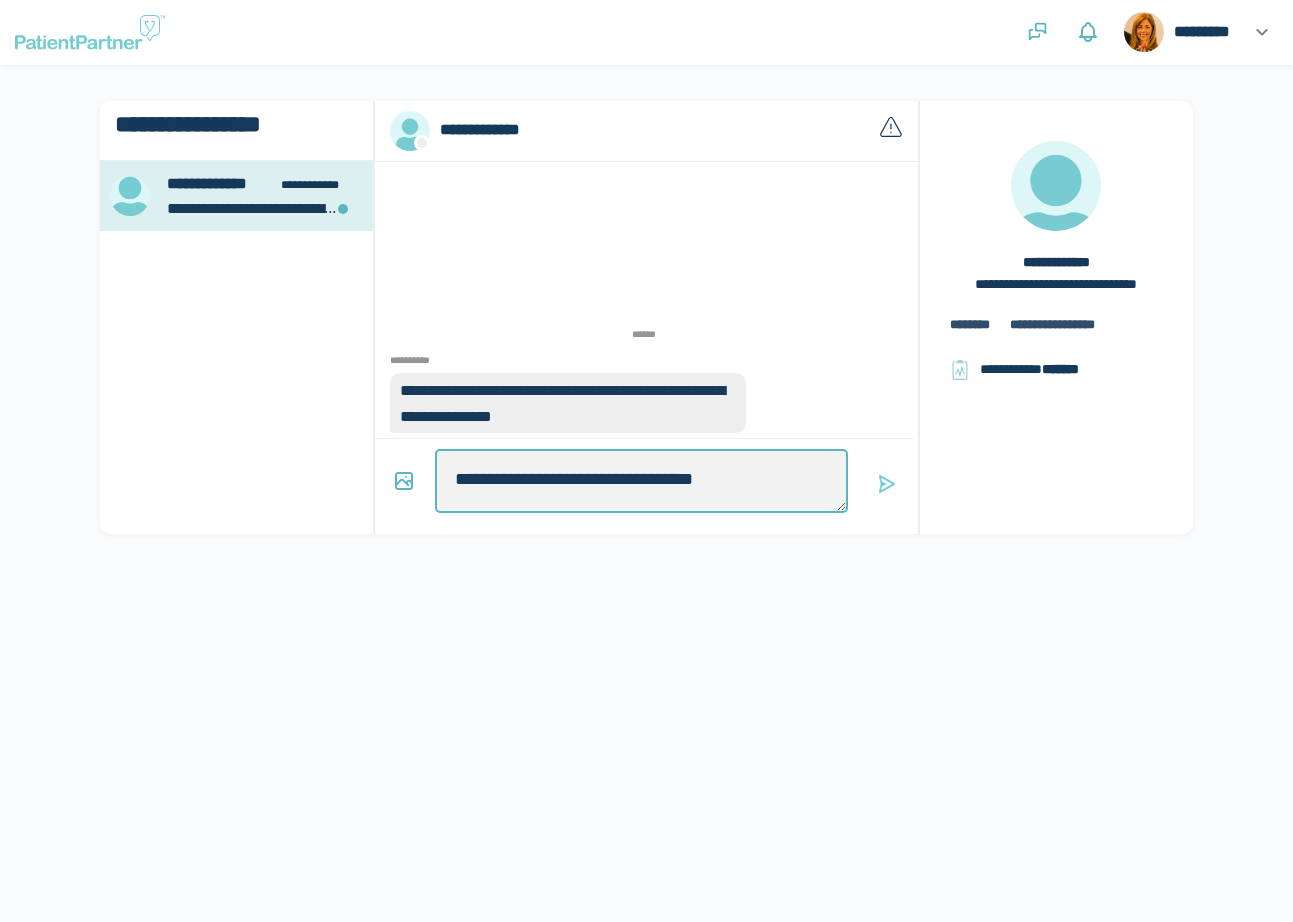 type on "*" 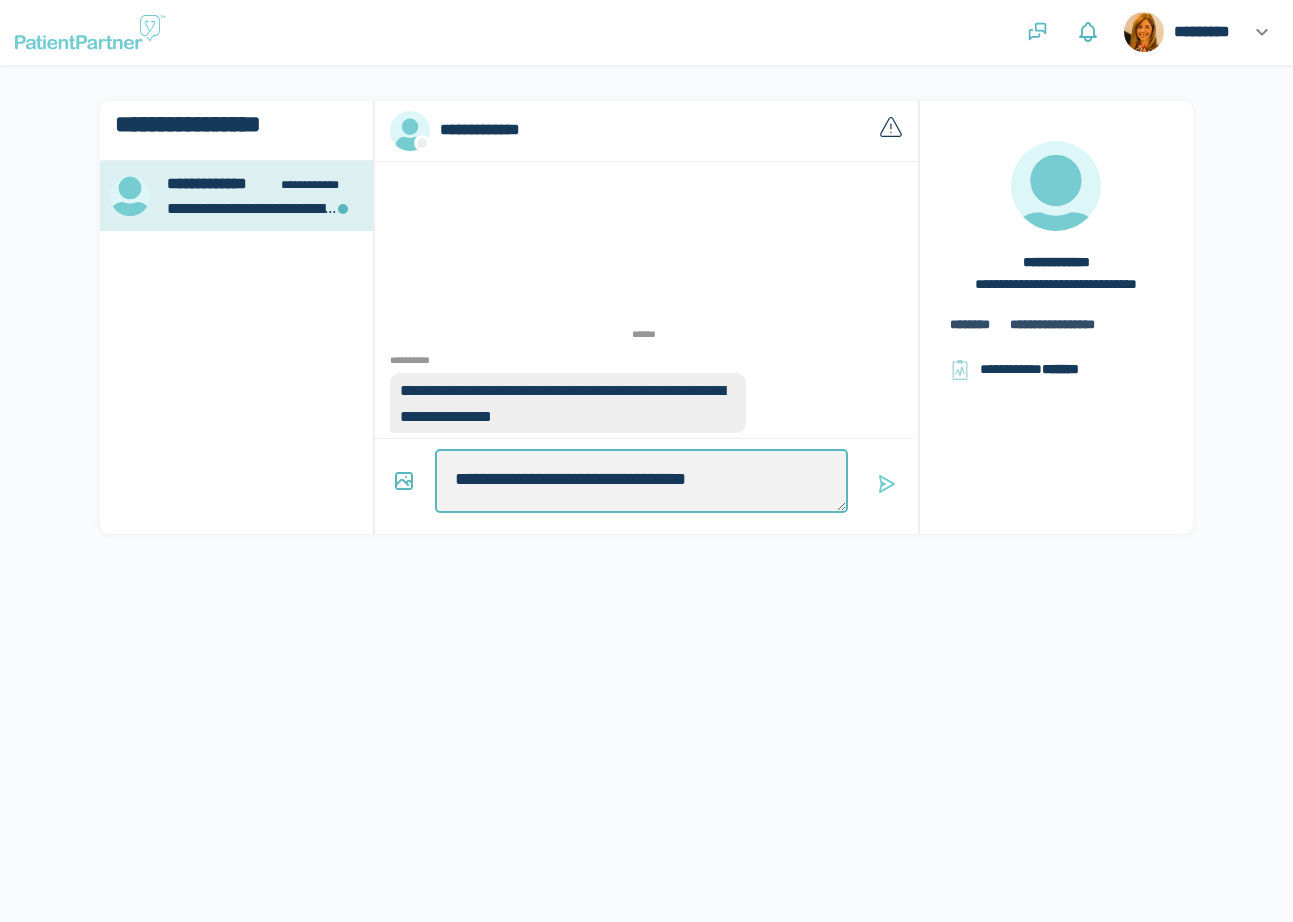 type on "*" 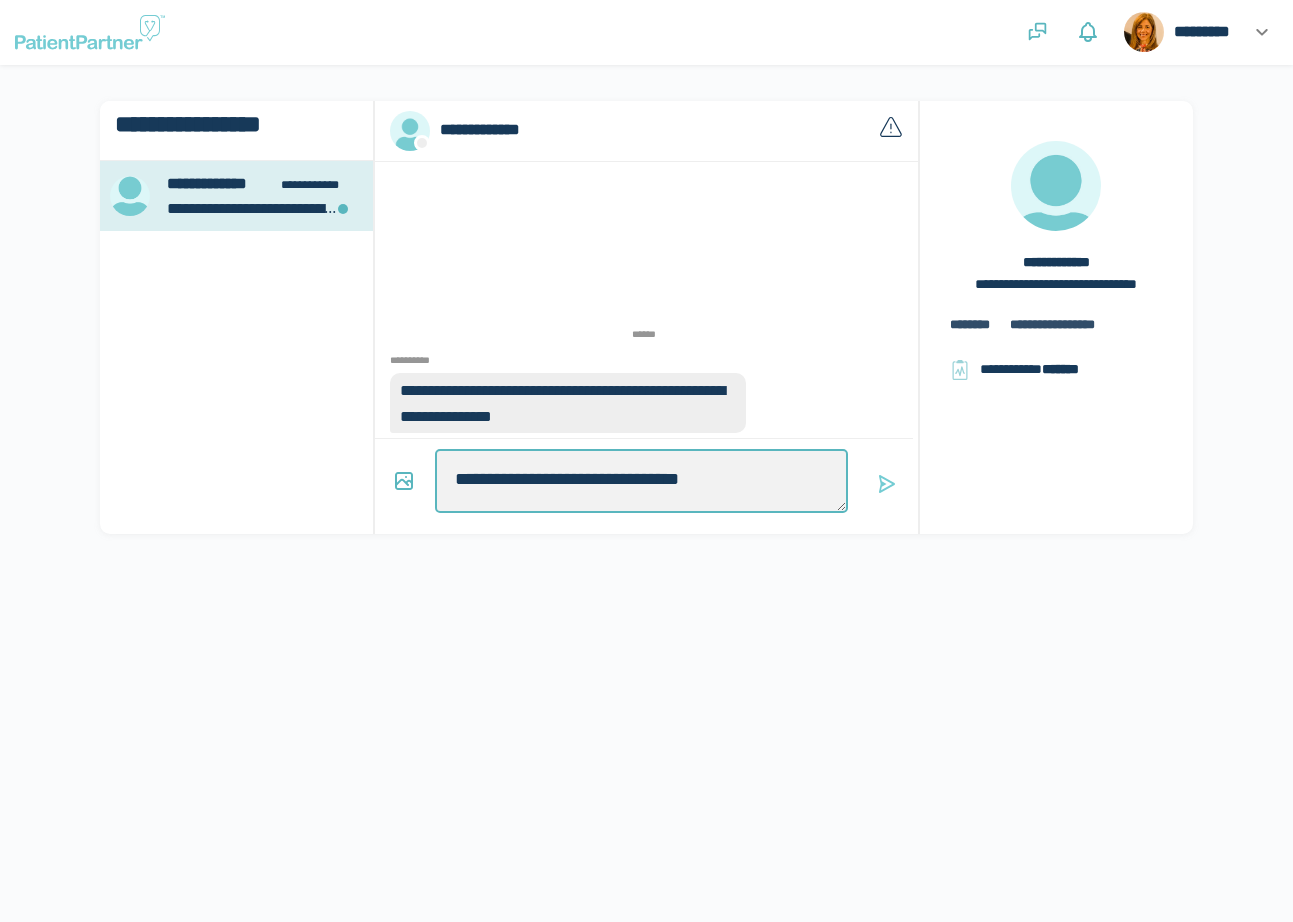 type on "*" 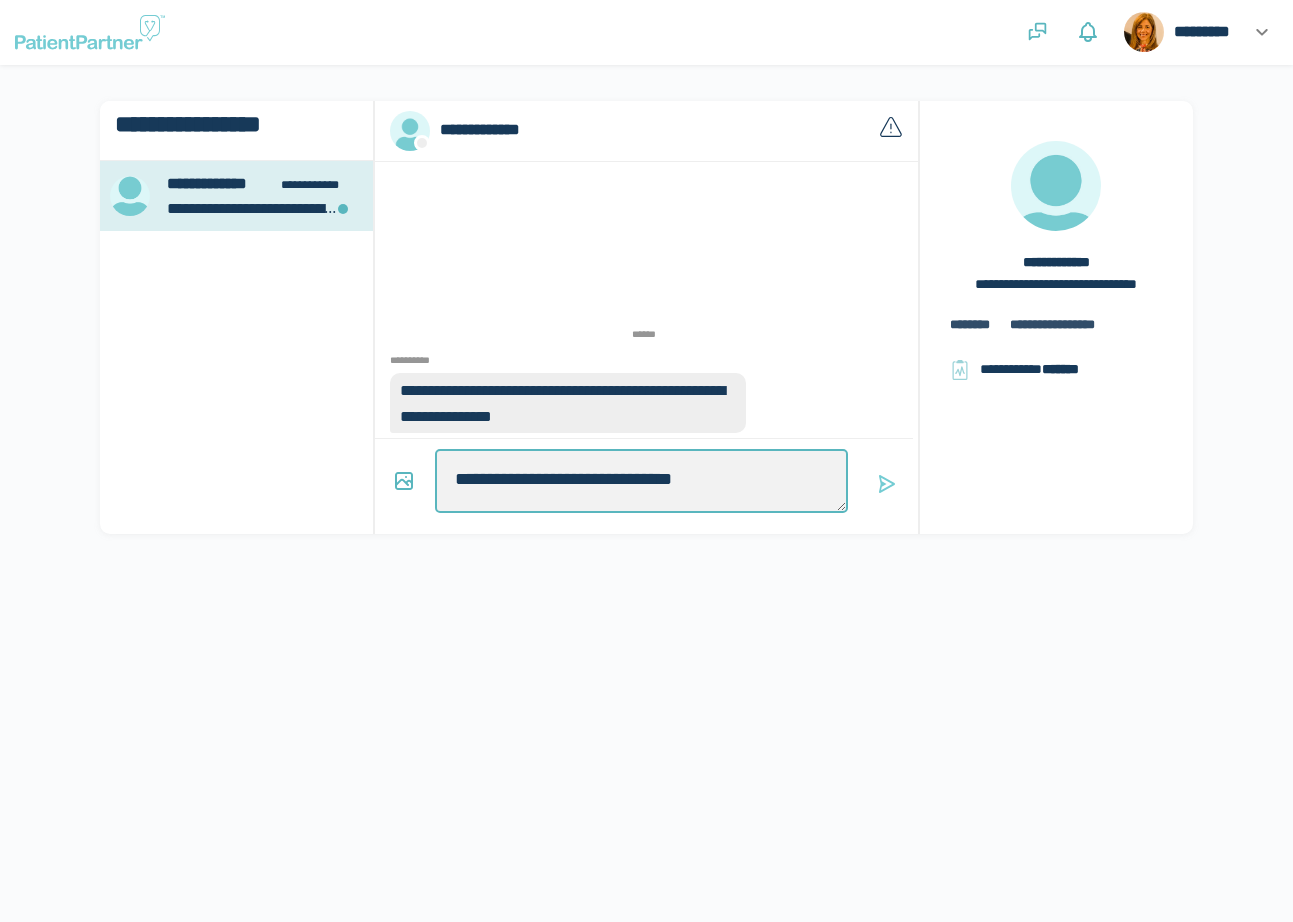 type on "*" 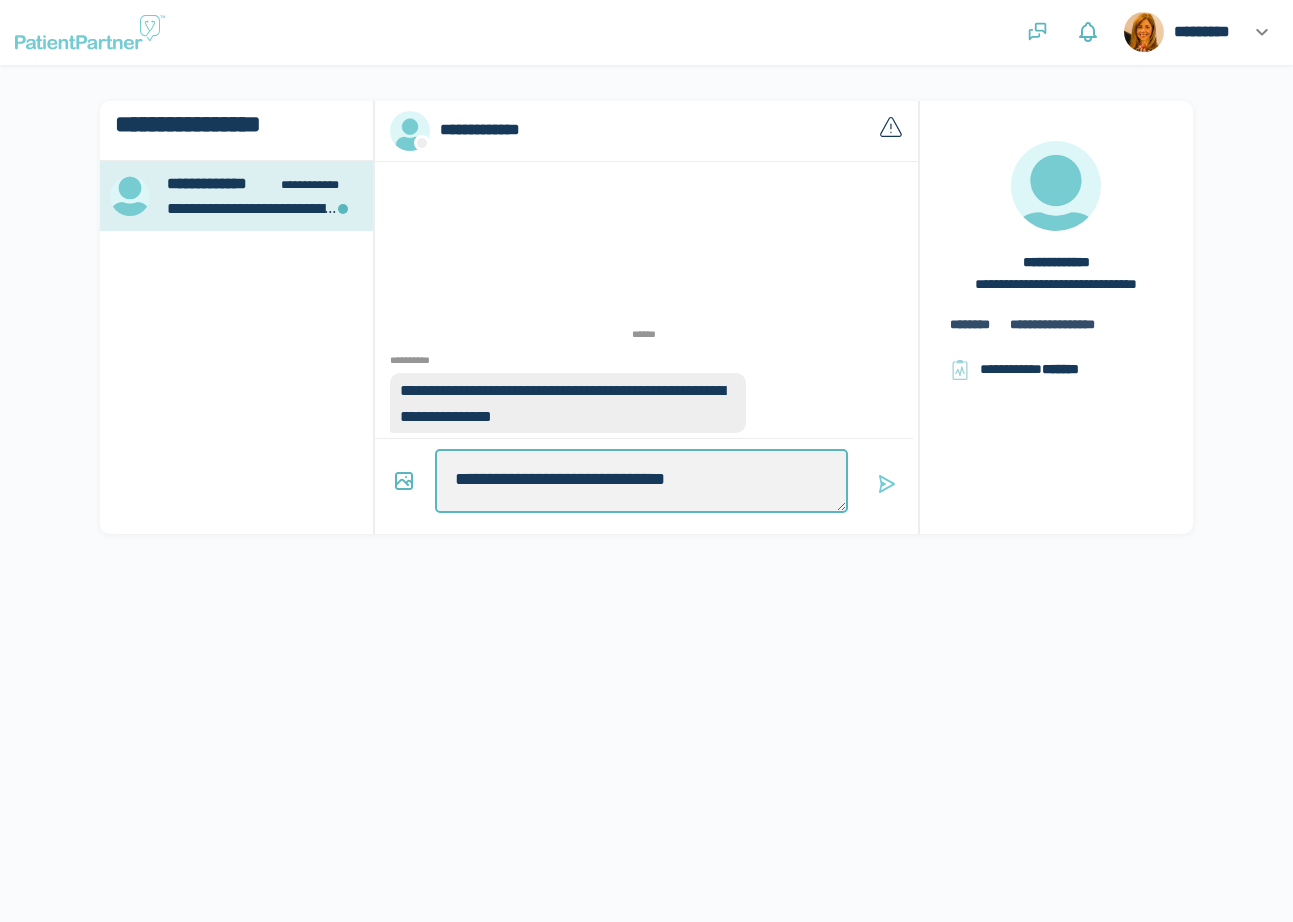 type on "*" 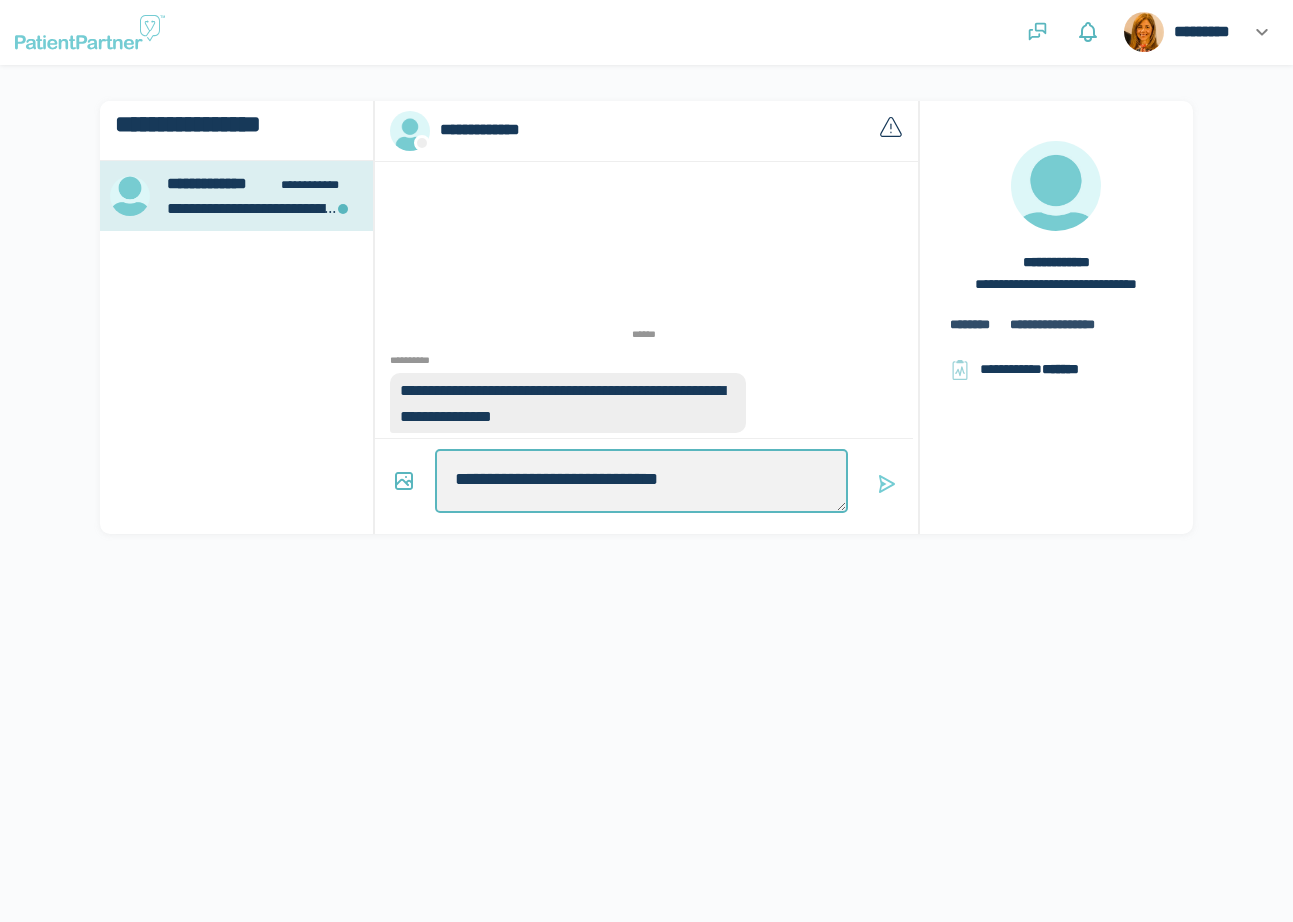 type on "*" 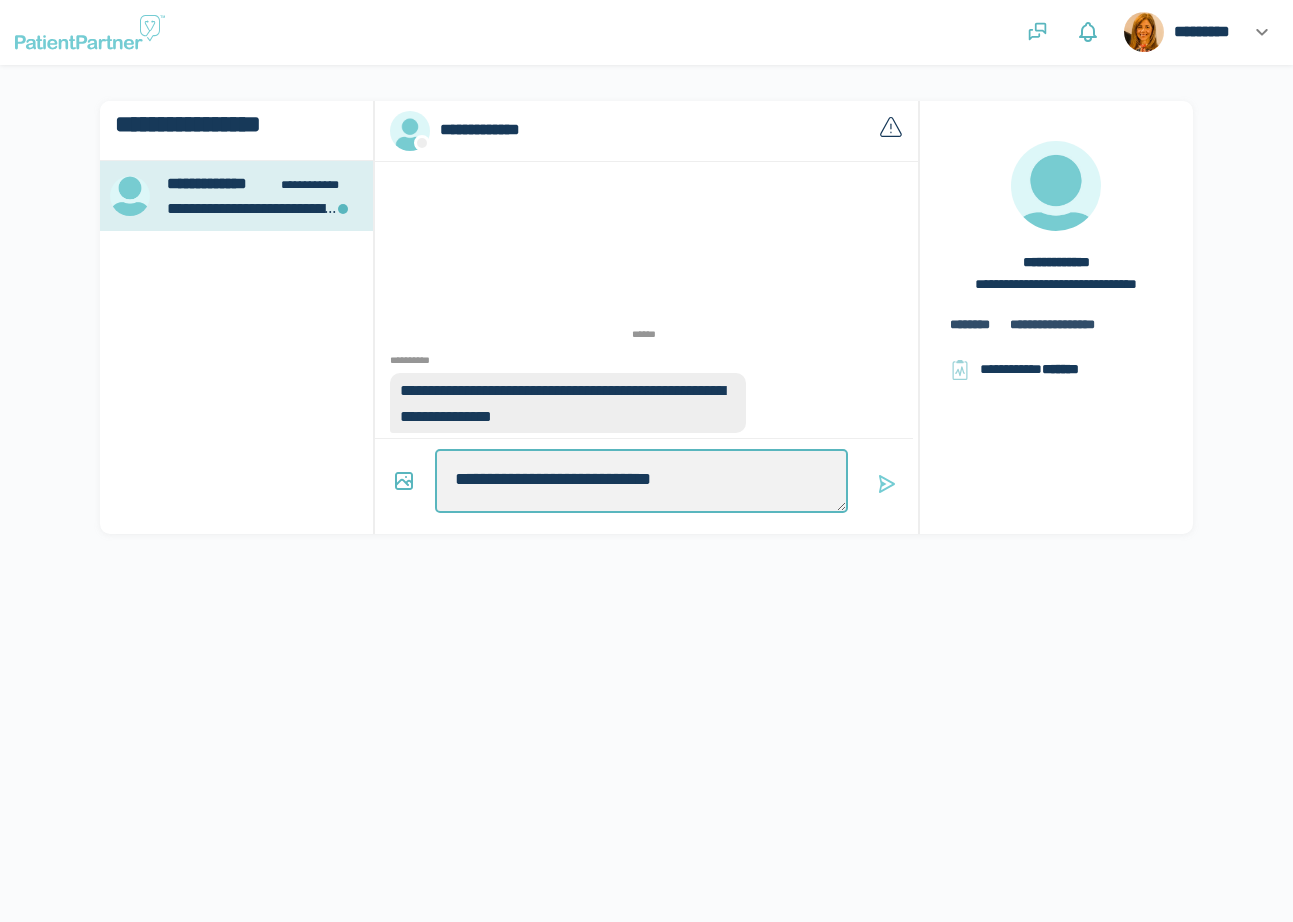 type on "*" 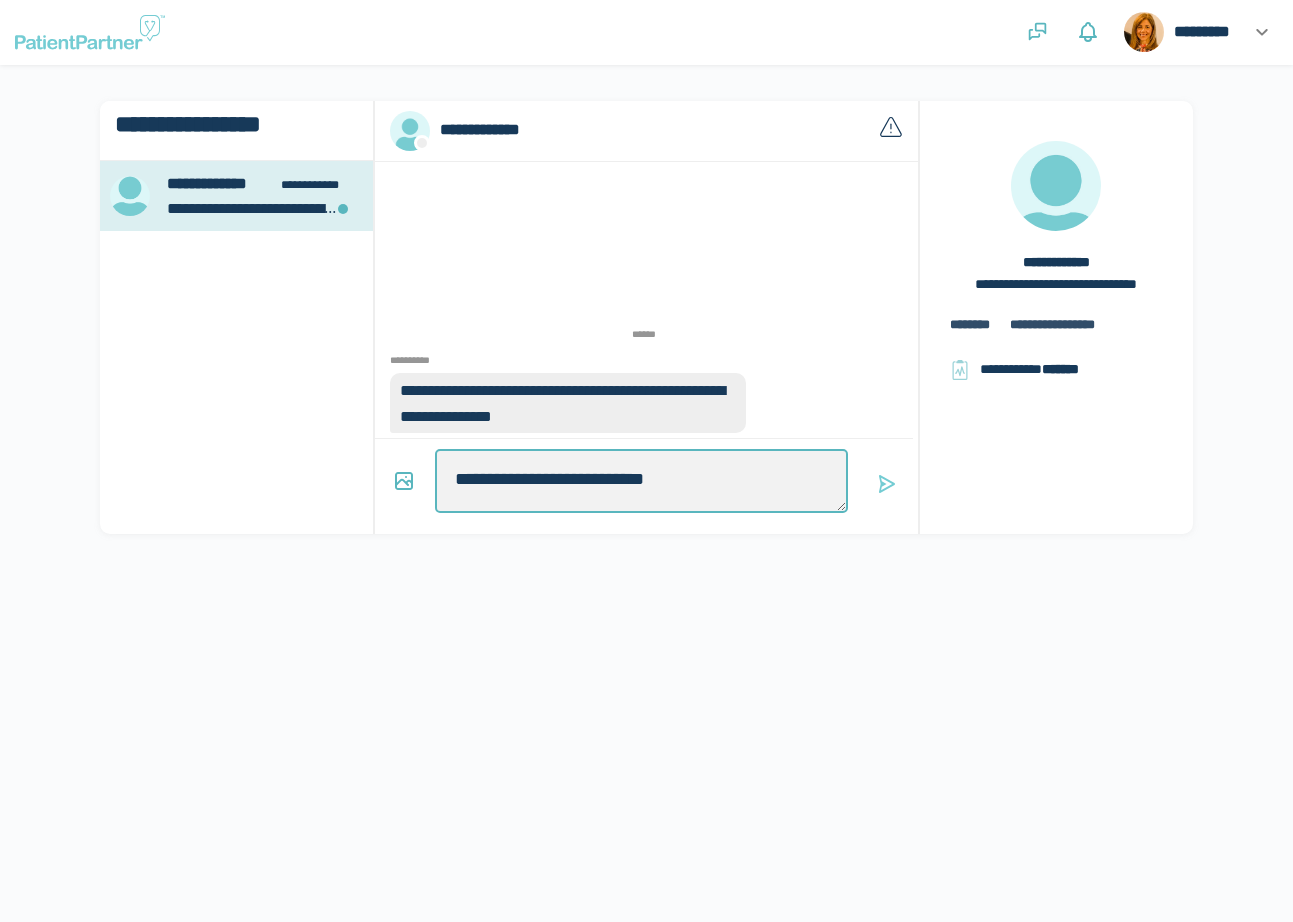 type on "*" 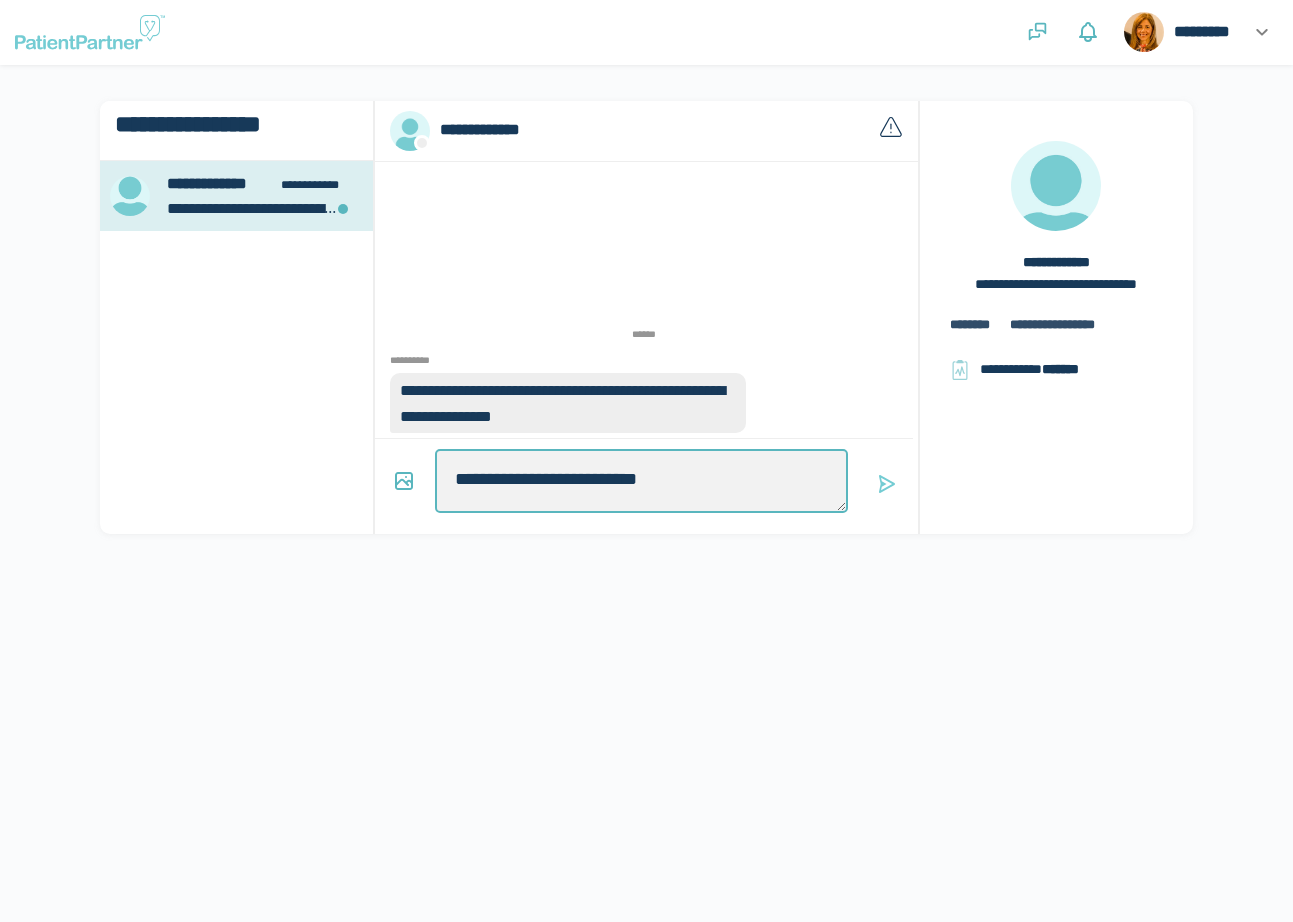 type on "*" 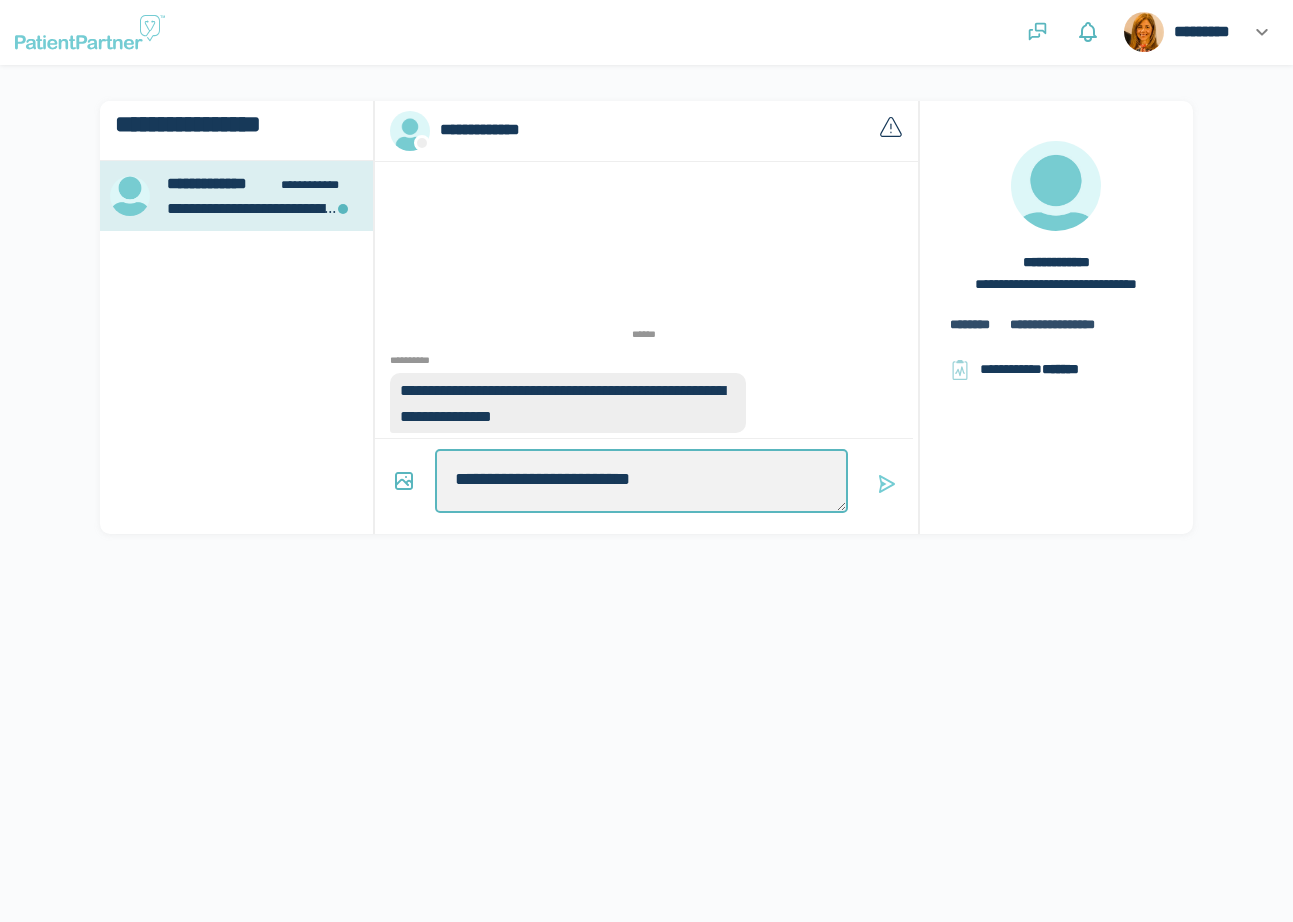 type on "*" 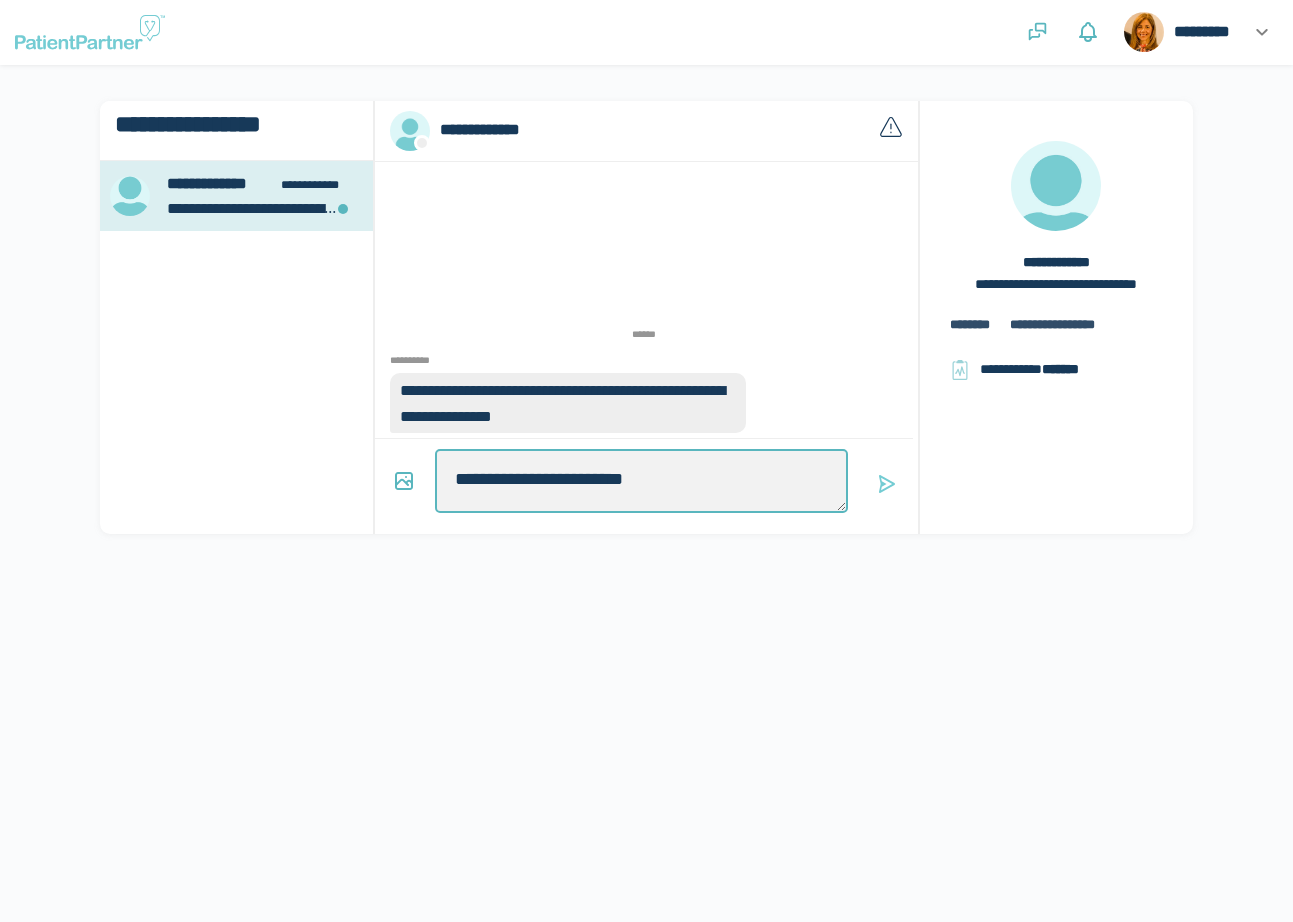 type on "*" 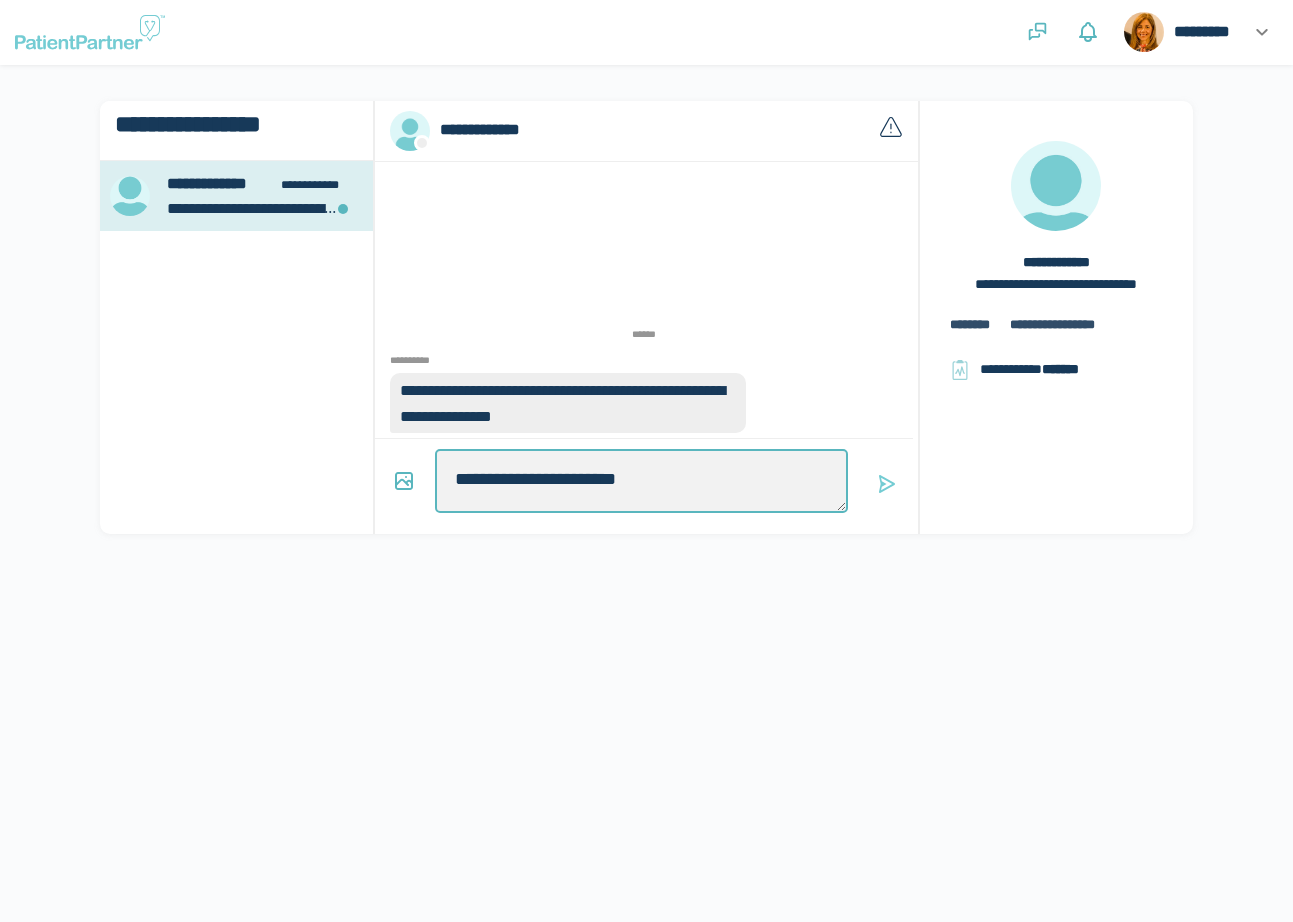 type on "*" 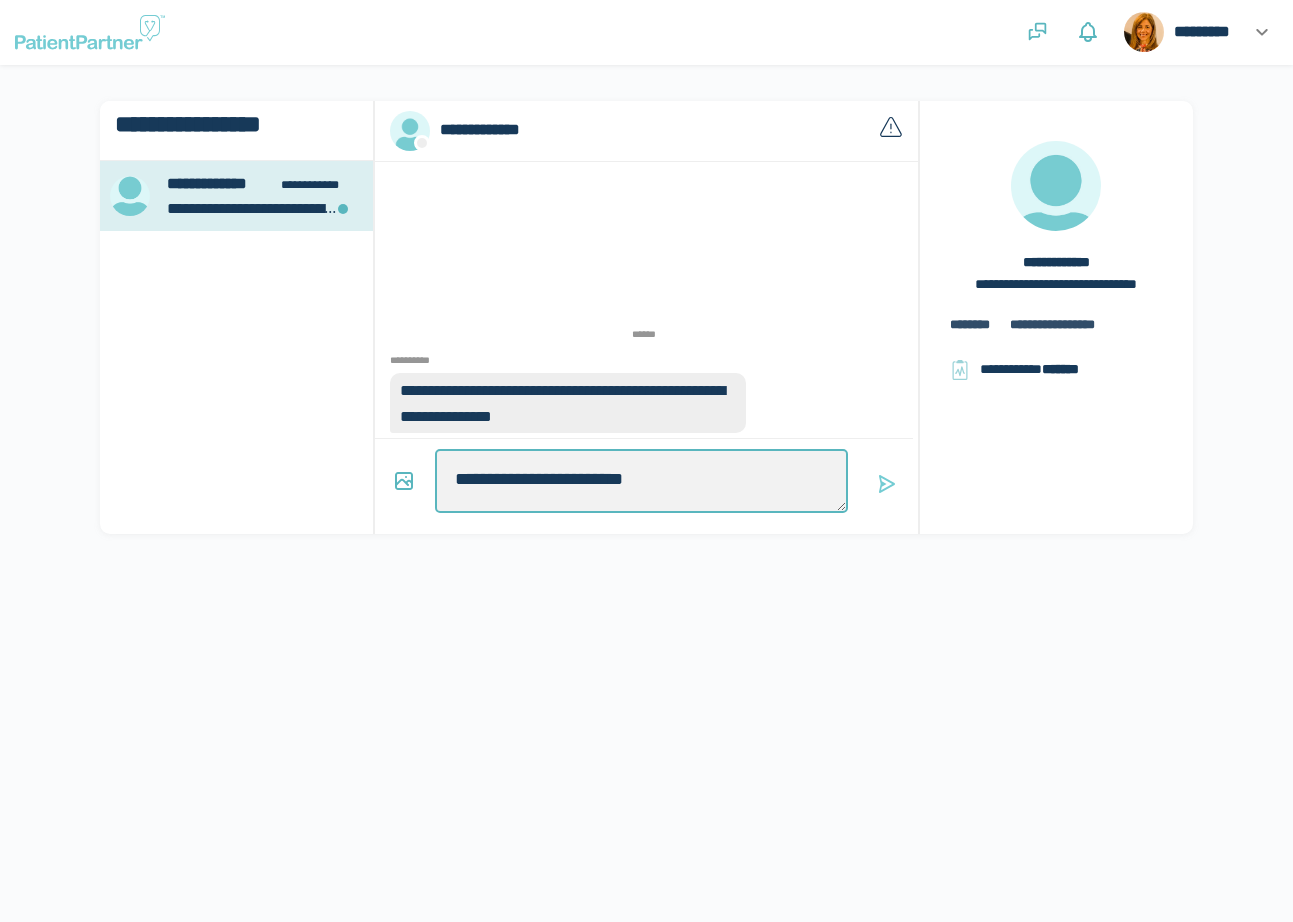 type on "*" 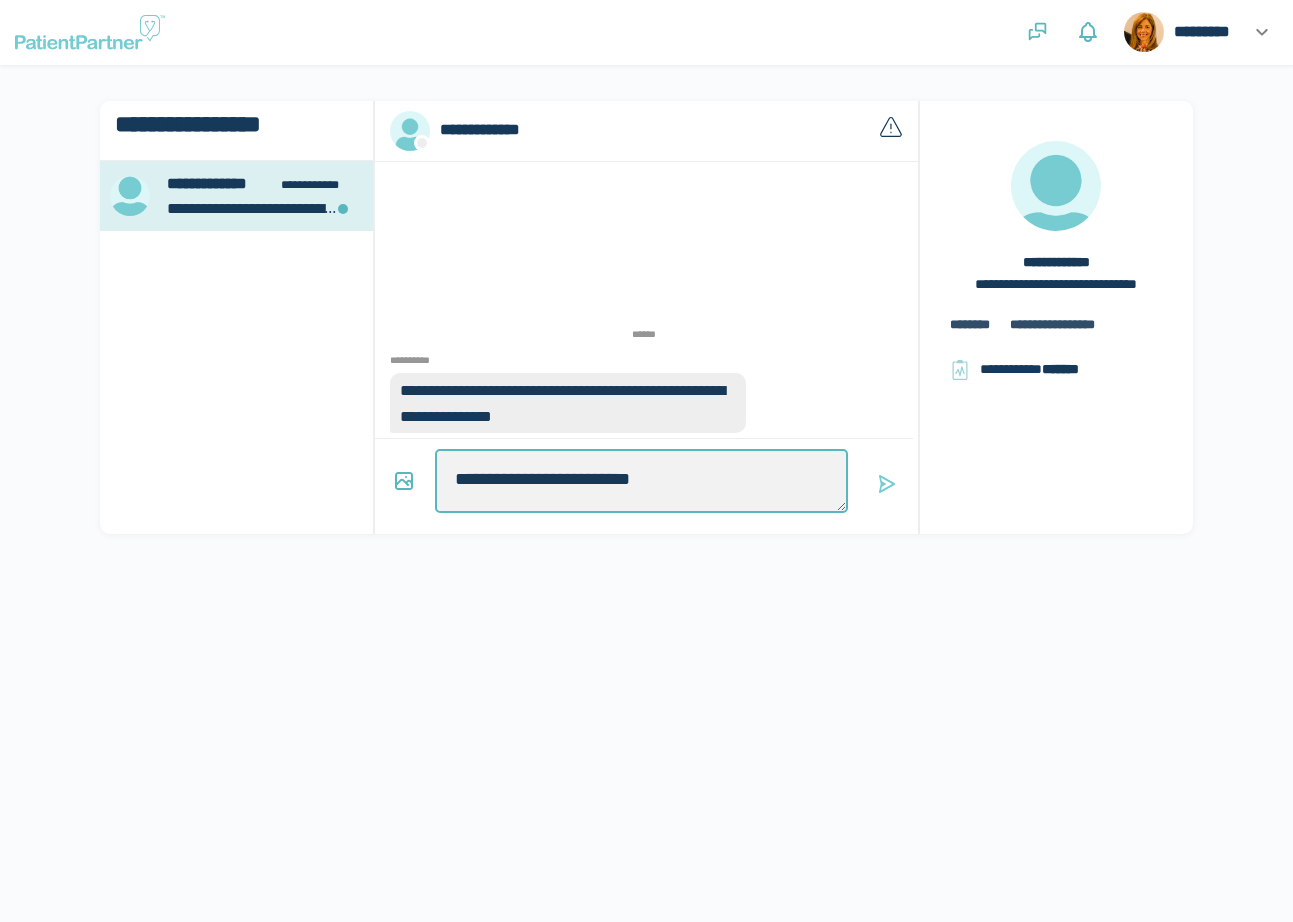type on "*" 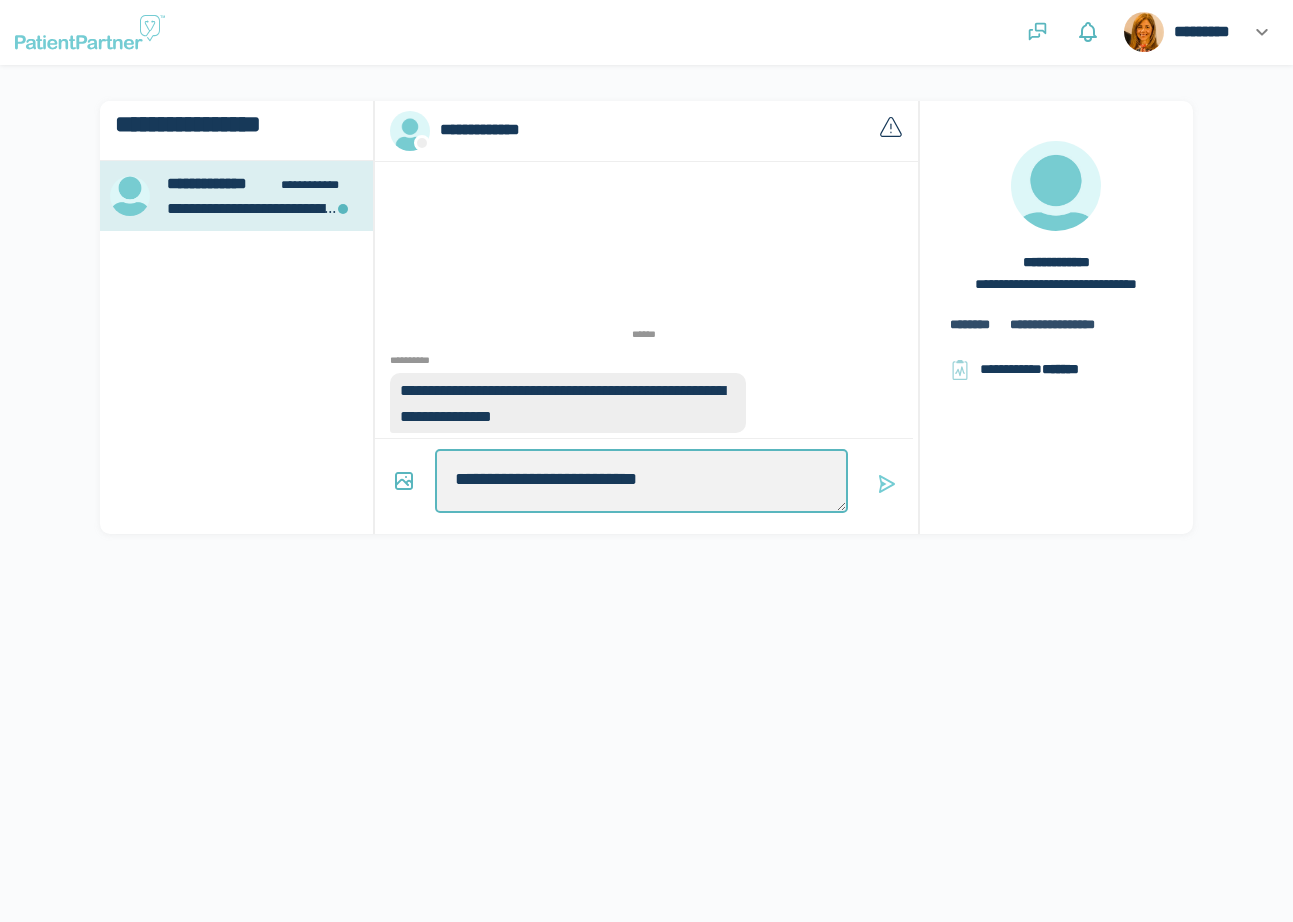 type on "*" 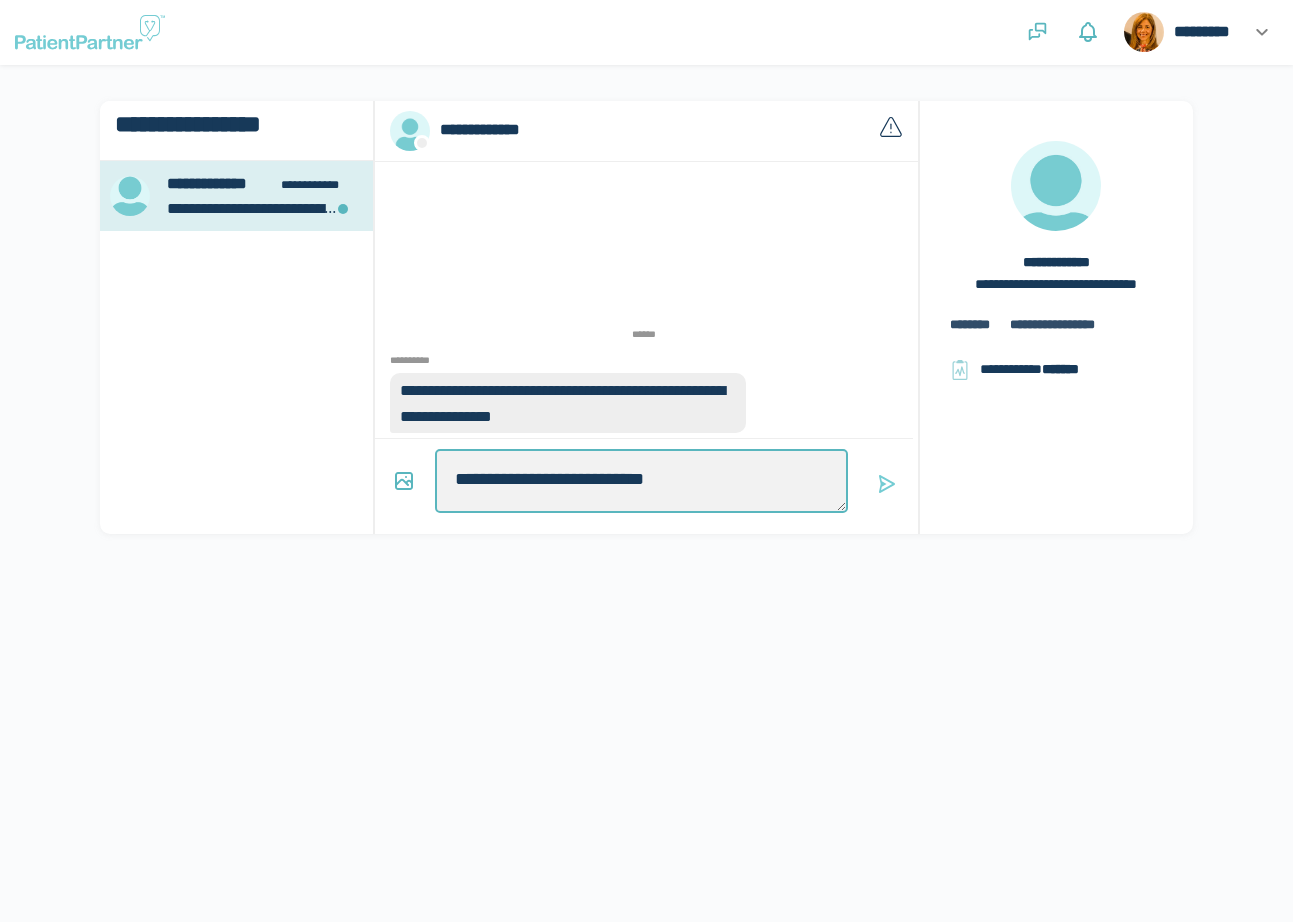 type on "*" 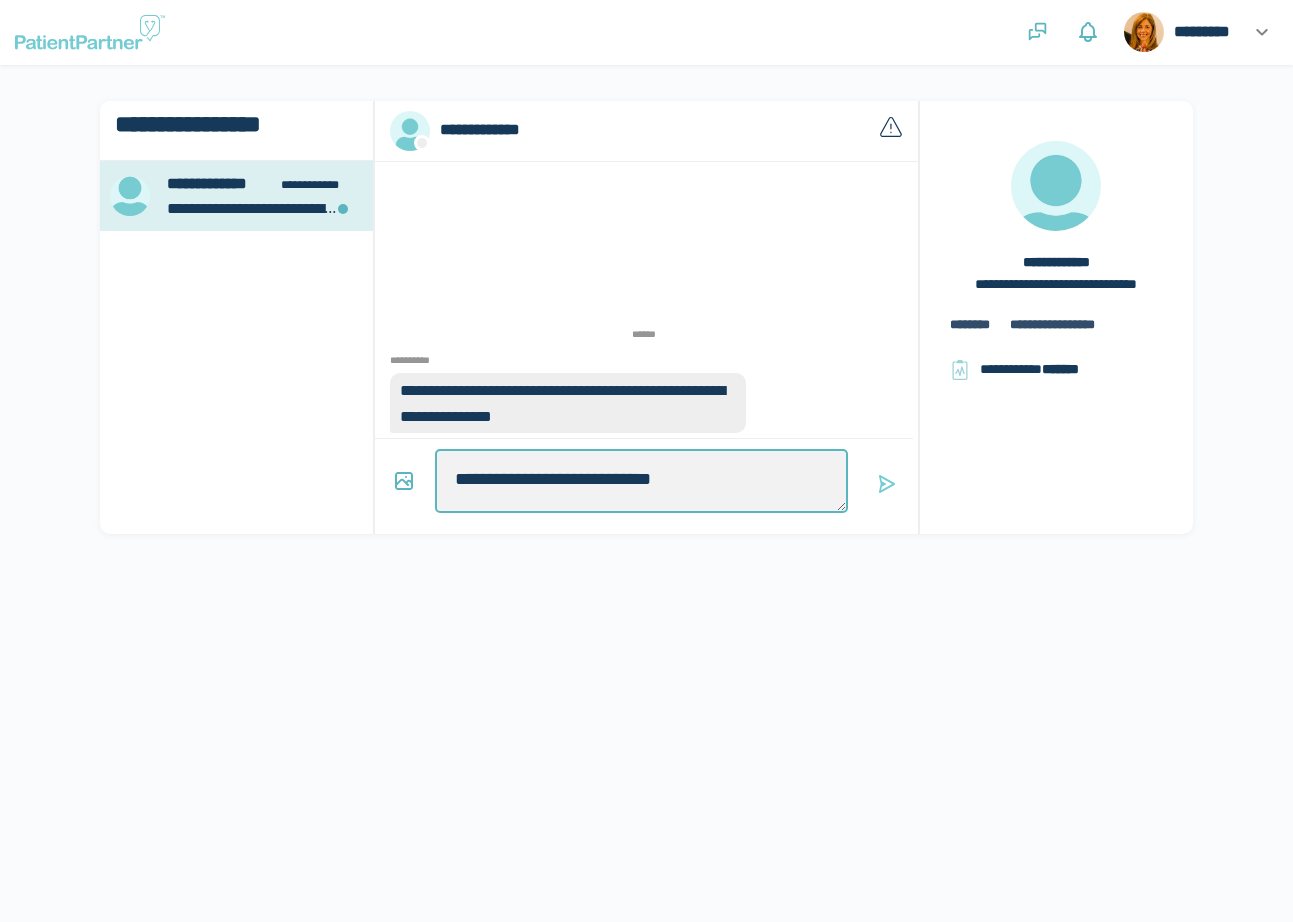 type on "*" 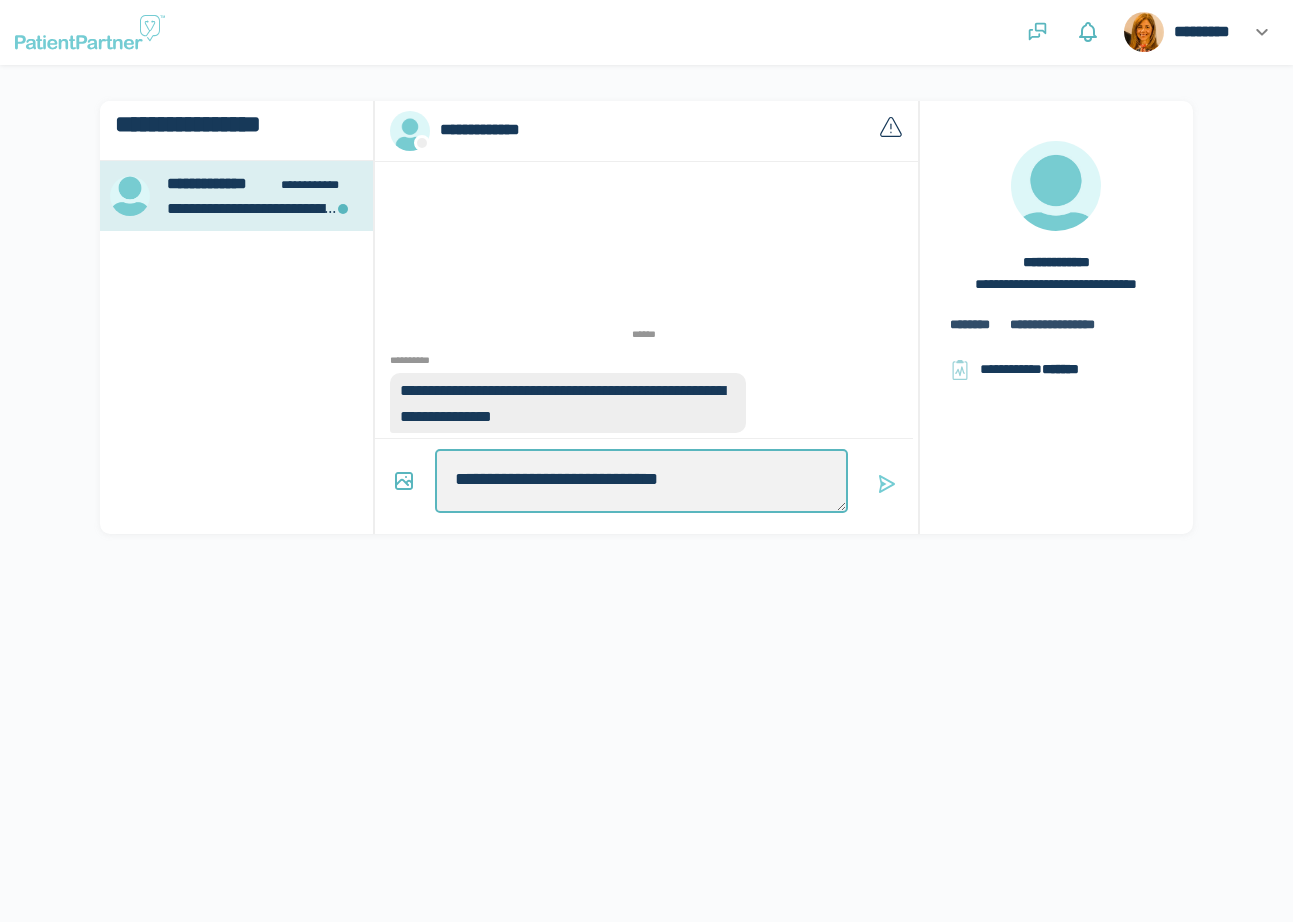 type on "*" 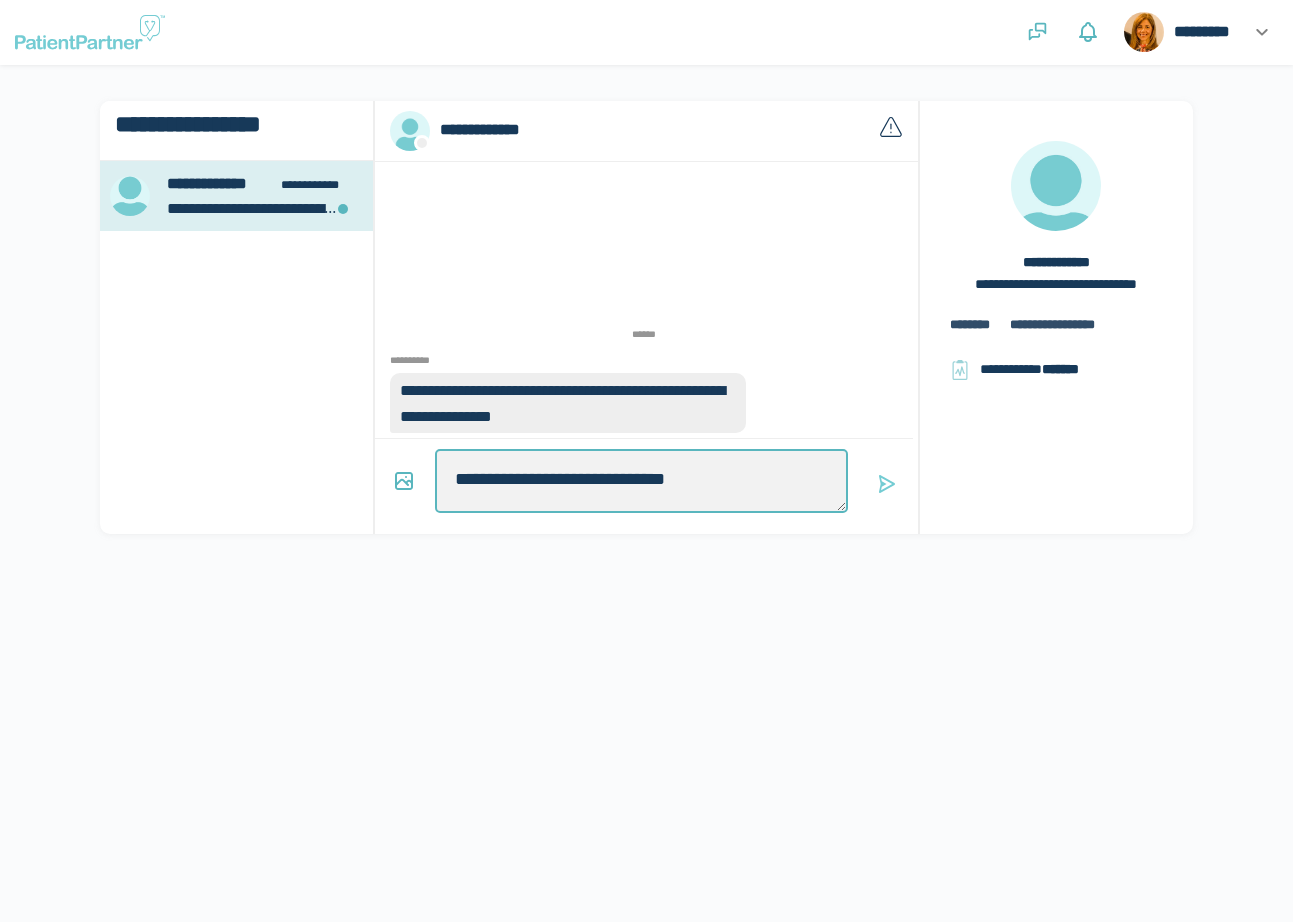 type on "*" 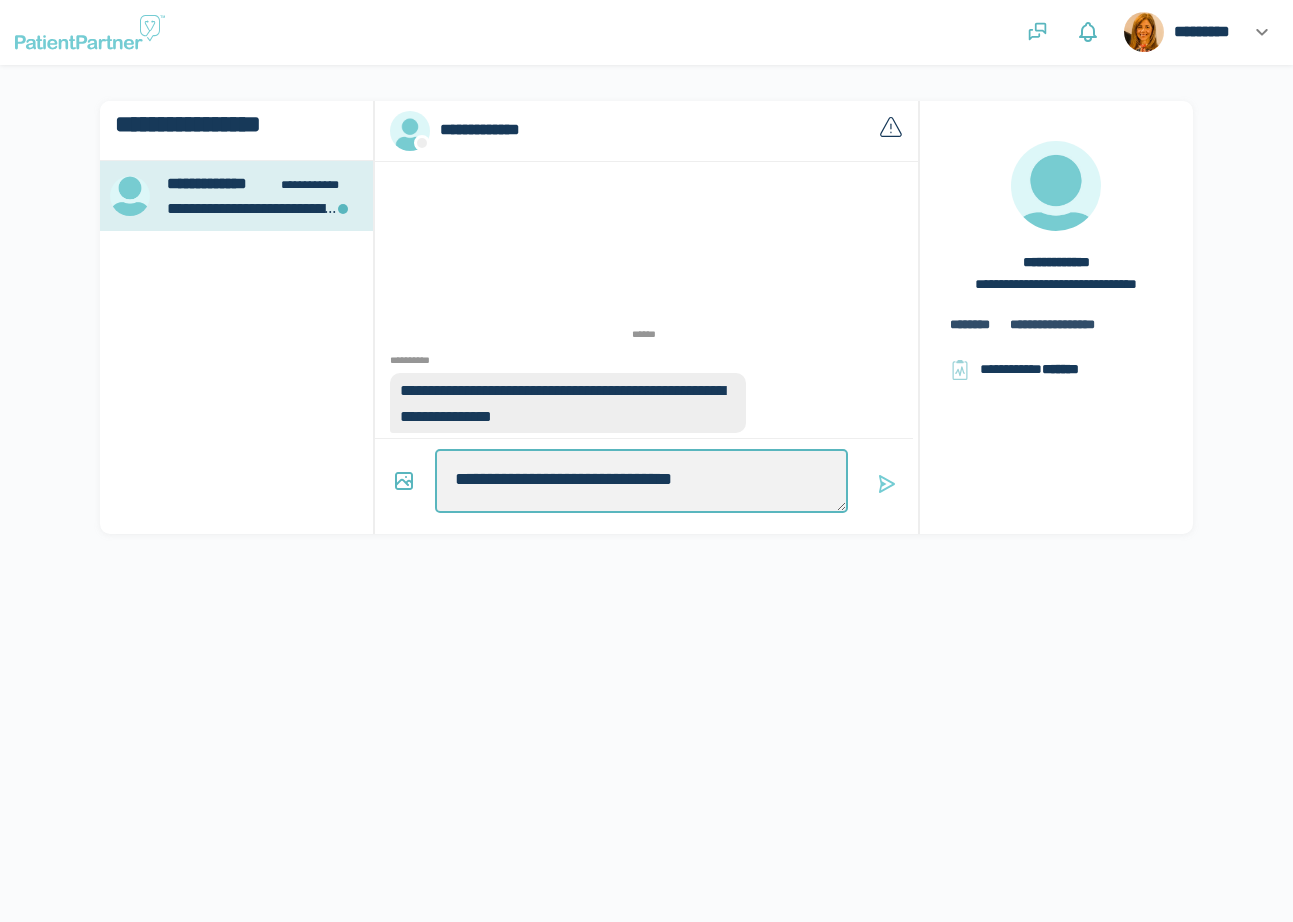 type on "*" 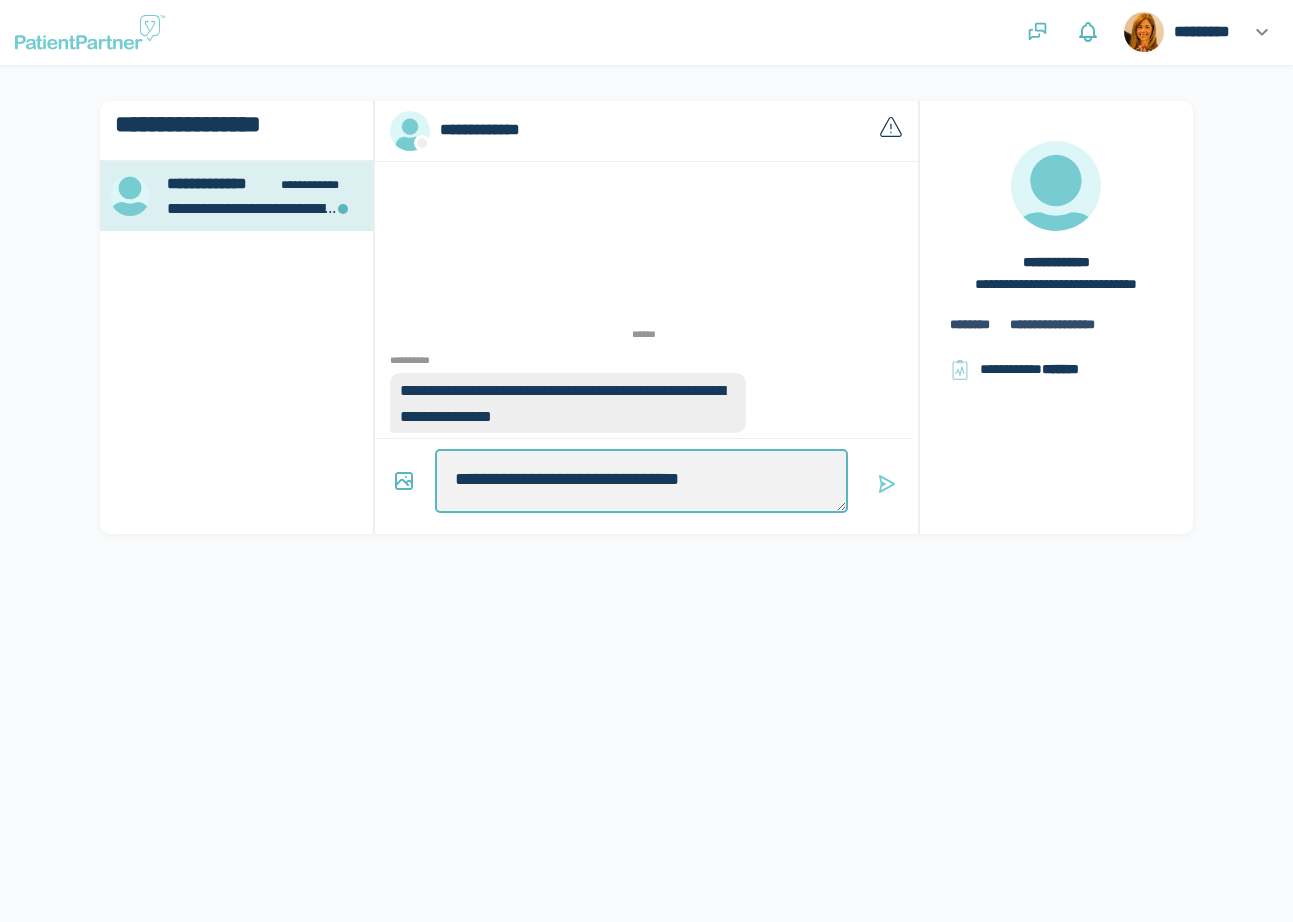 type on "*" 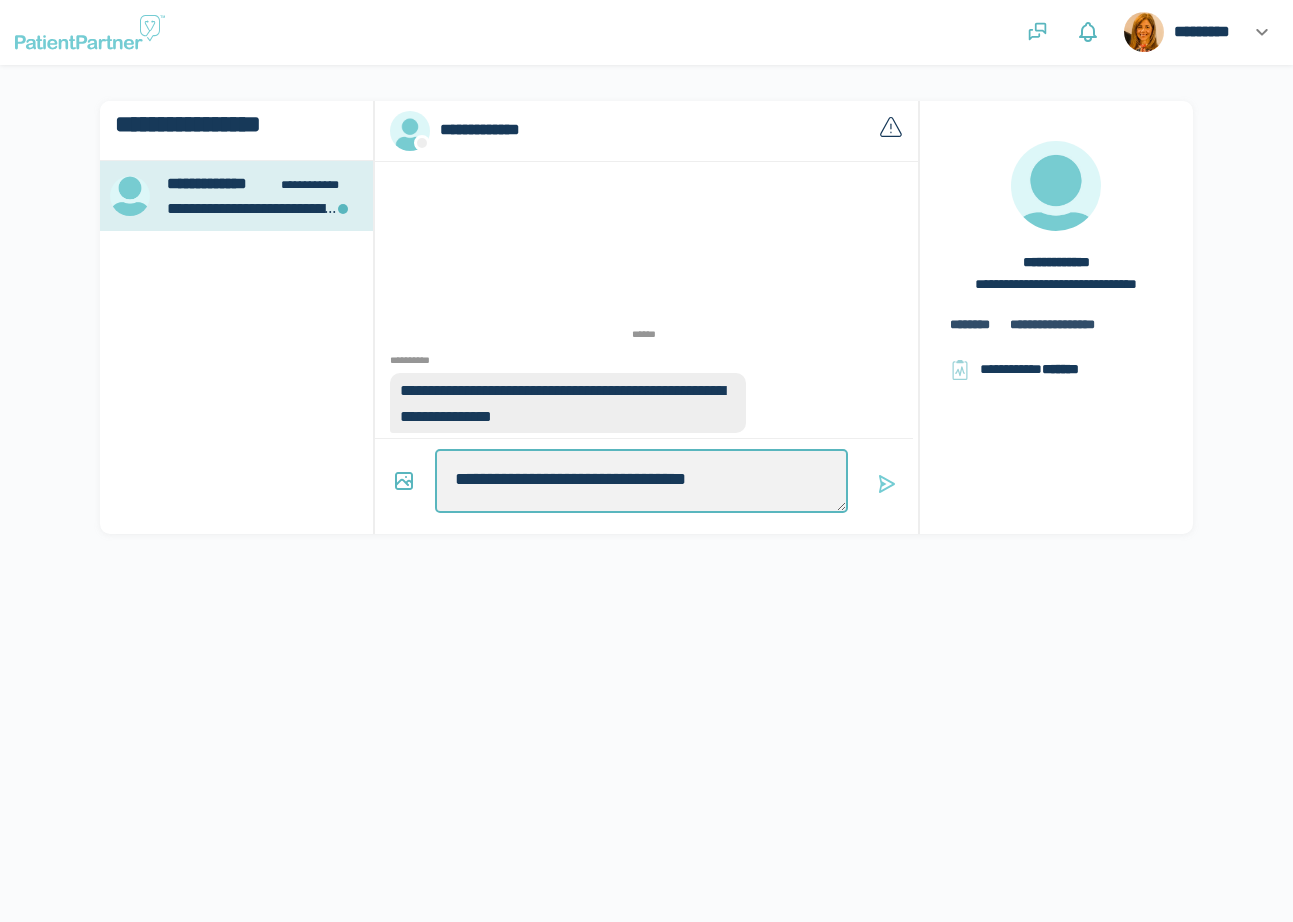 type on "*" 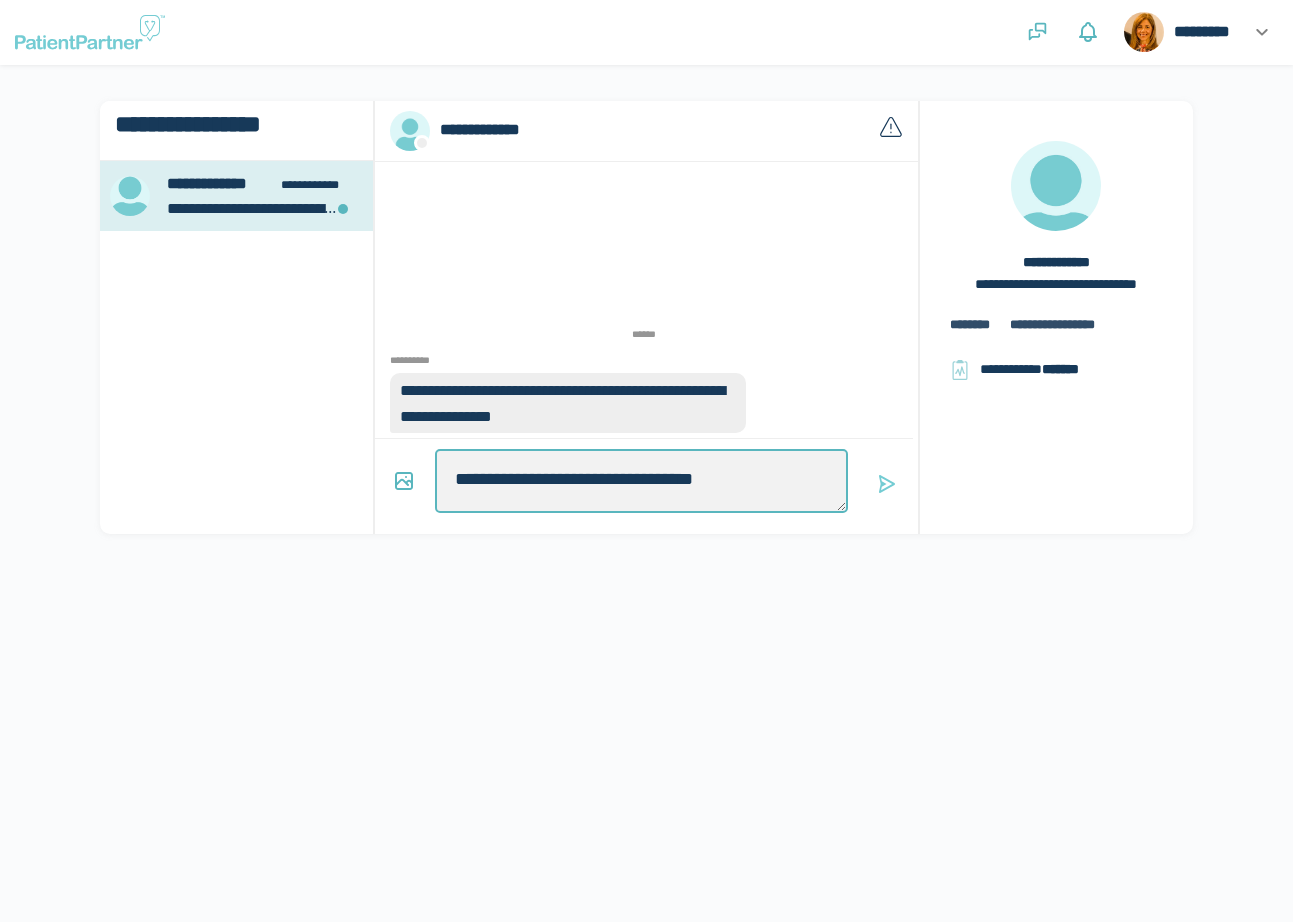 type on "*" 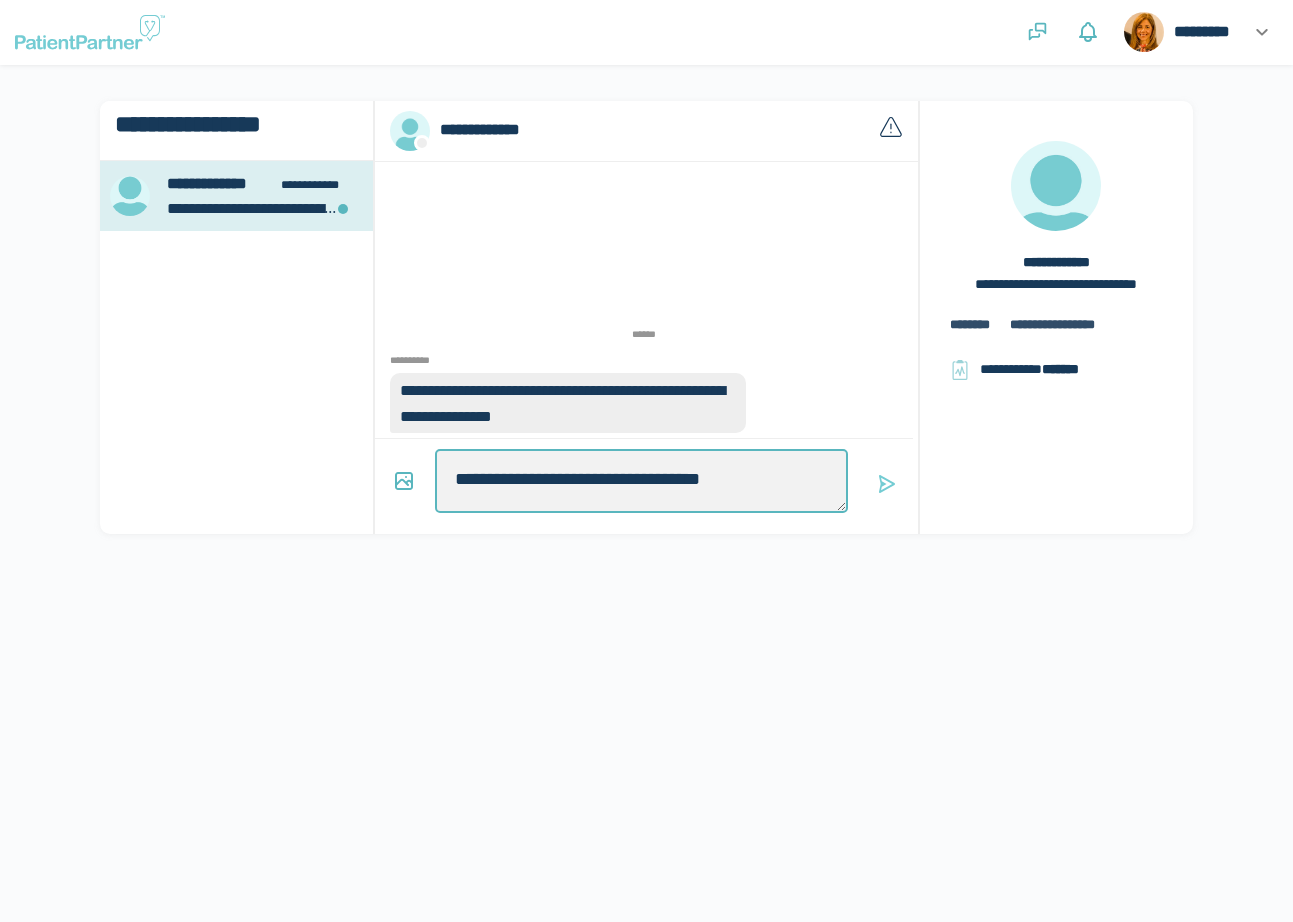 type on "*" 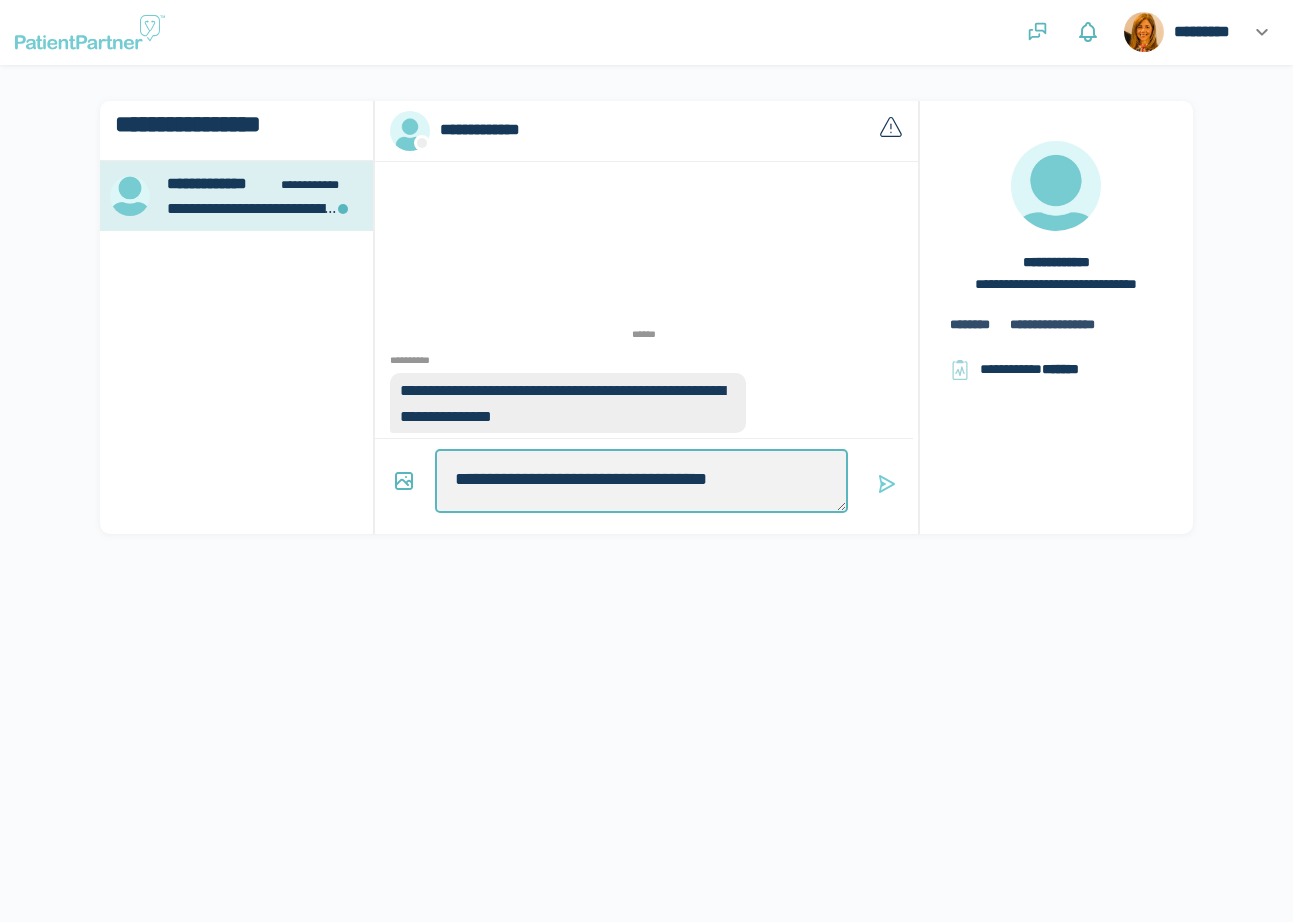 type on "*" 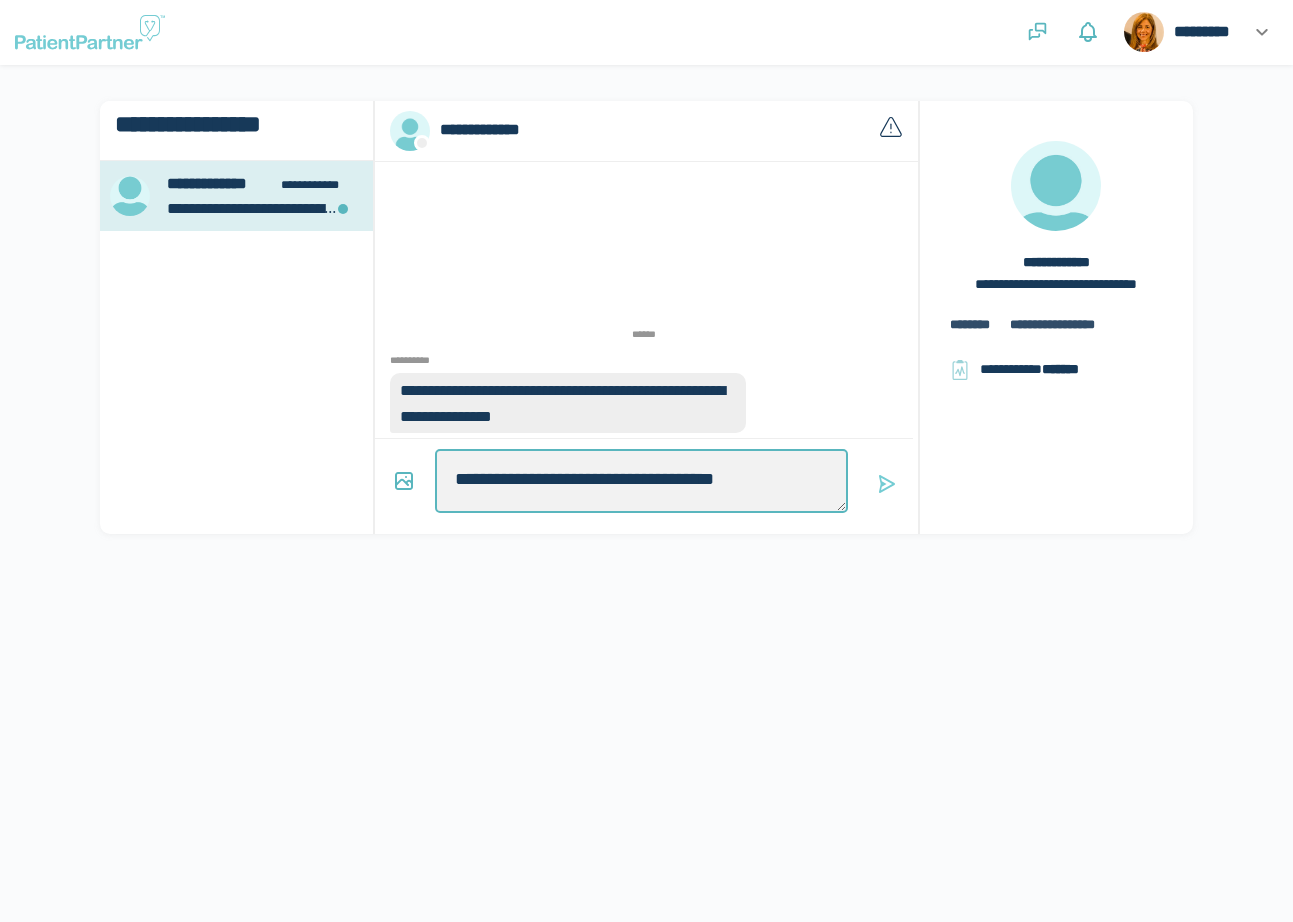 type on "*" 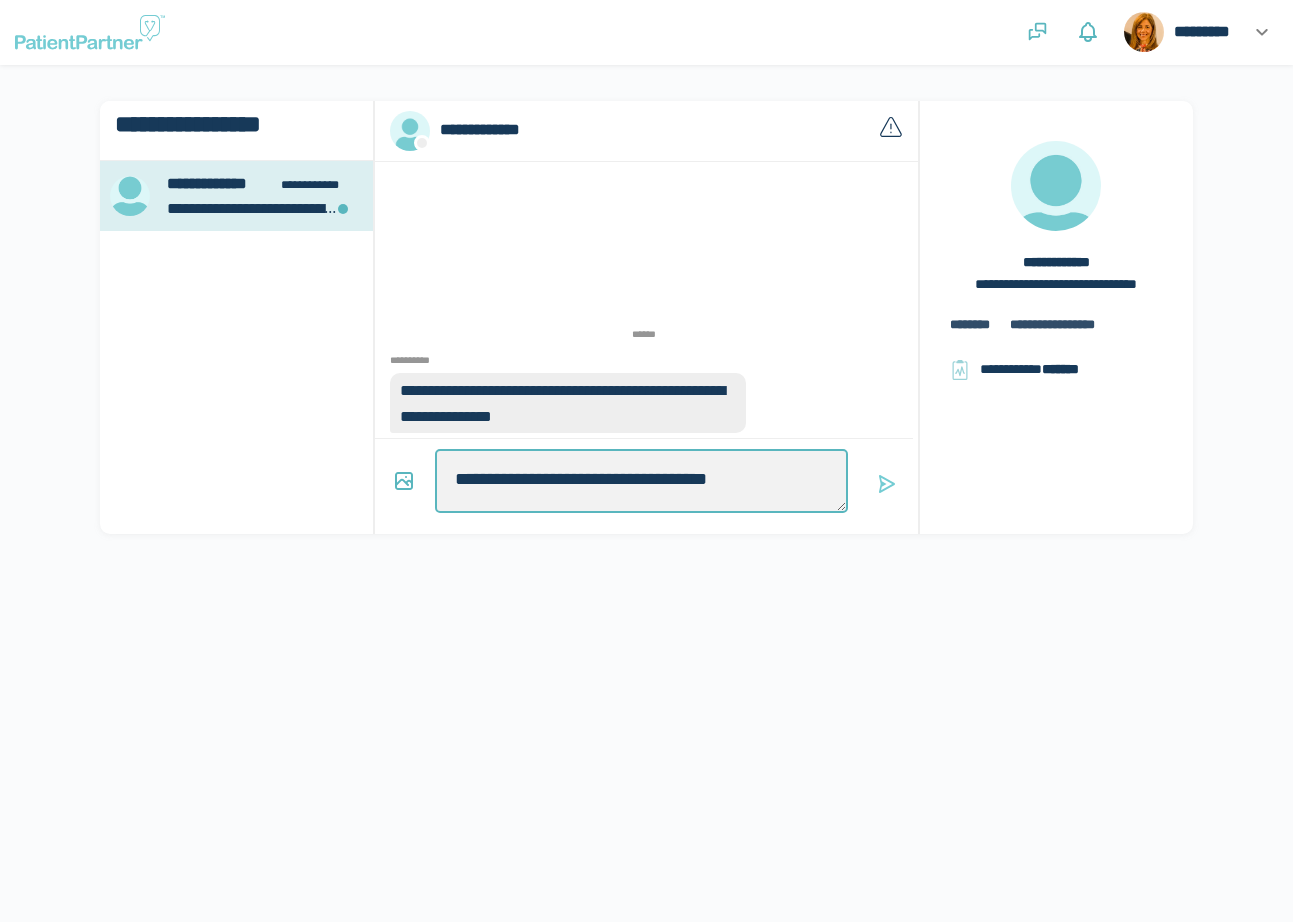 type on "*" 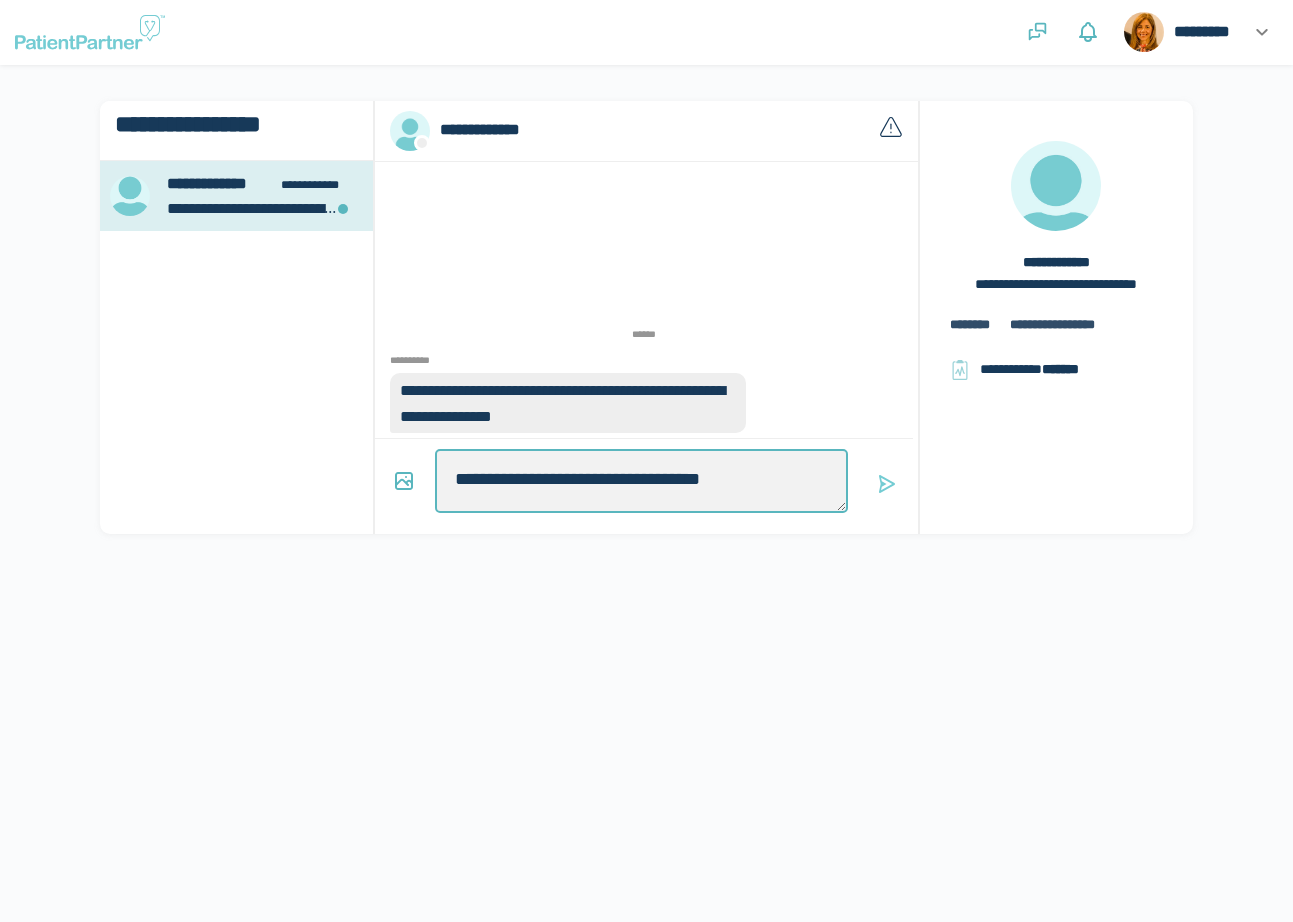 type on "*" 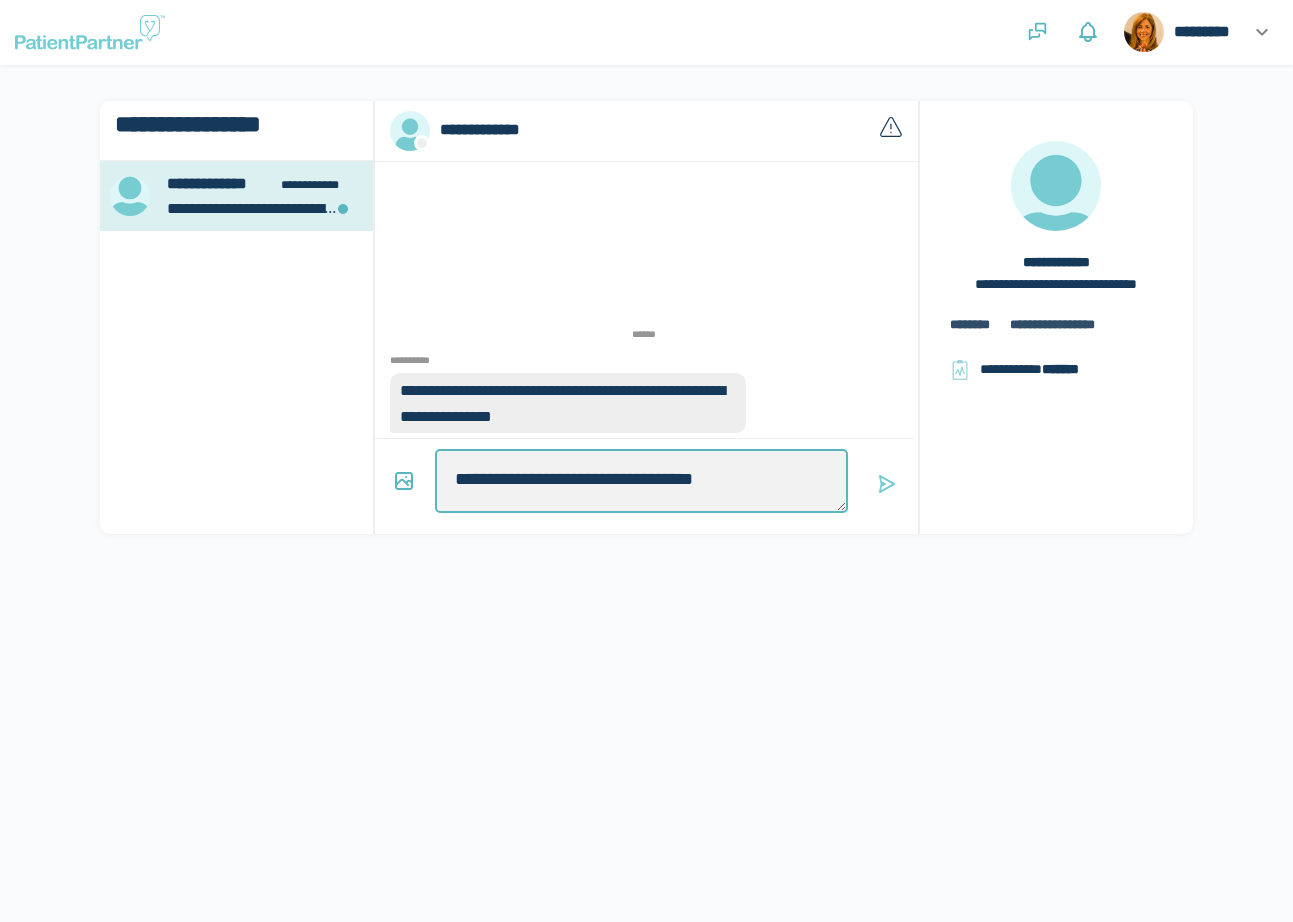 type on "*" 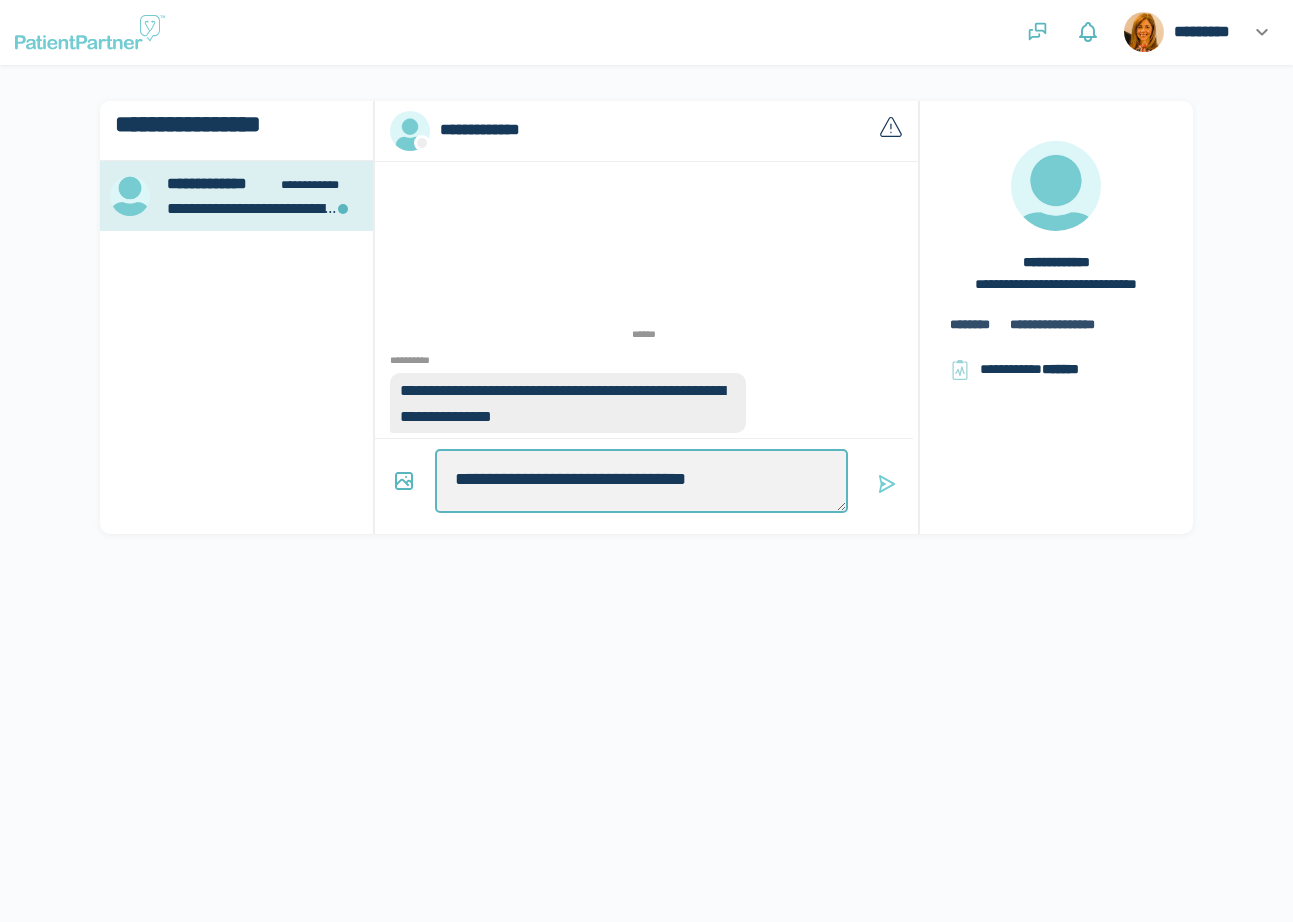 type on "*" 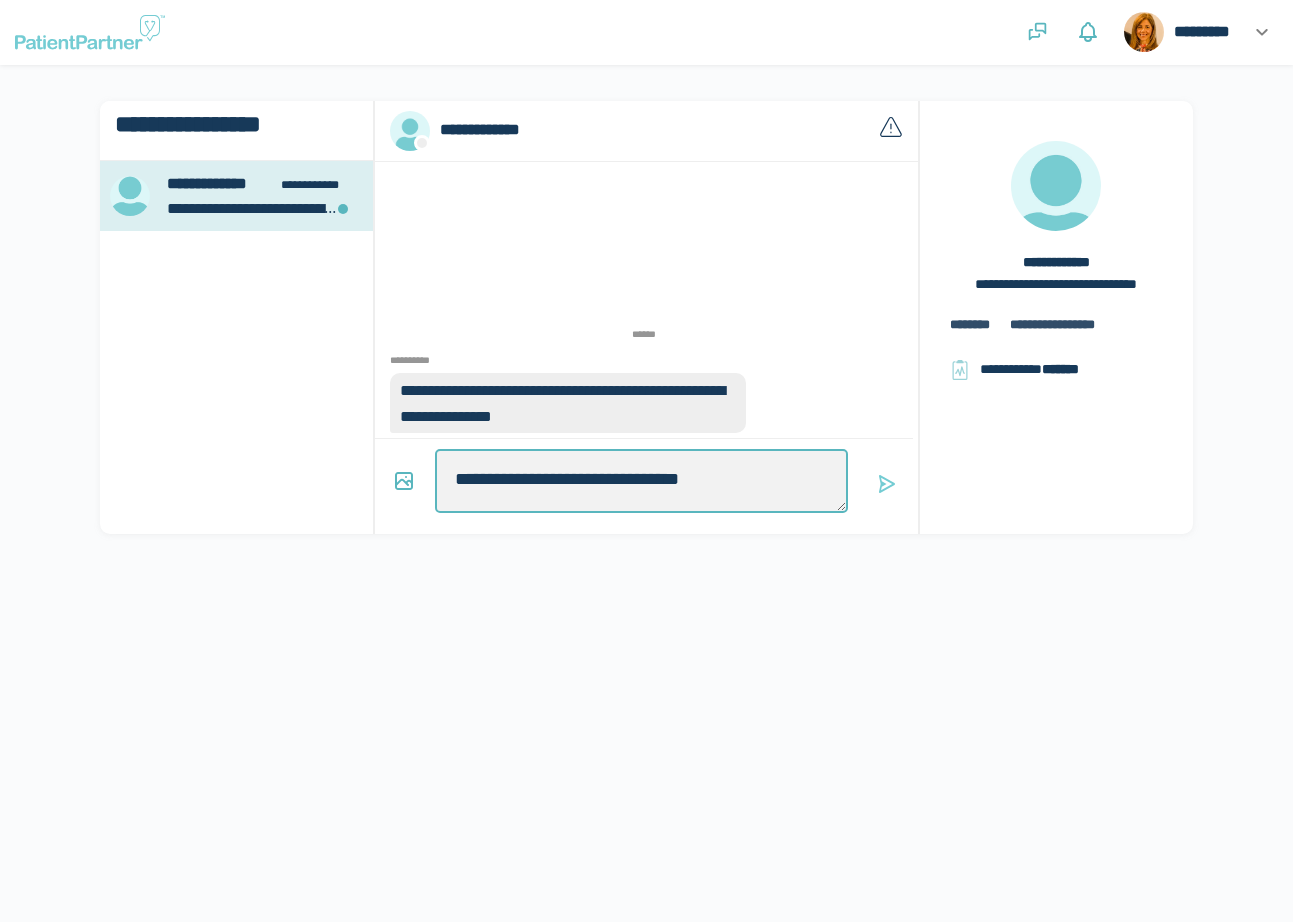 type on "*" 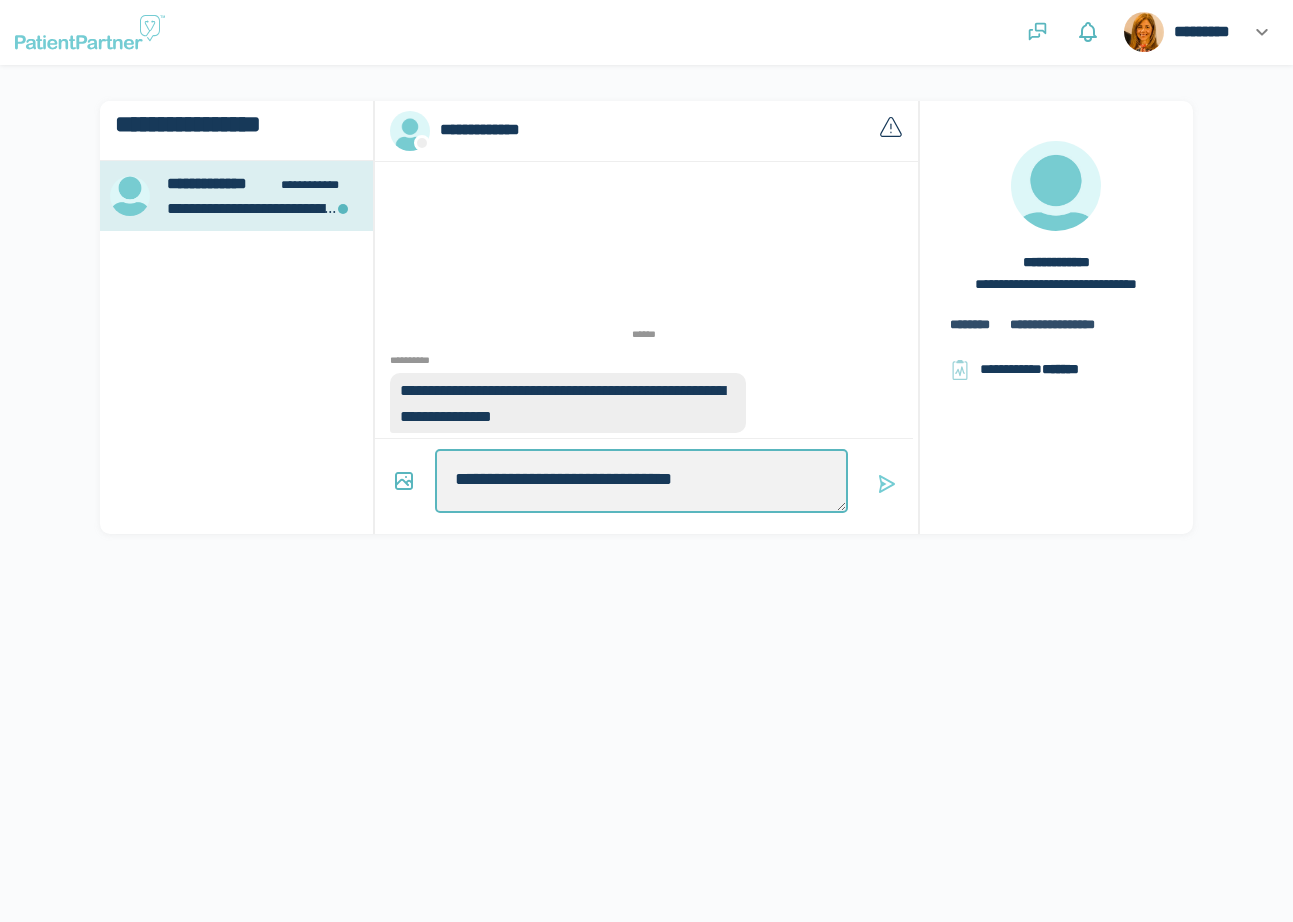 type on "*" 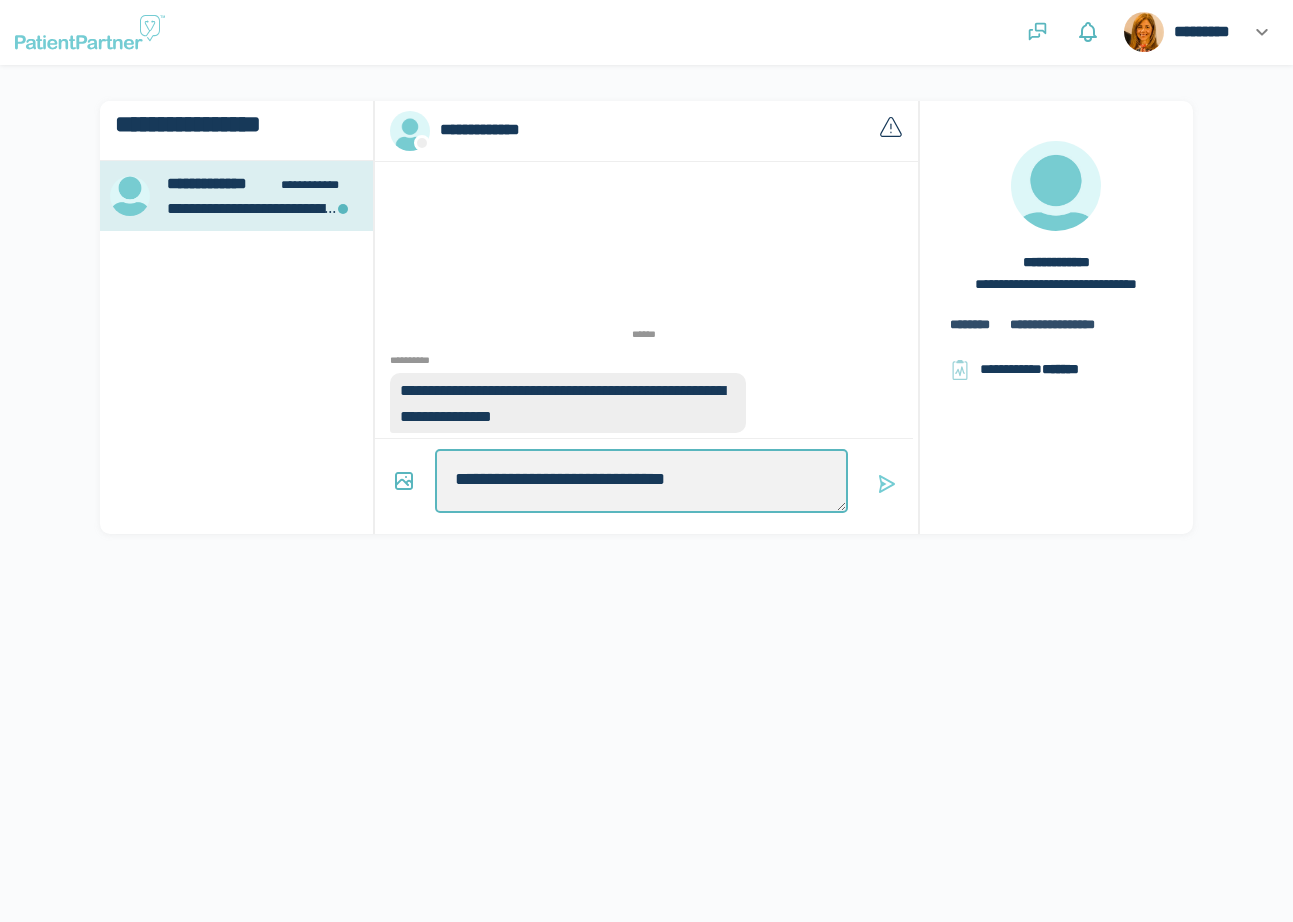 type on "*" 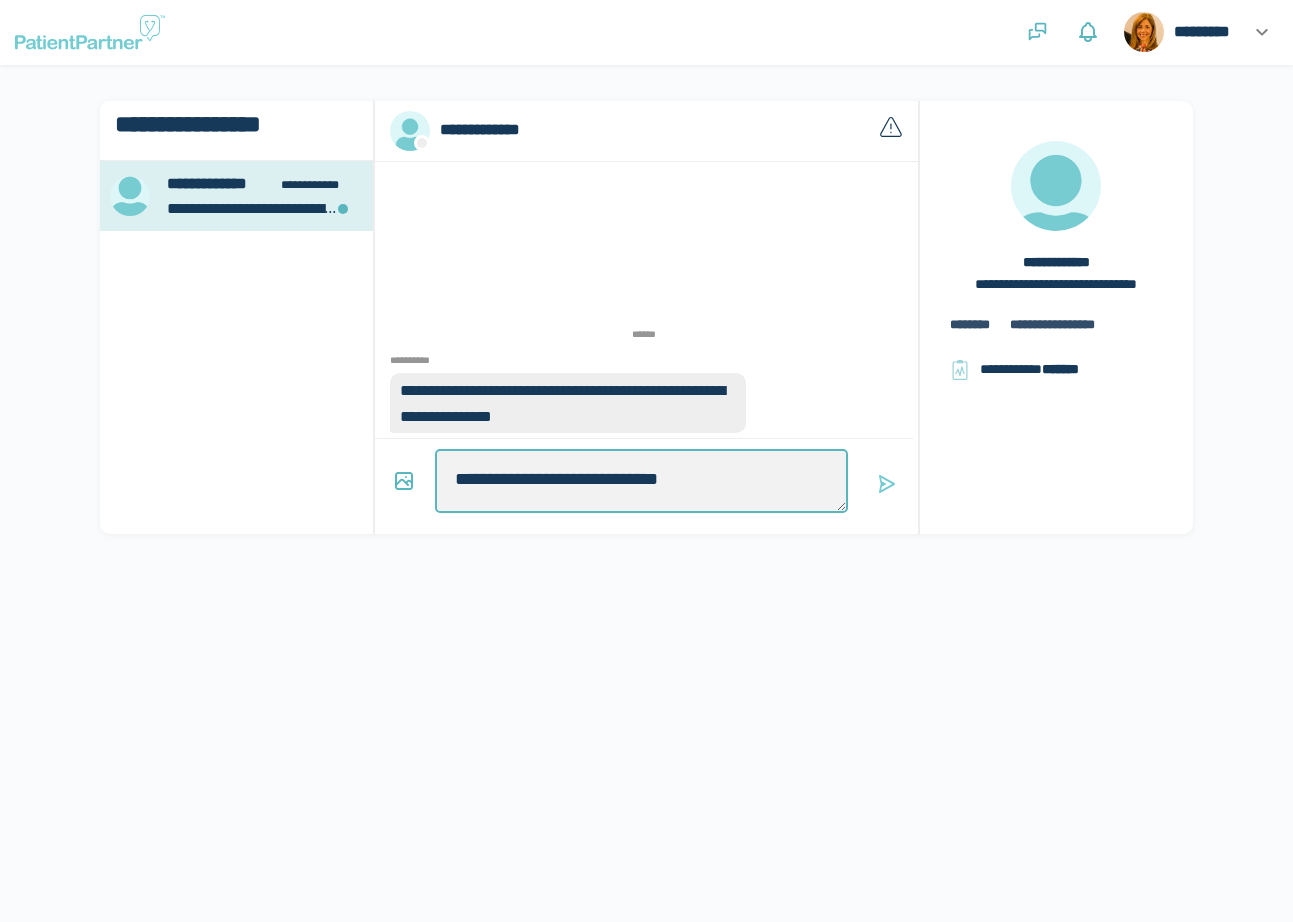type on "*" 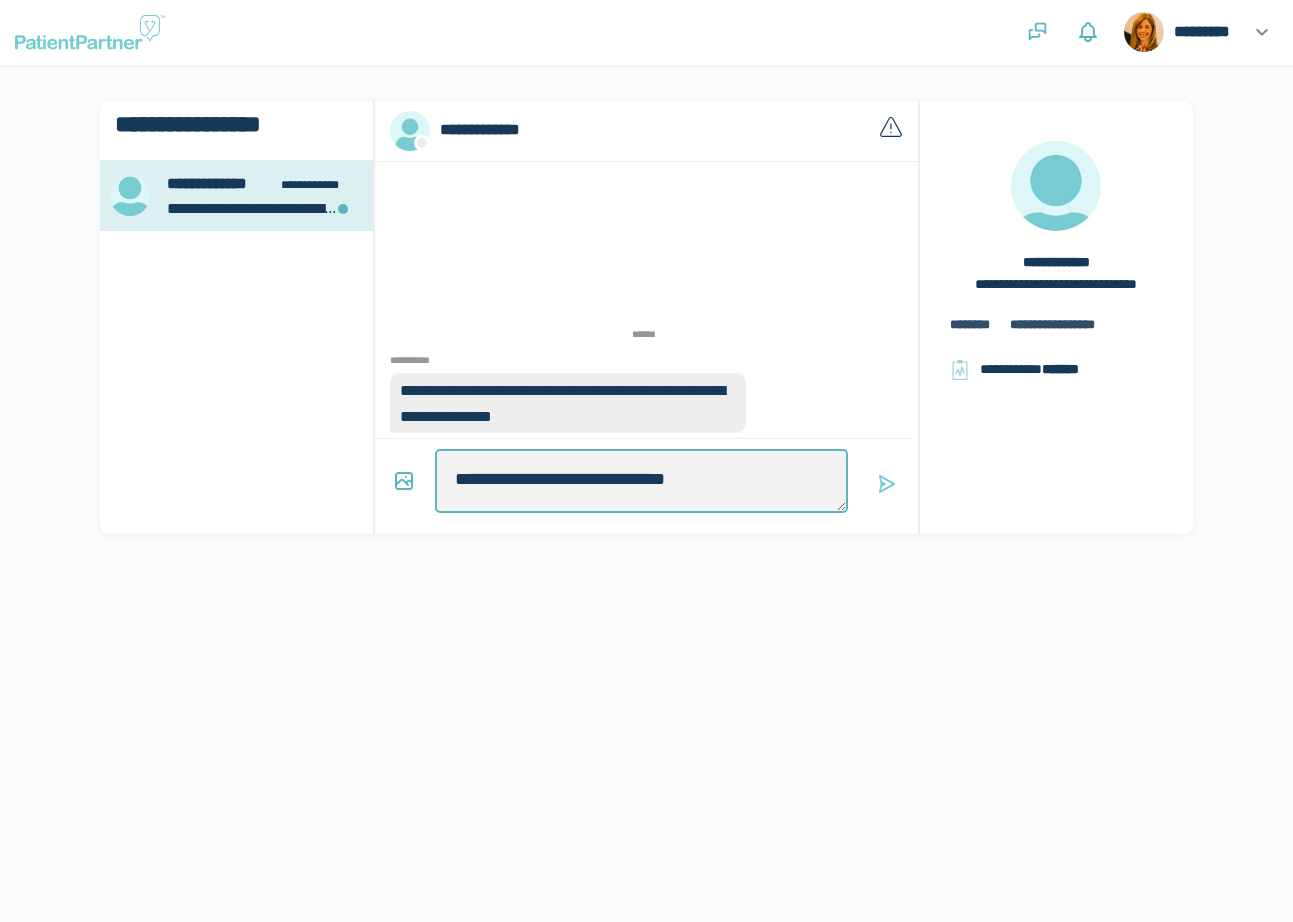 type on "*" 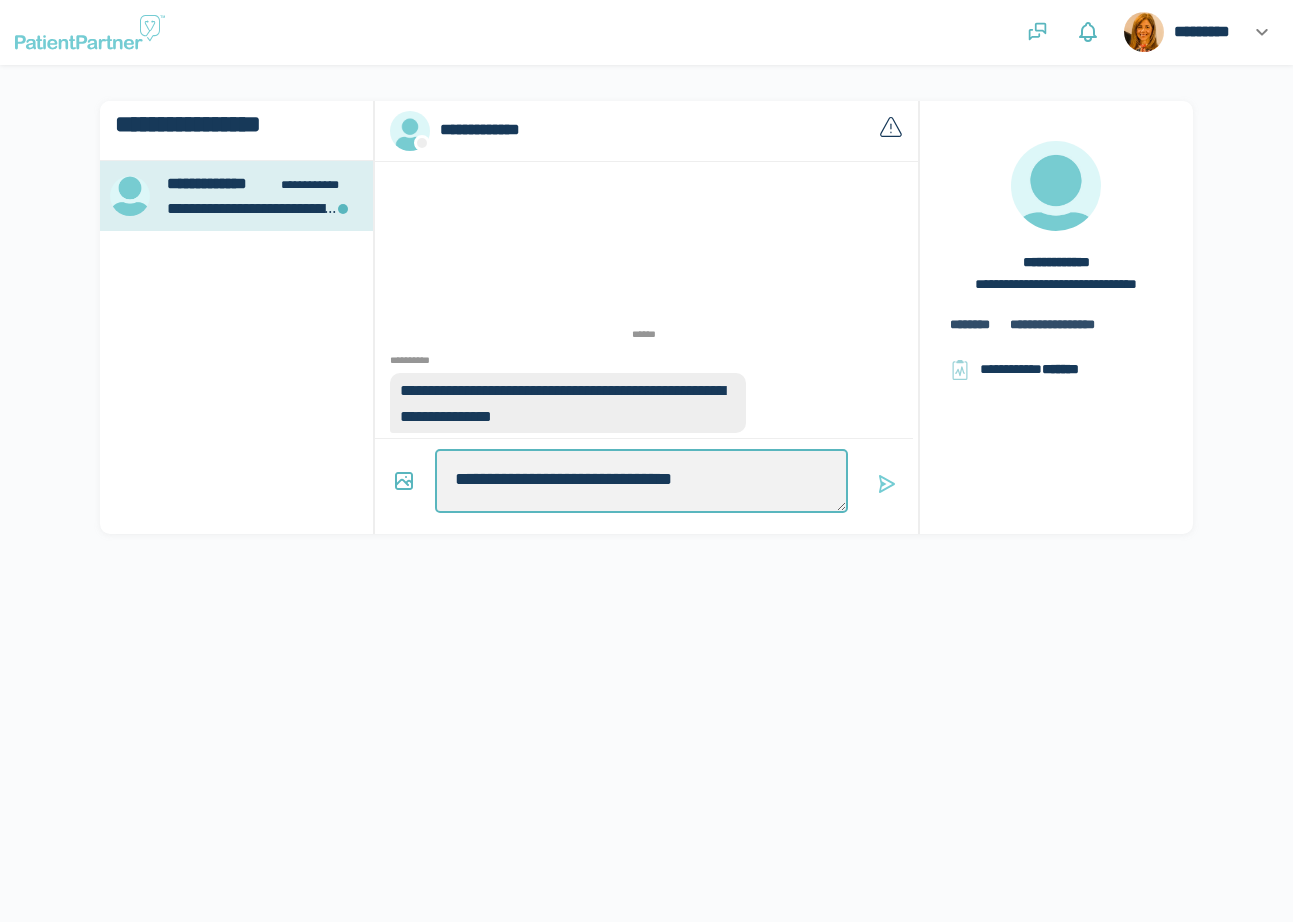 type on "*" 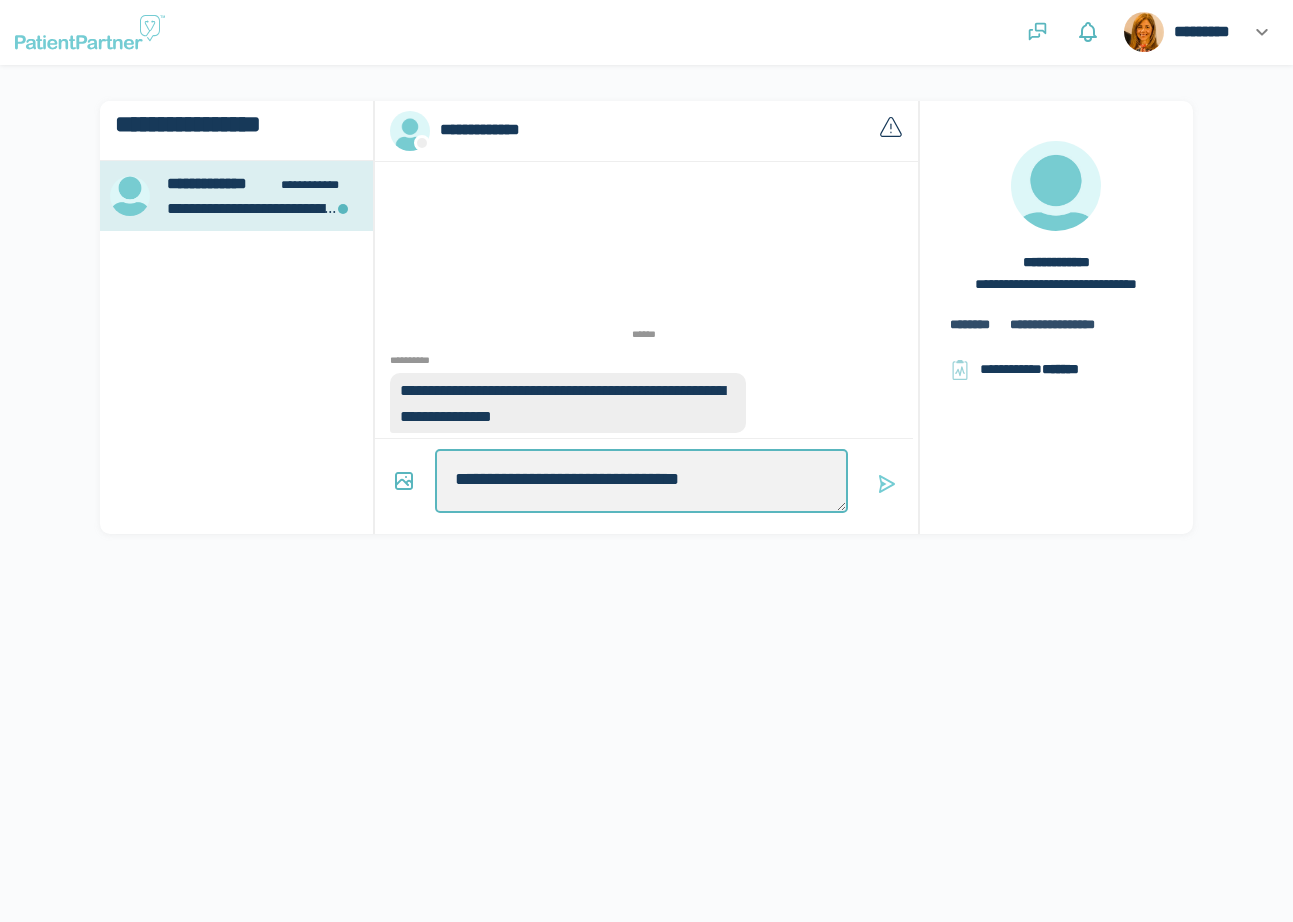 type on "*" 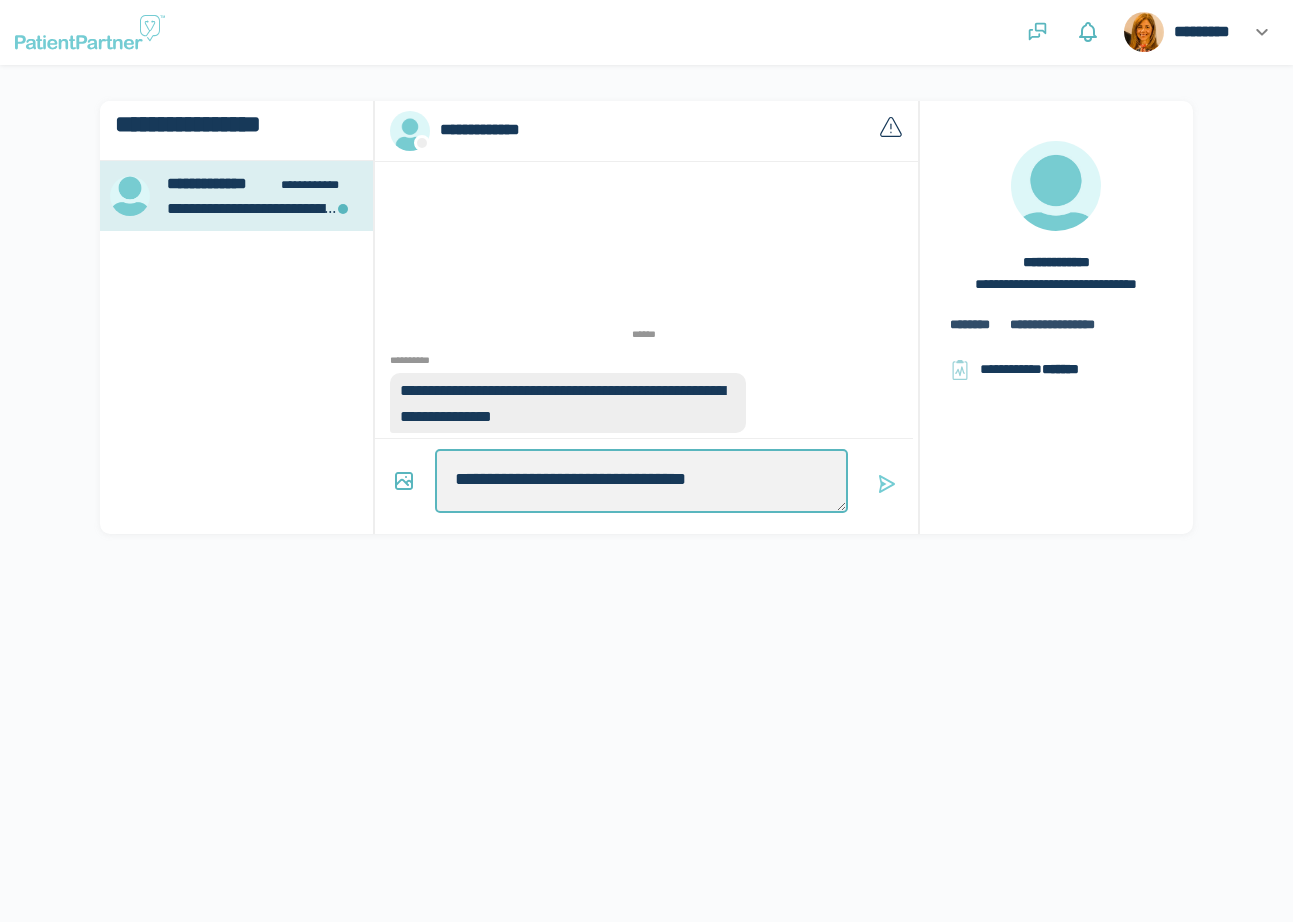type on "*" 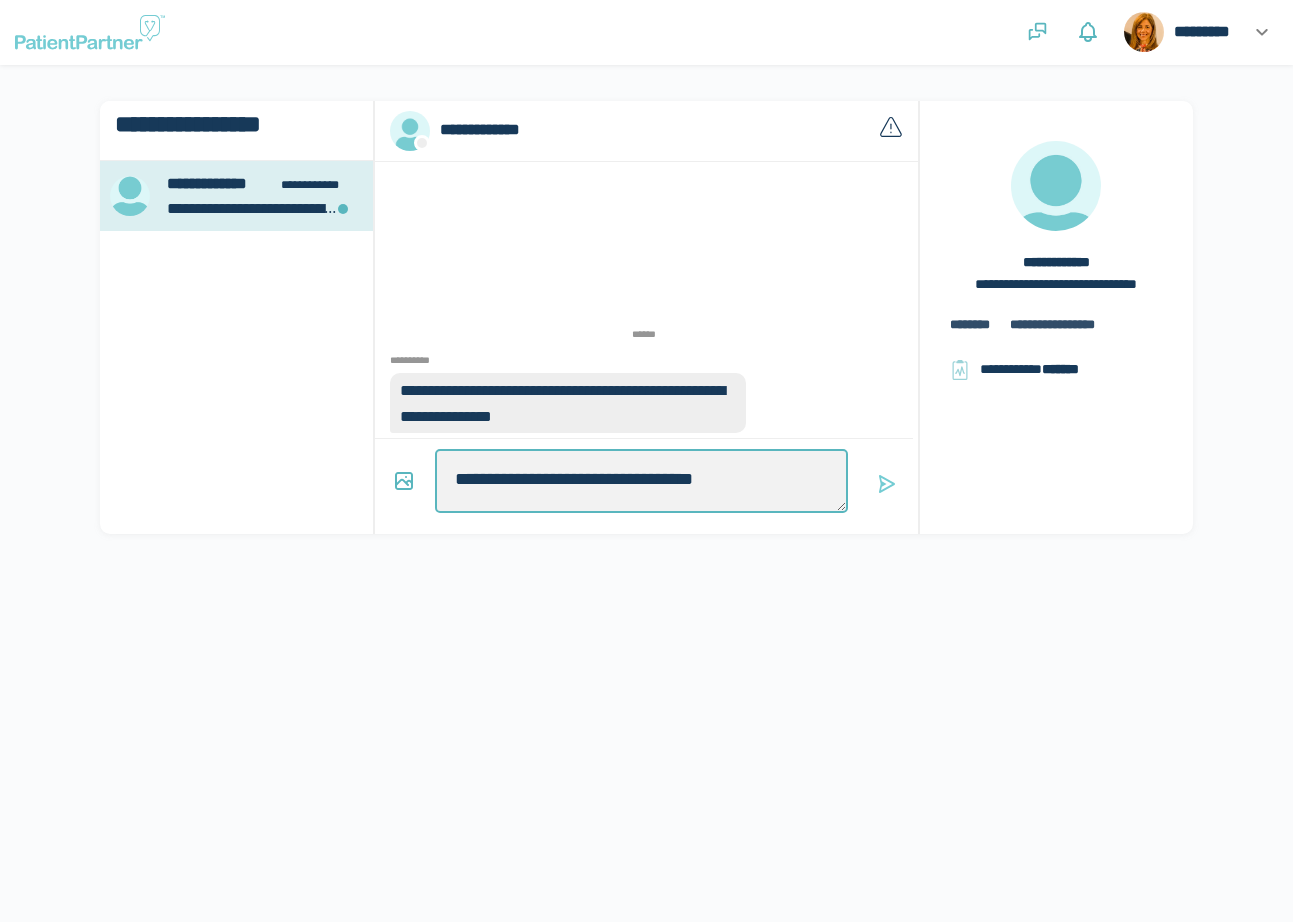 type on "*" 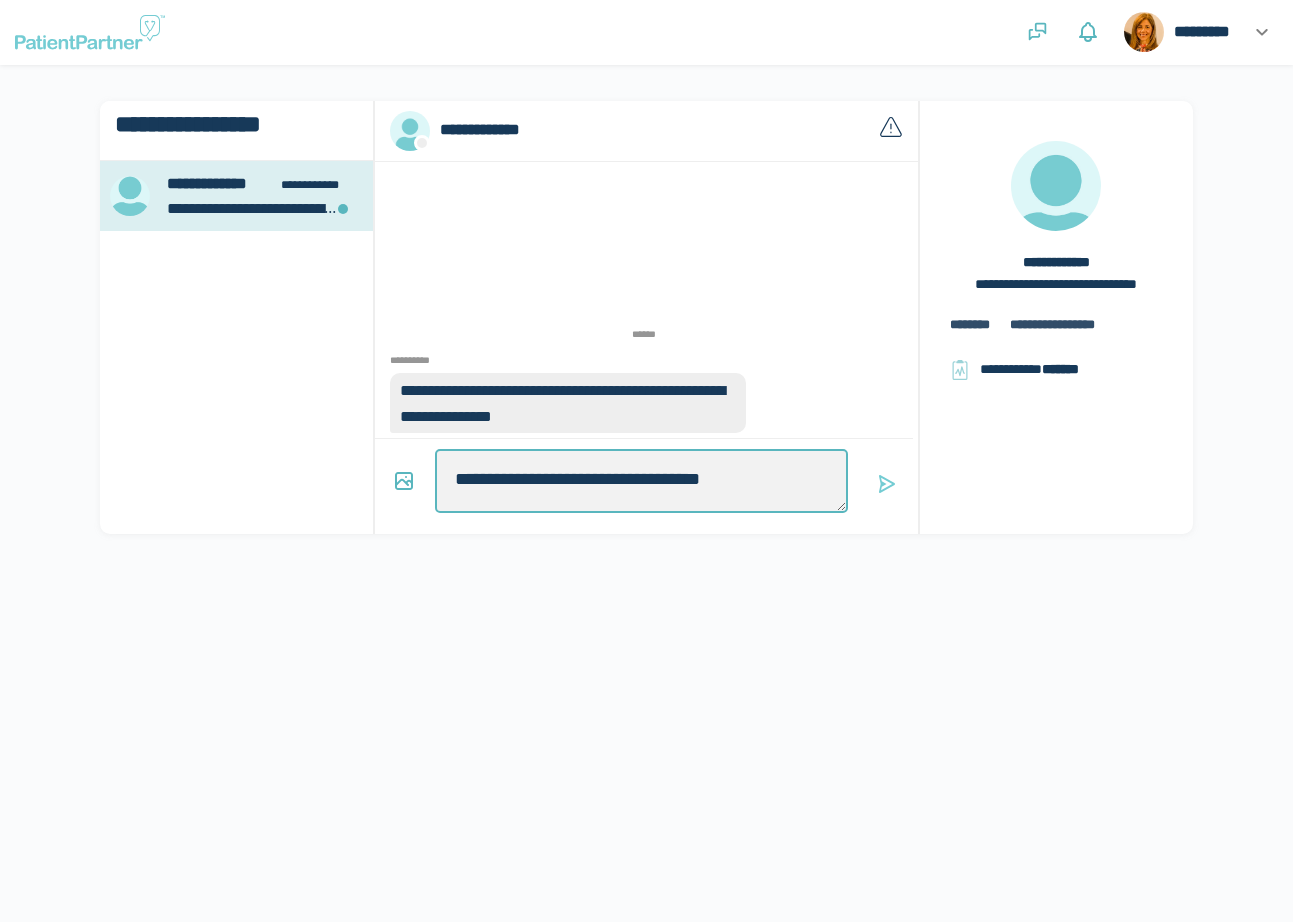 type on "*" 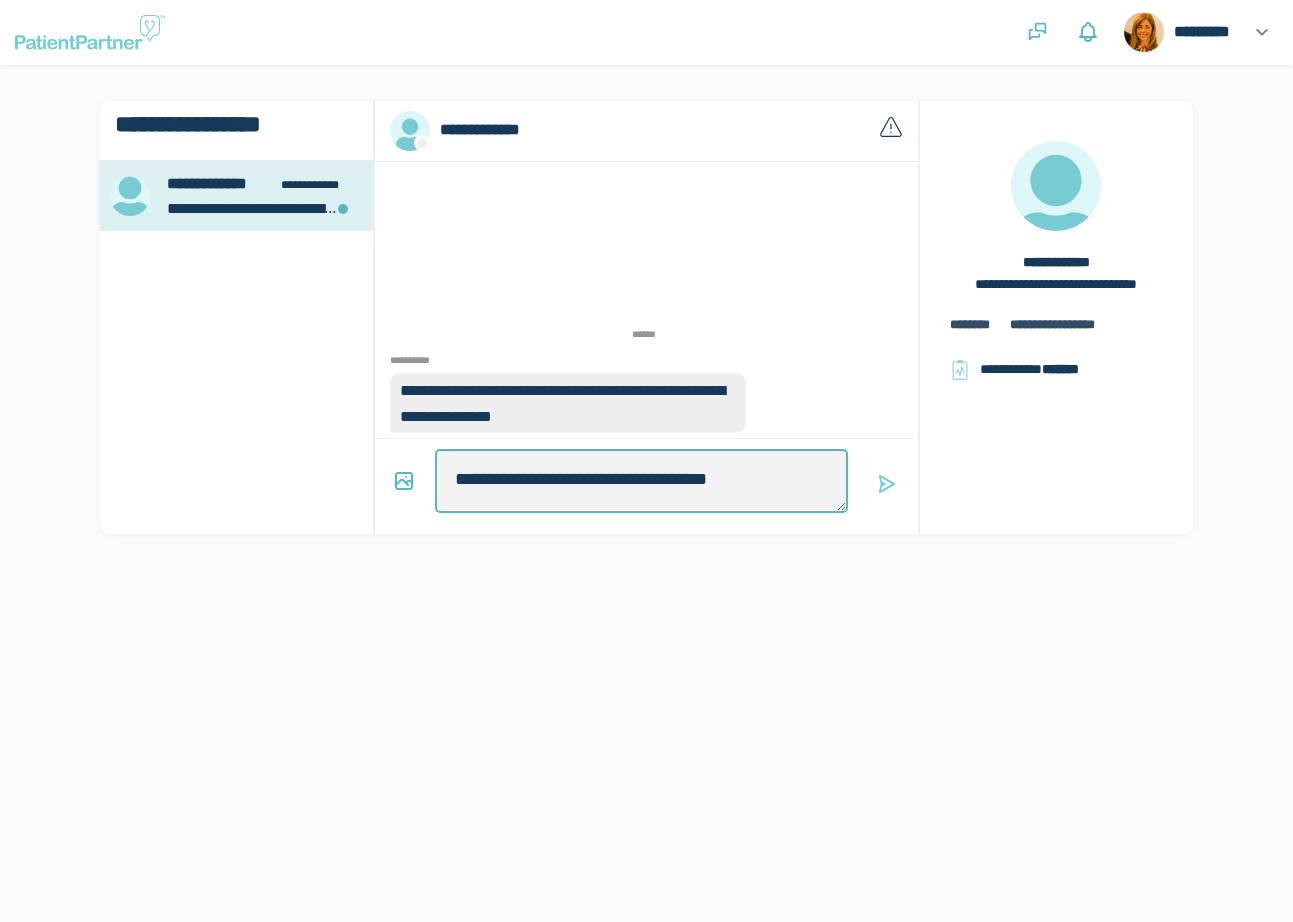 type on "*" 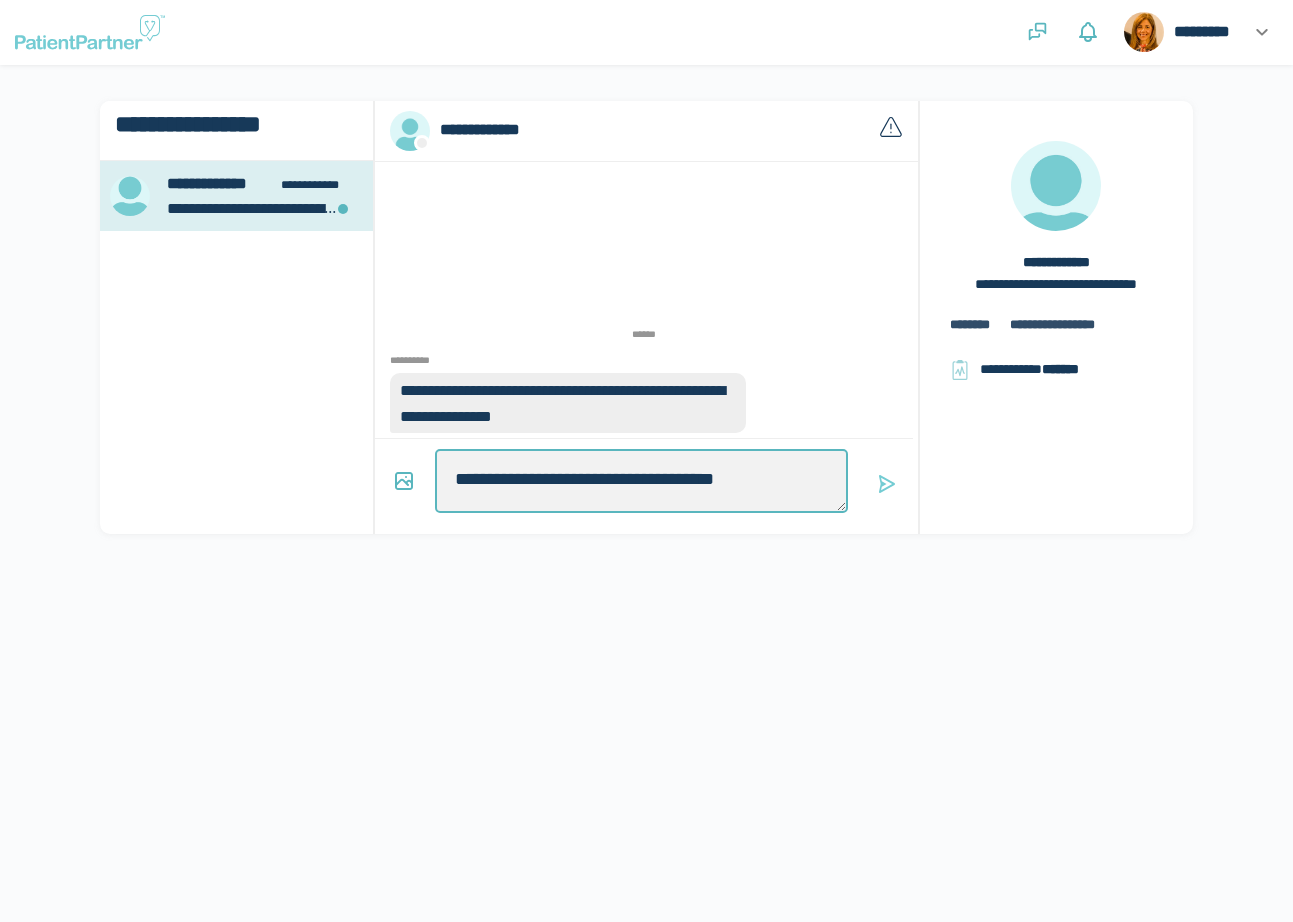 type on "*" 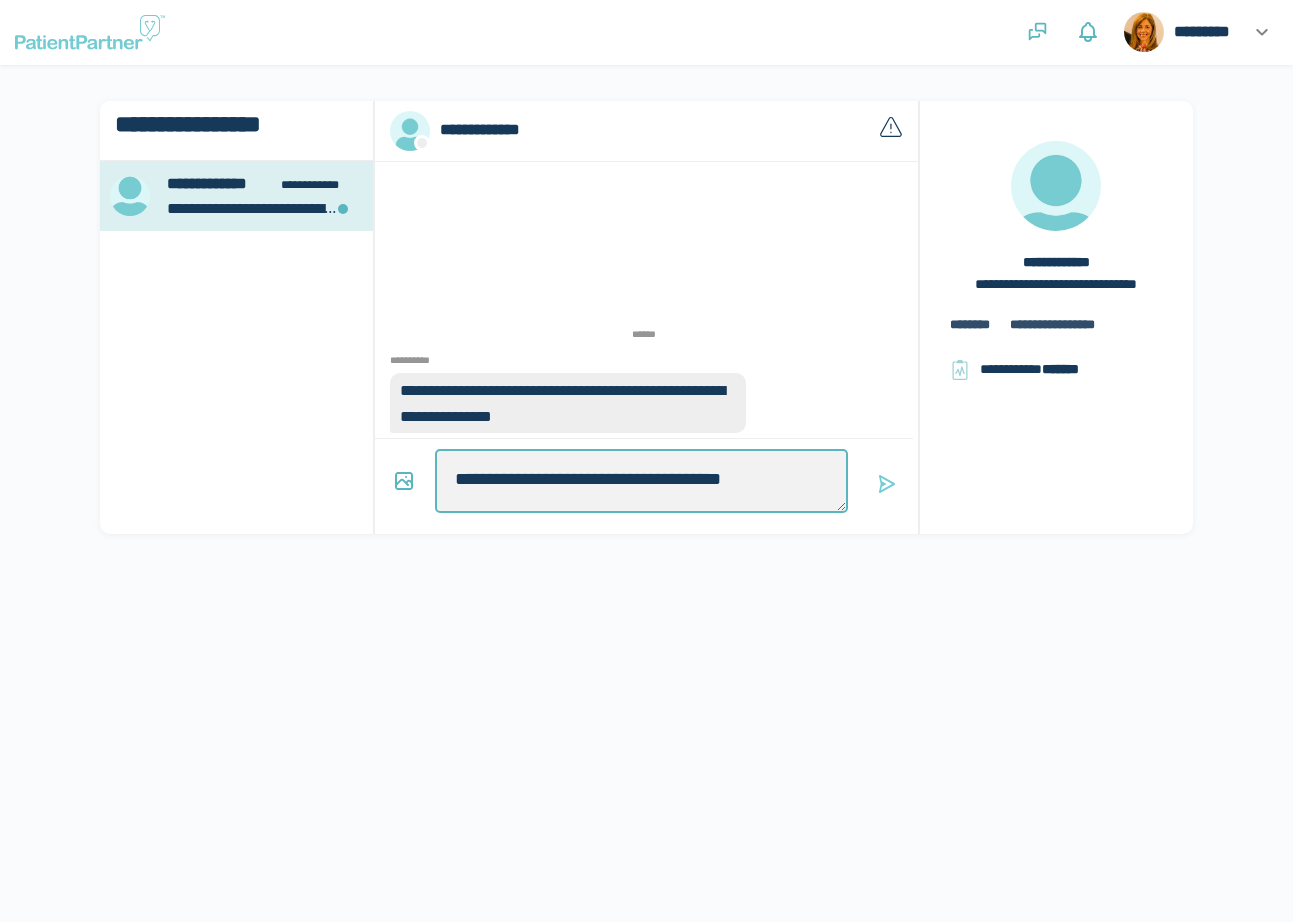 type on "*" 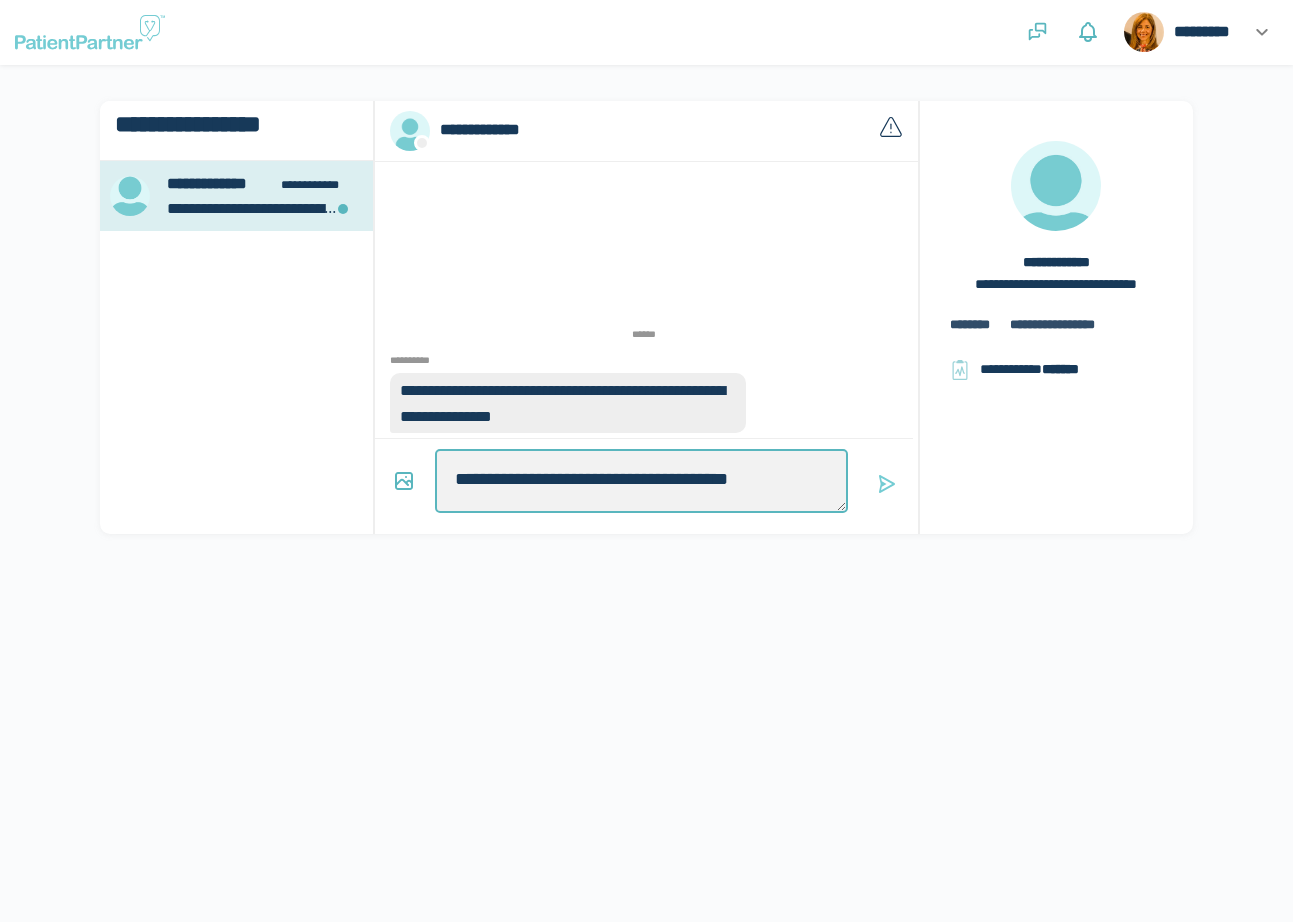 type on "*" 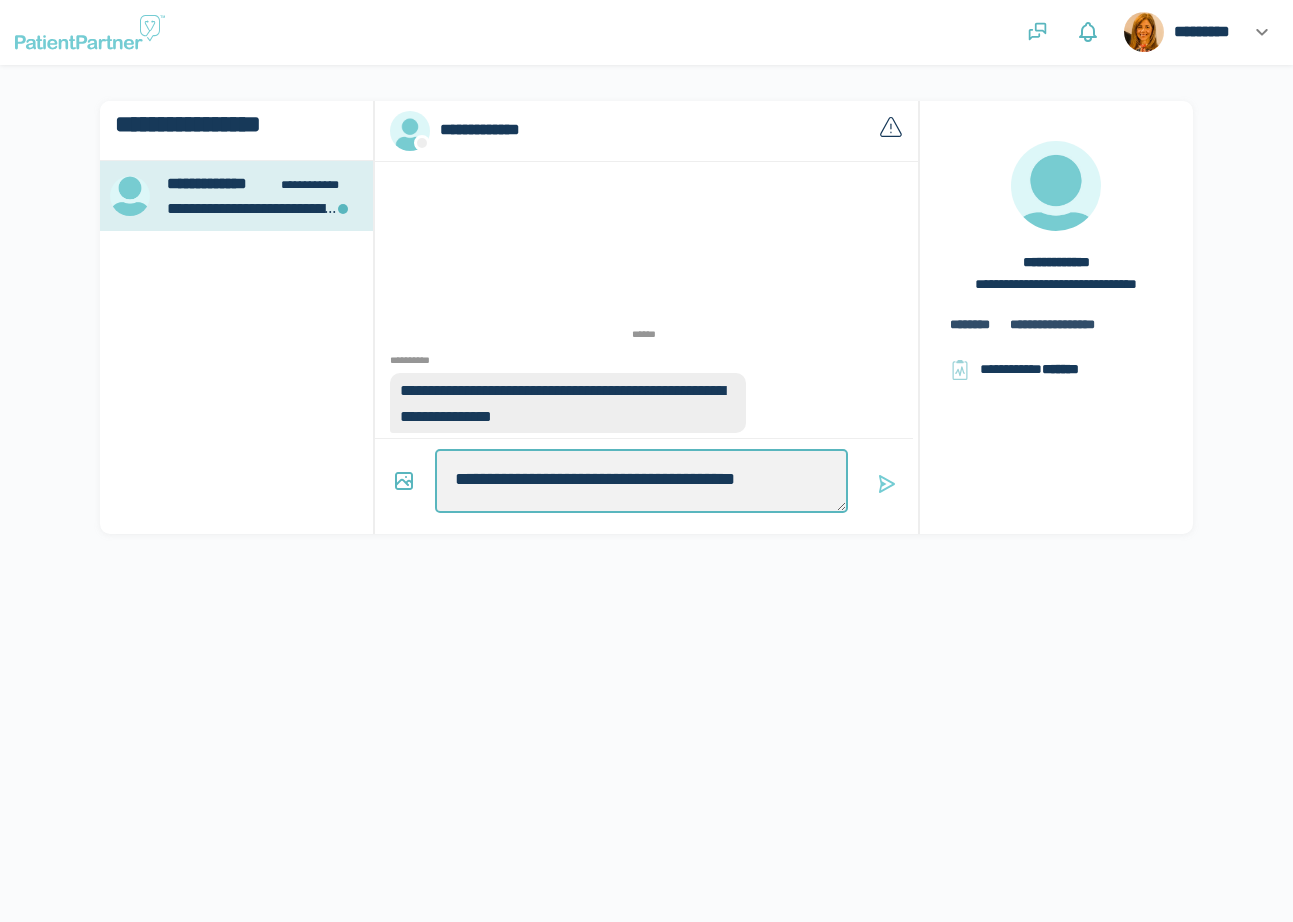 type on "*" 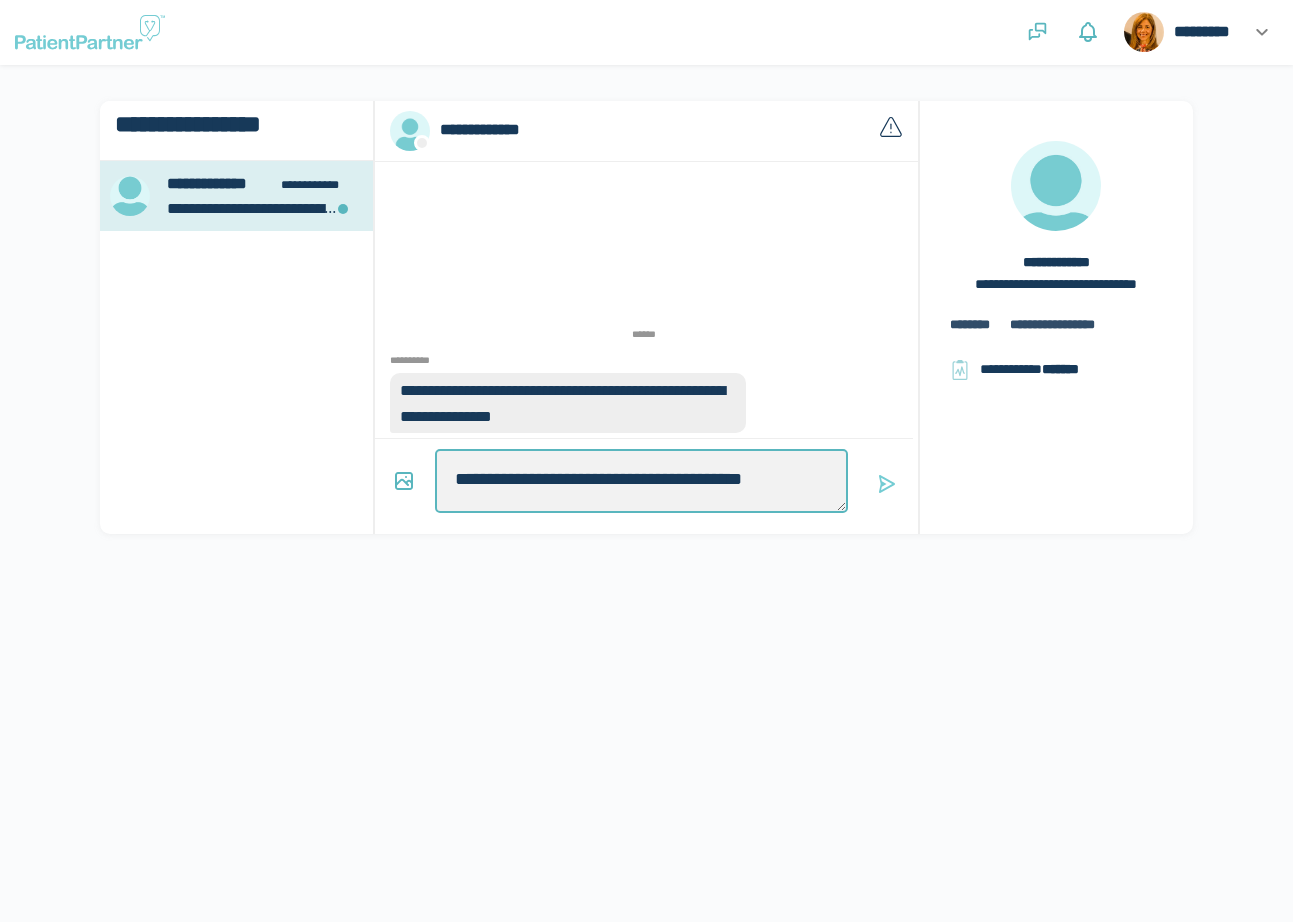 type on "*" 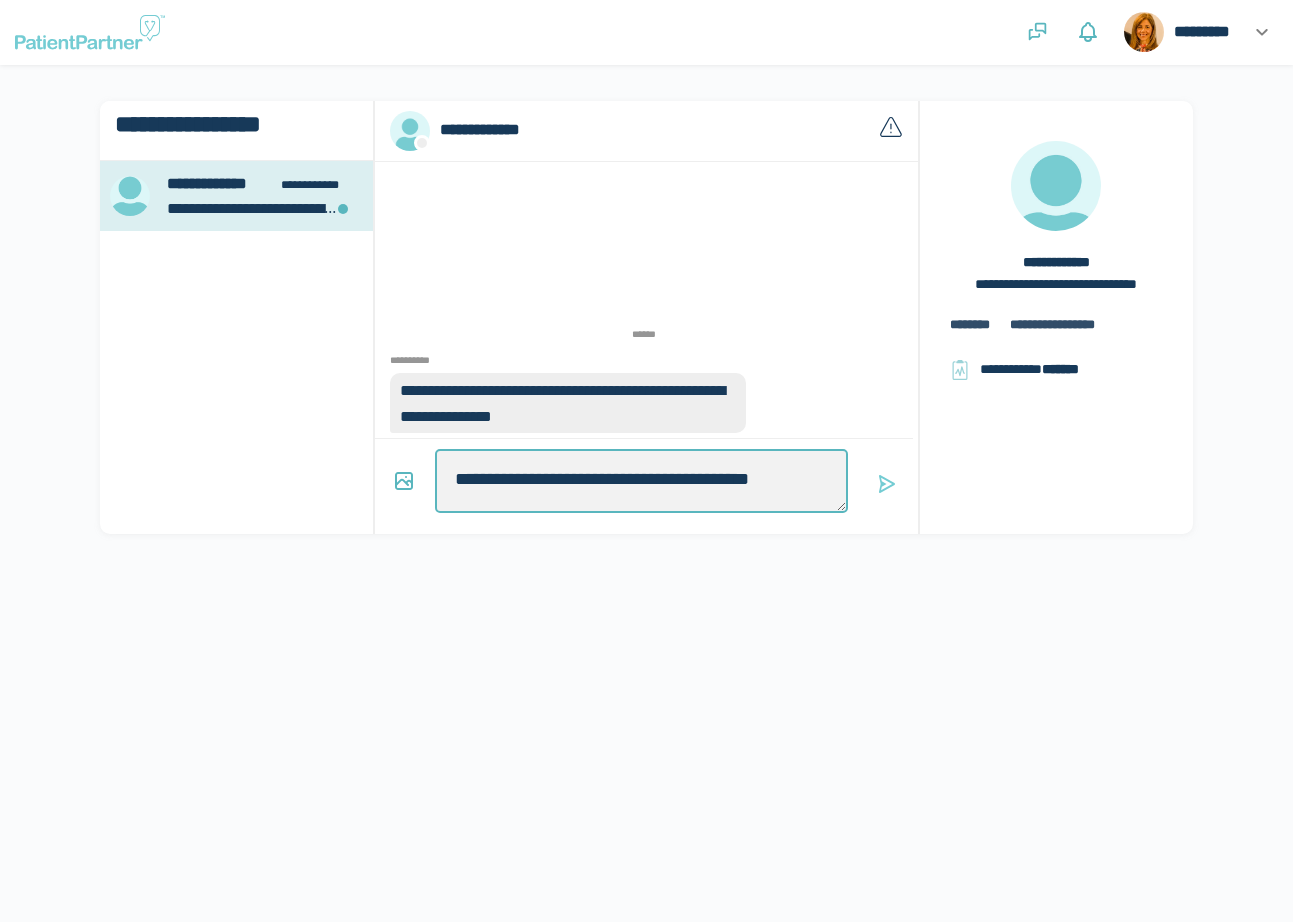 type on "*" 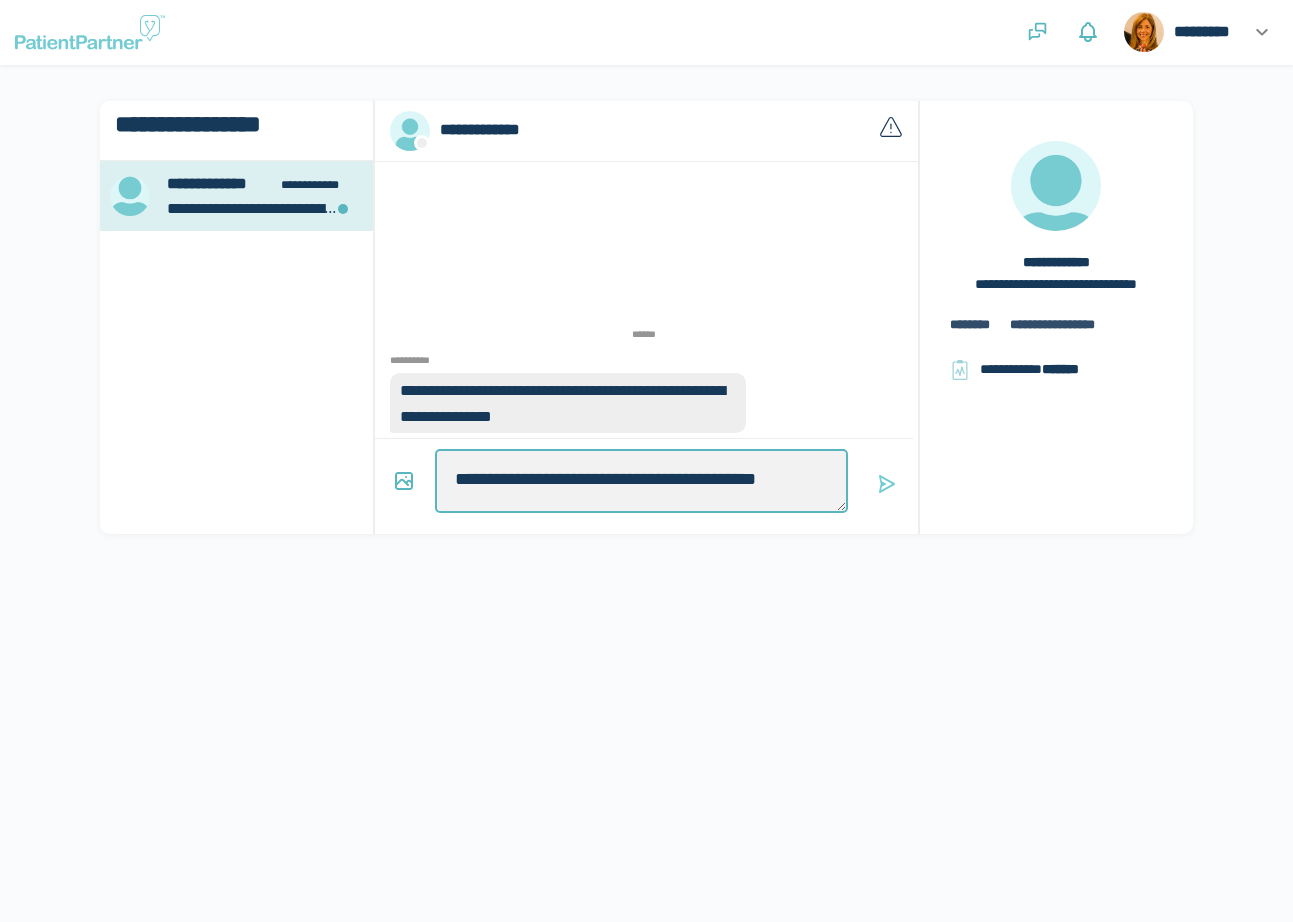 type on "*" 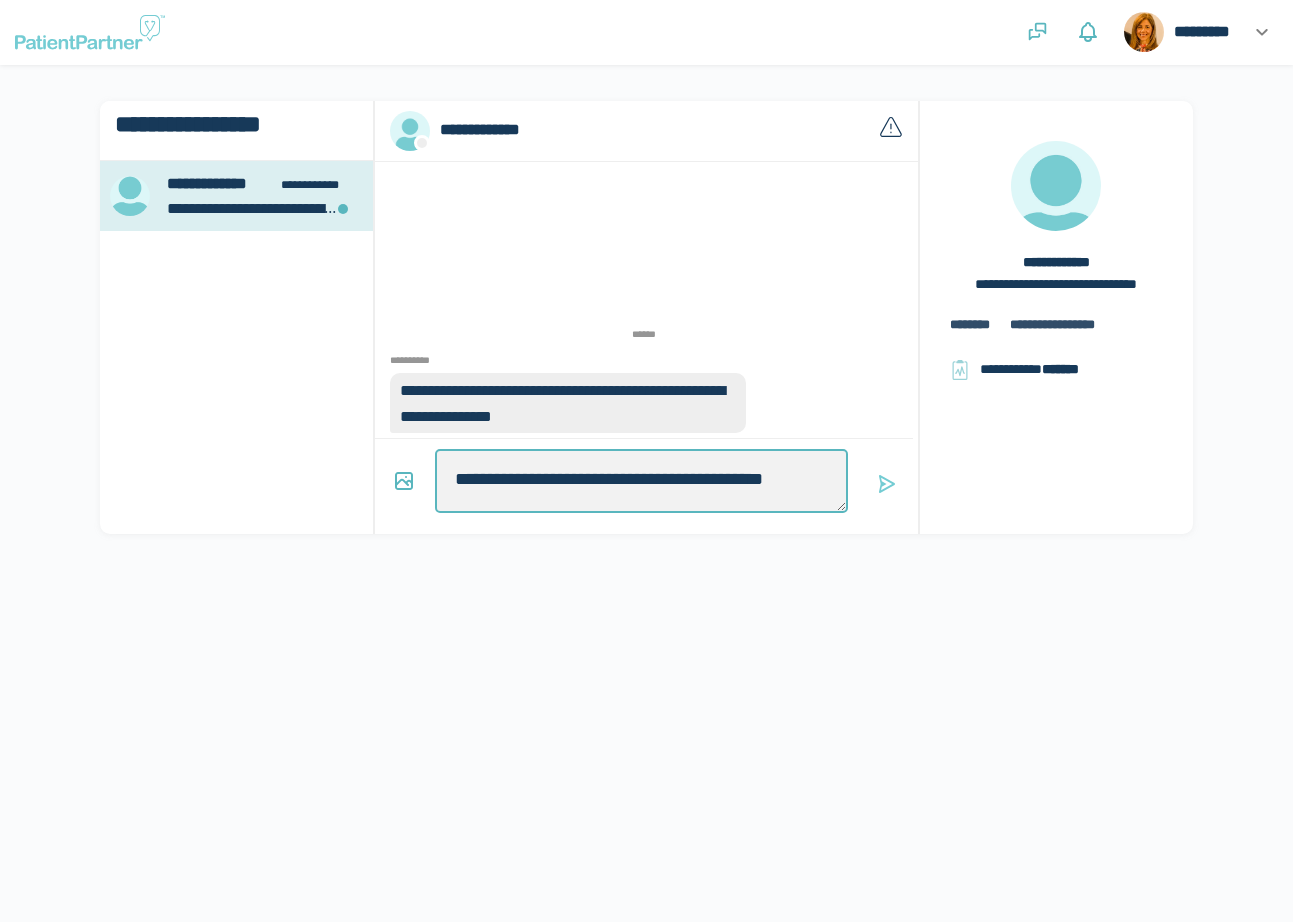 type on "*" 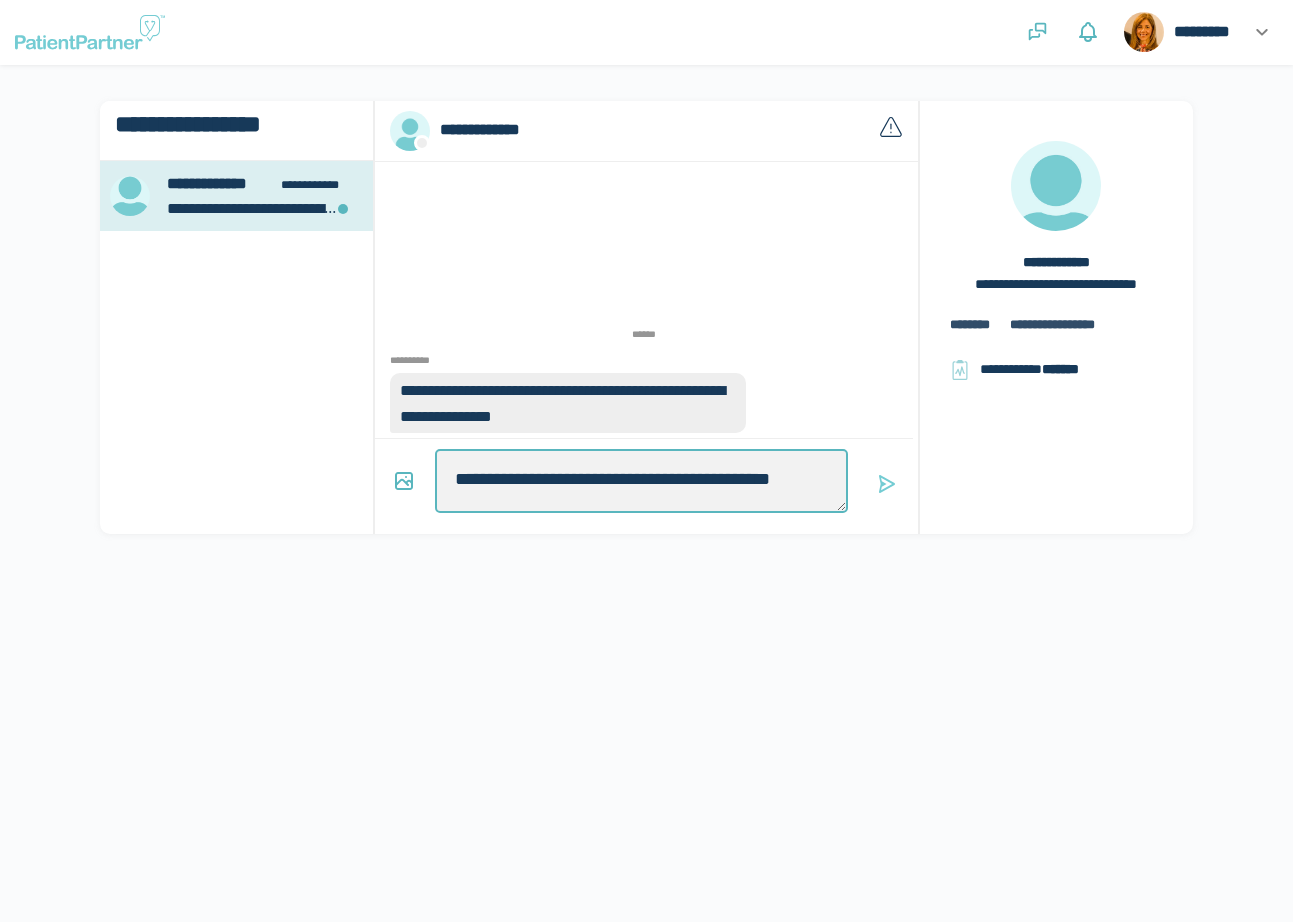 type on "*" 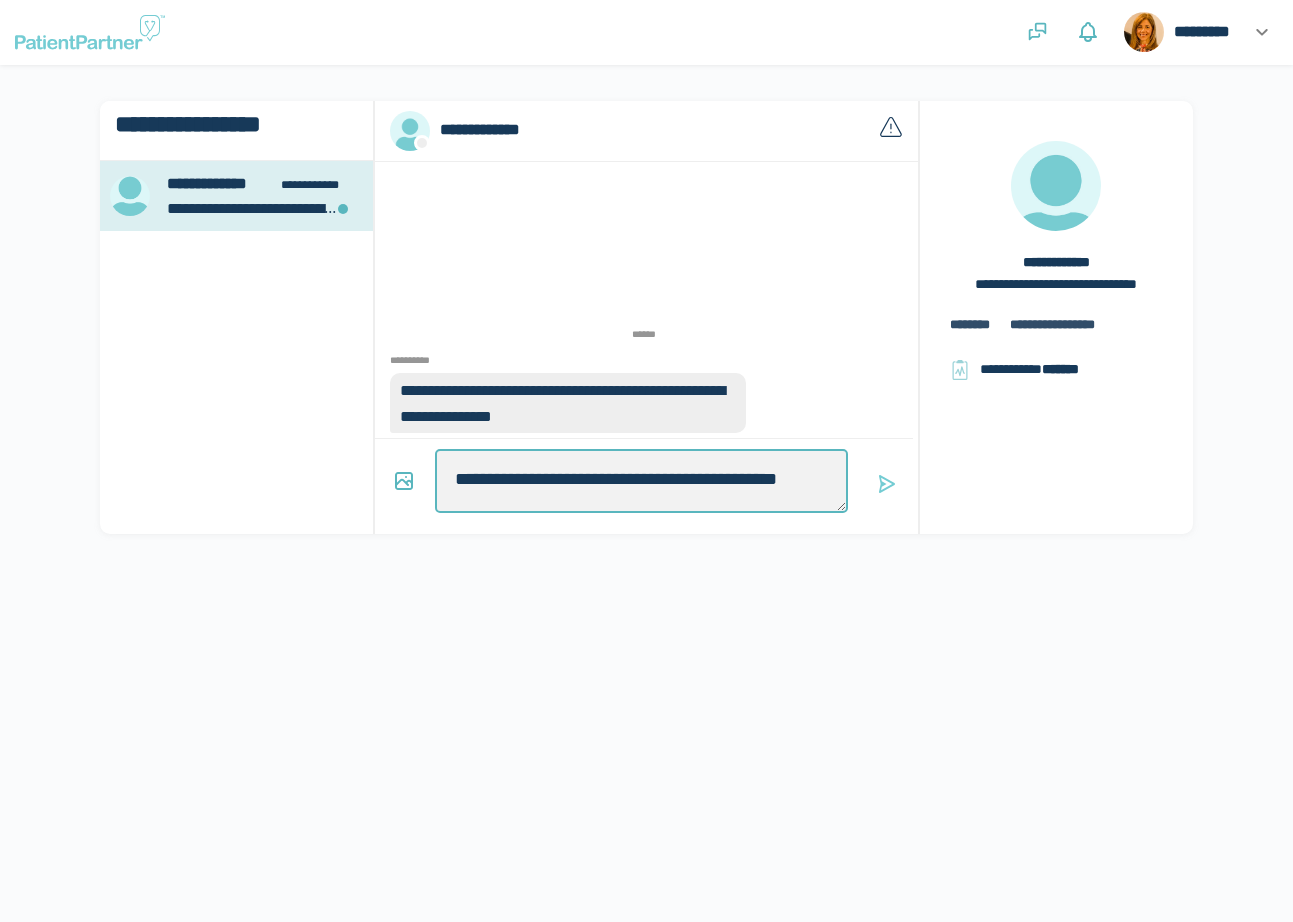 type 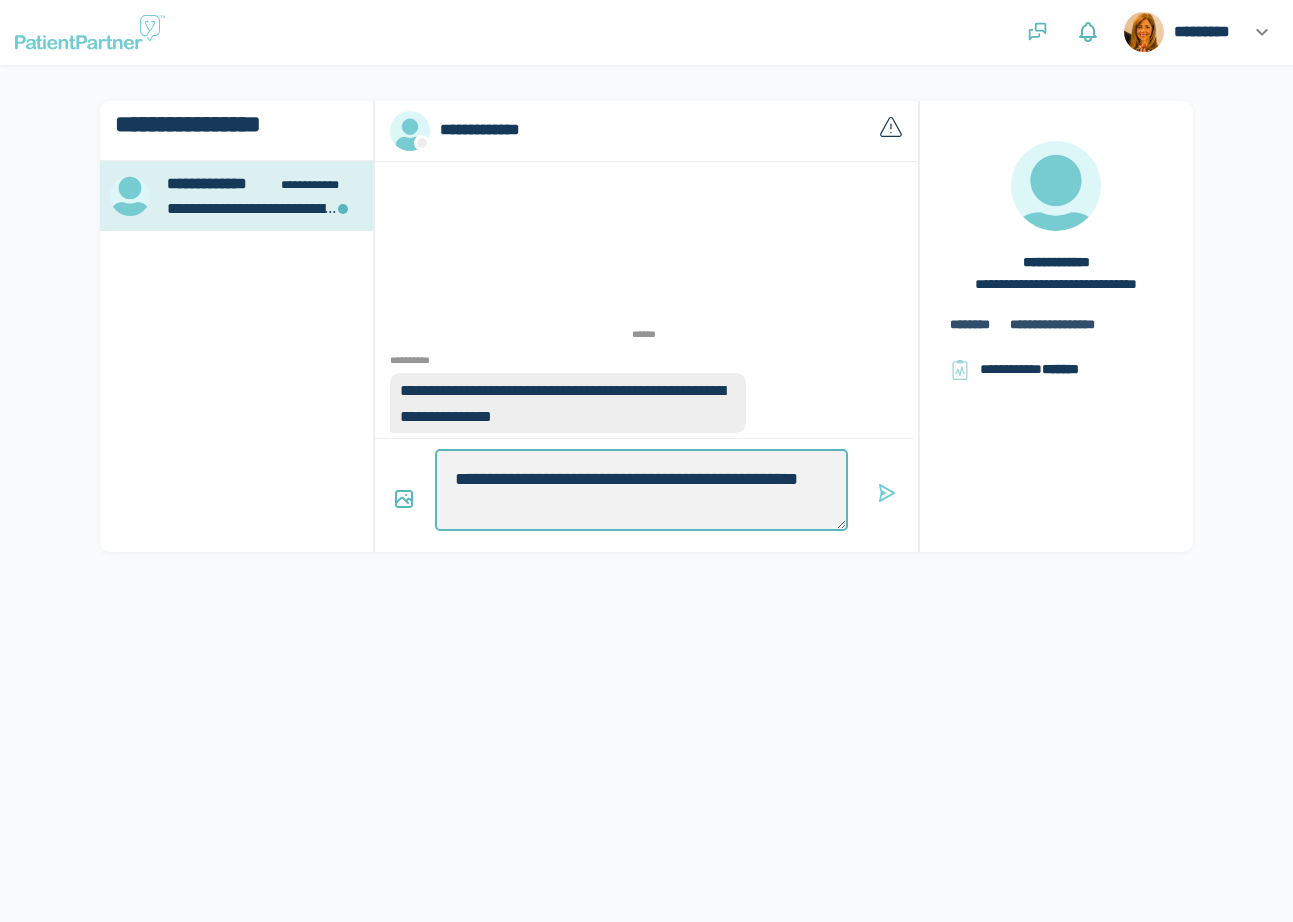 drag, startPoint x: 680, startPoint y: 479, endPoint x: 705, endPoint y: 498, distance: 31.400637 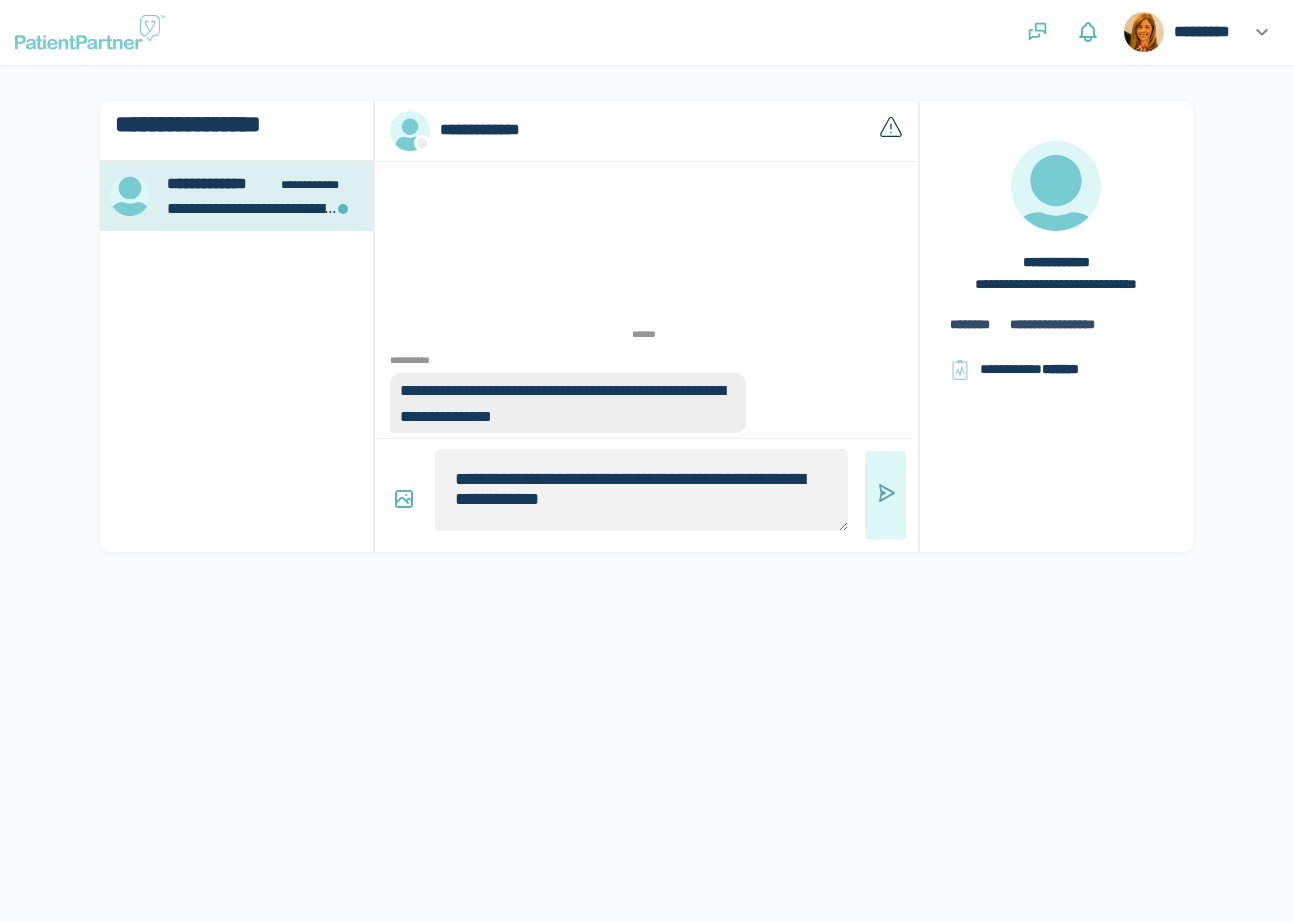 click at bounding box center [885, 495] 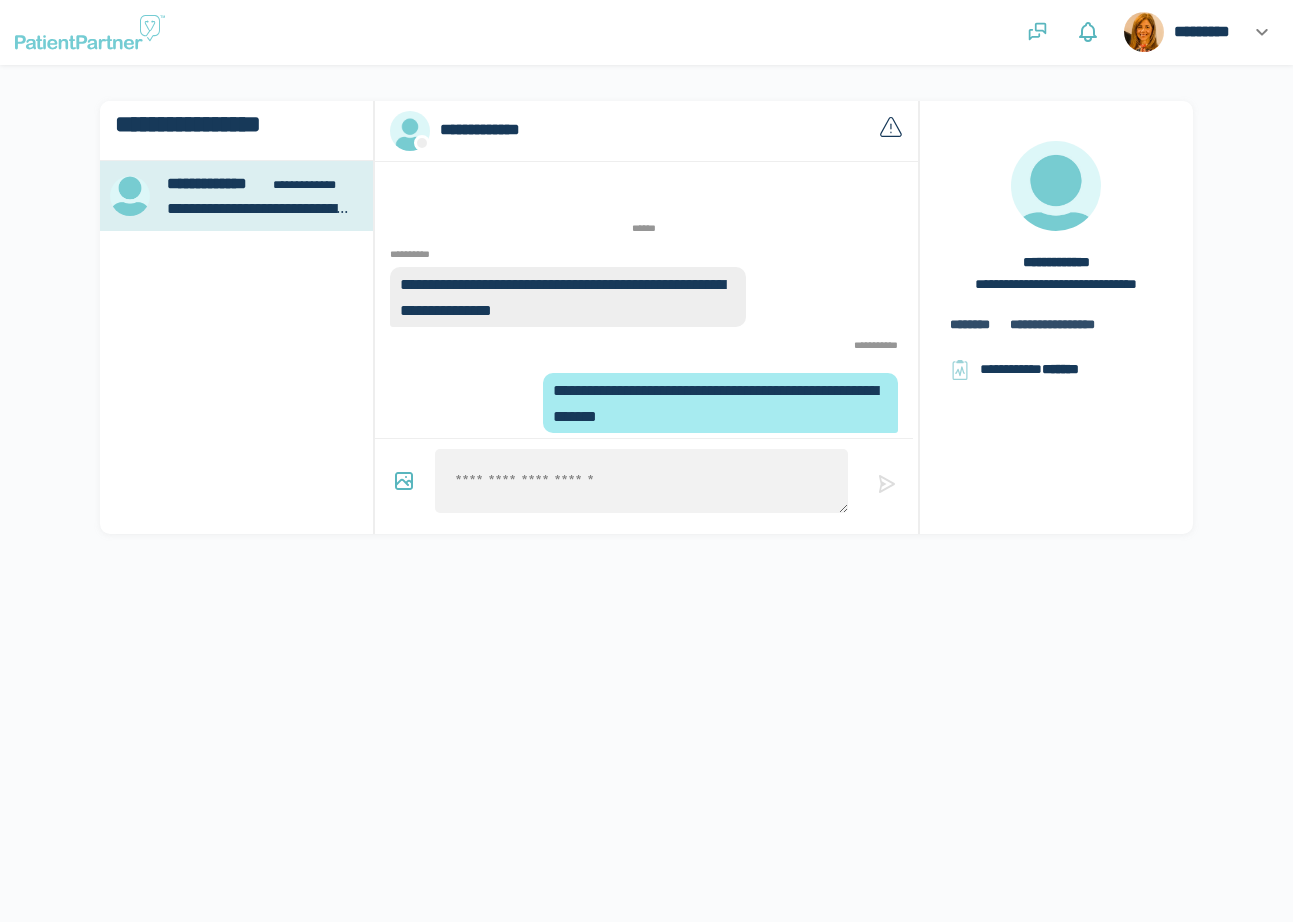 click at bounding box center [90, 32] 